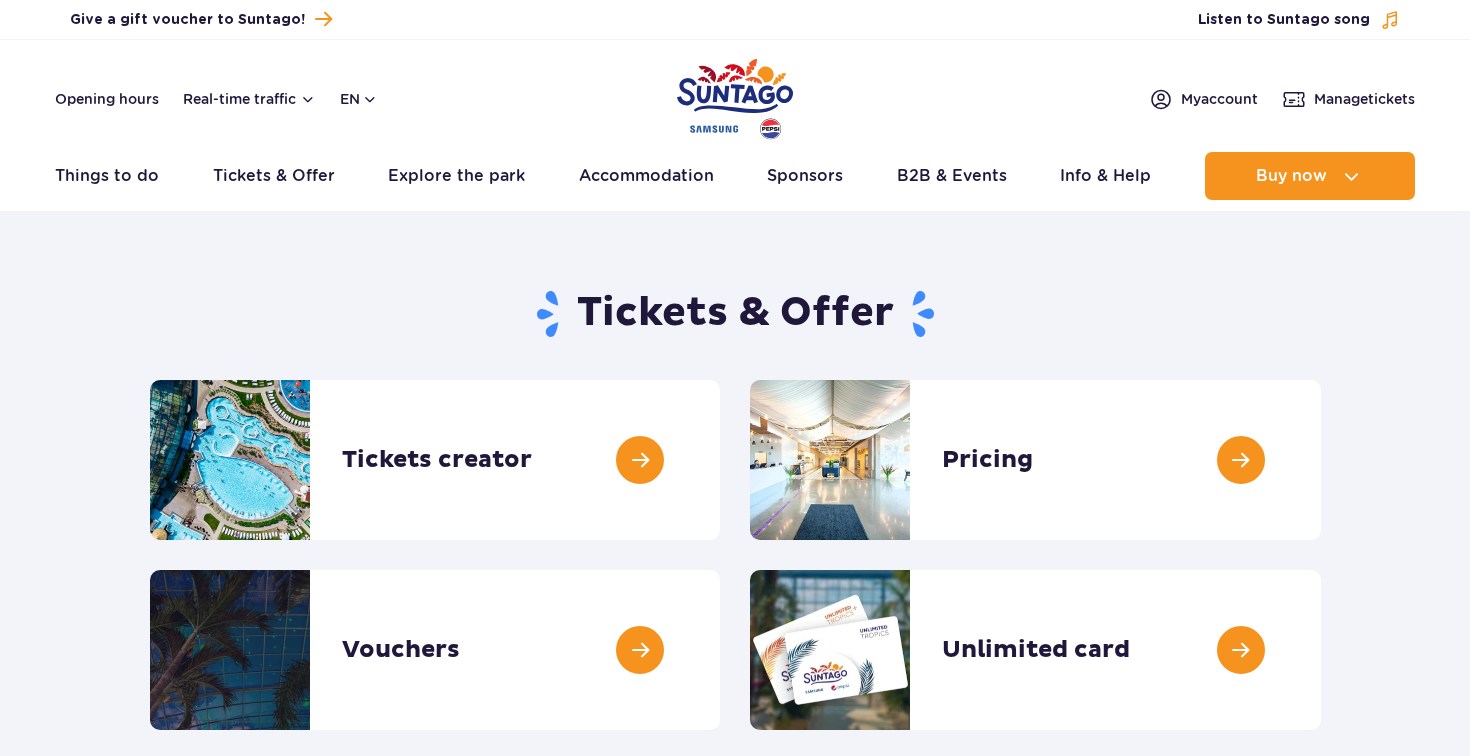 scroll, scrollTop: 0, scrollLeft: 0, axis: both 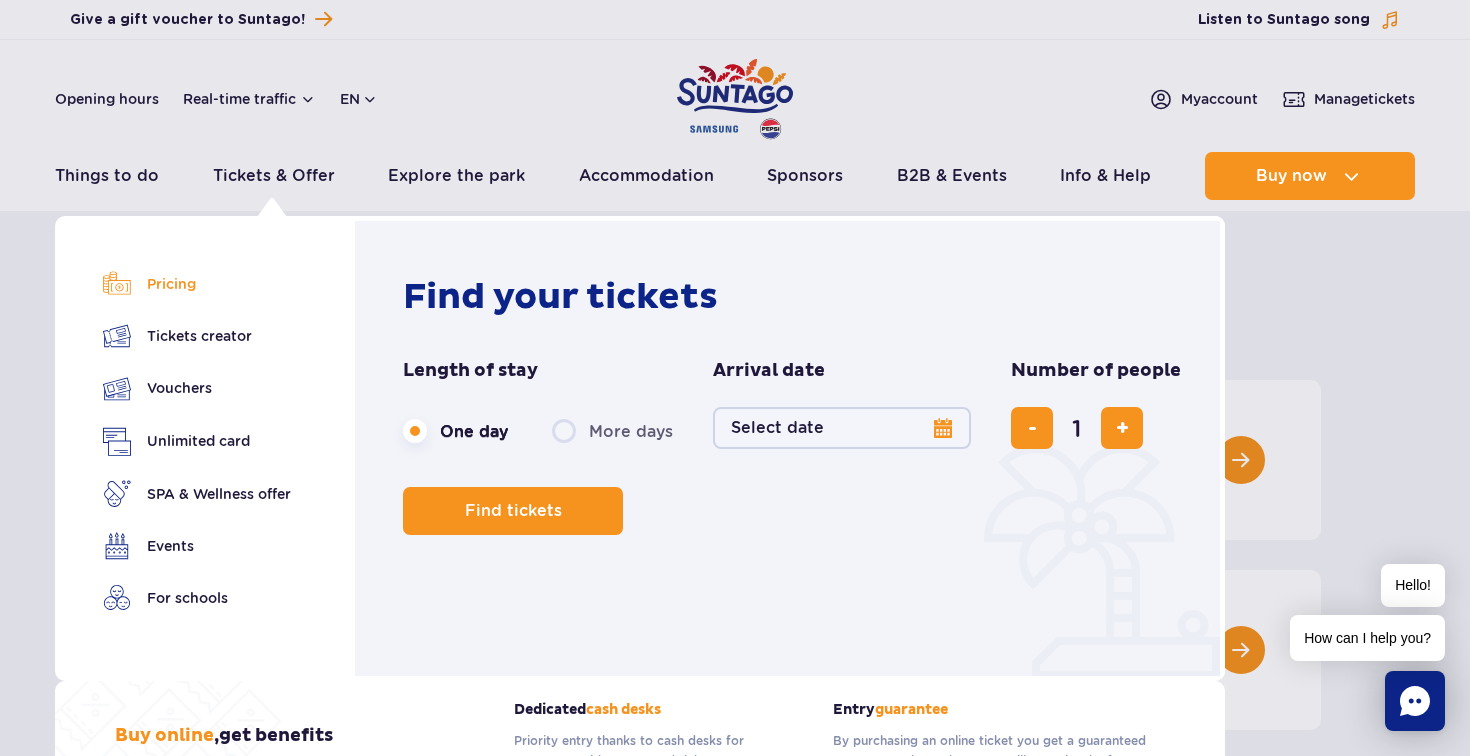 click on "Pricing" at bounding box center [197, 284] 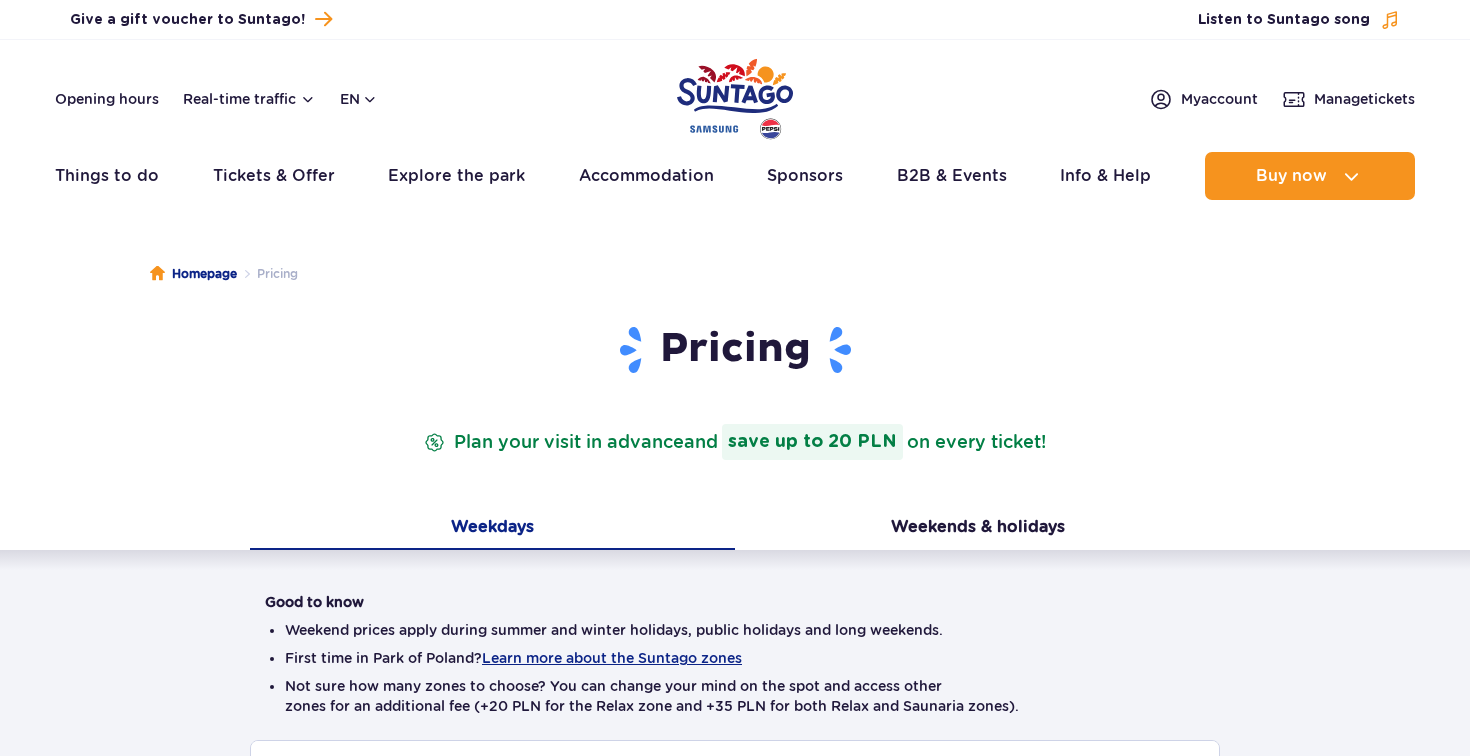 scroll, scrollTop: 0, scrollLeft: 0, axis: both 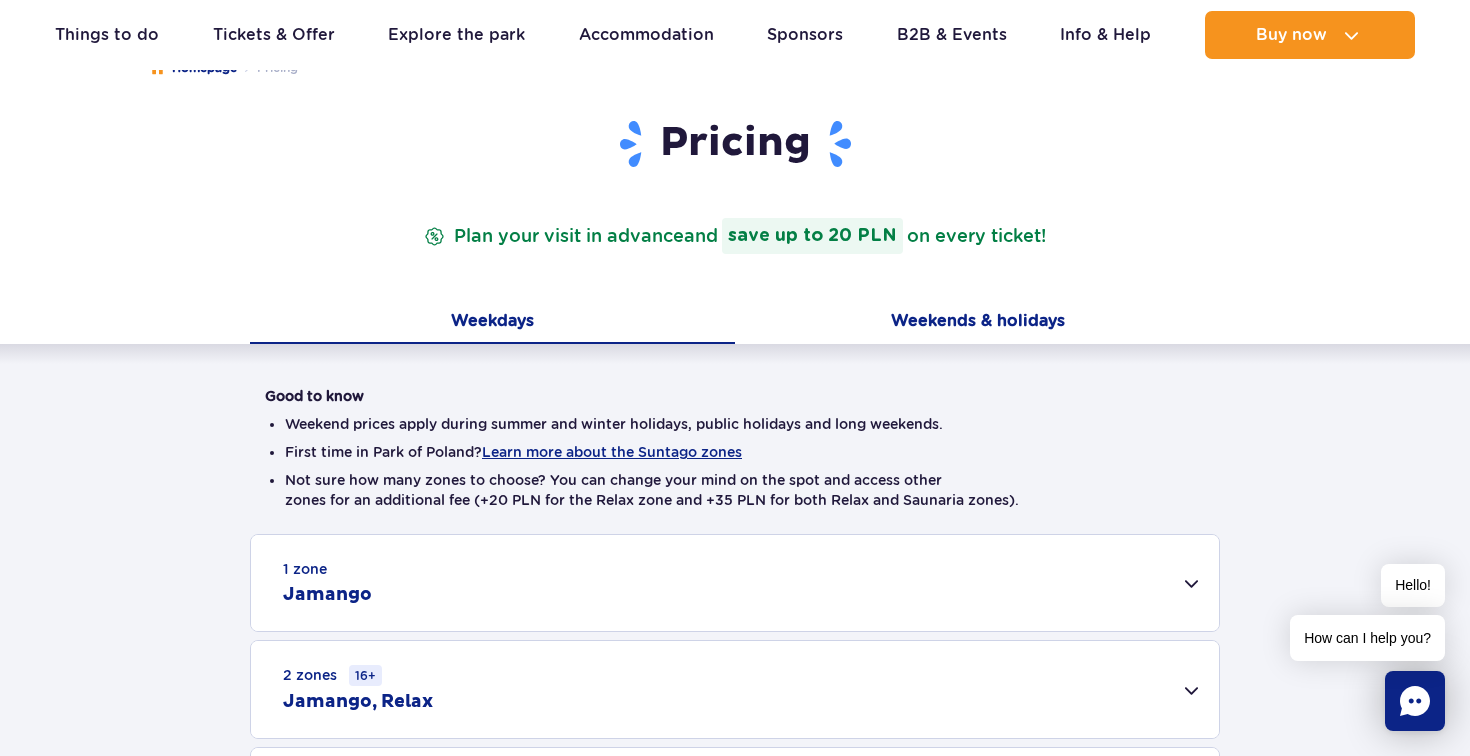 click on "Weekends & holidays" at bounding box center (977, 323) 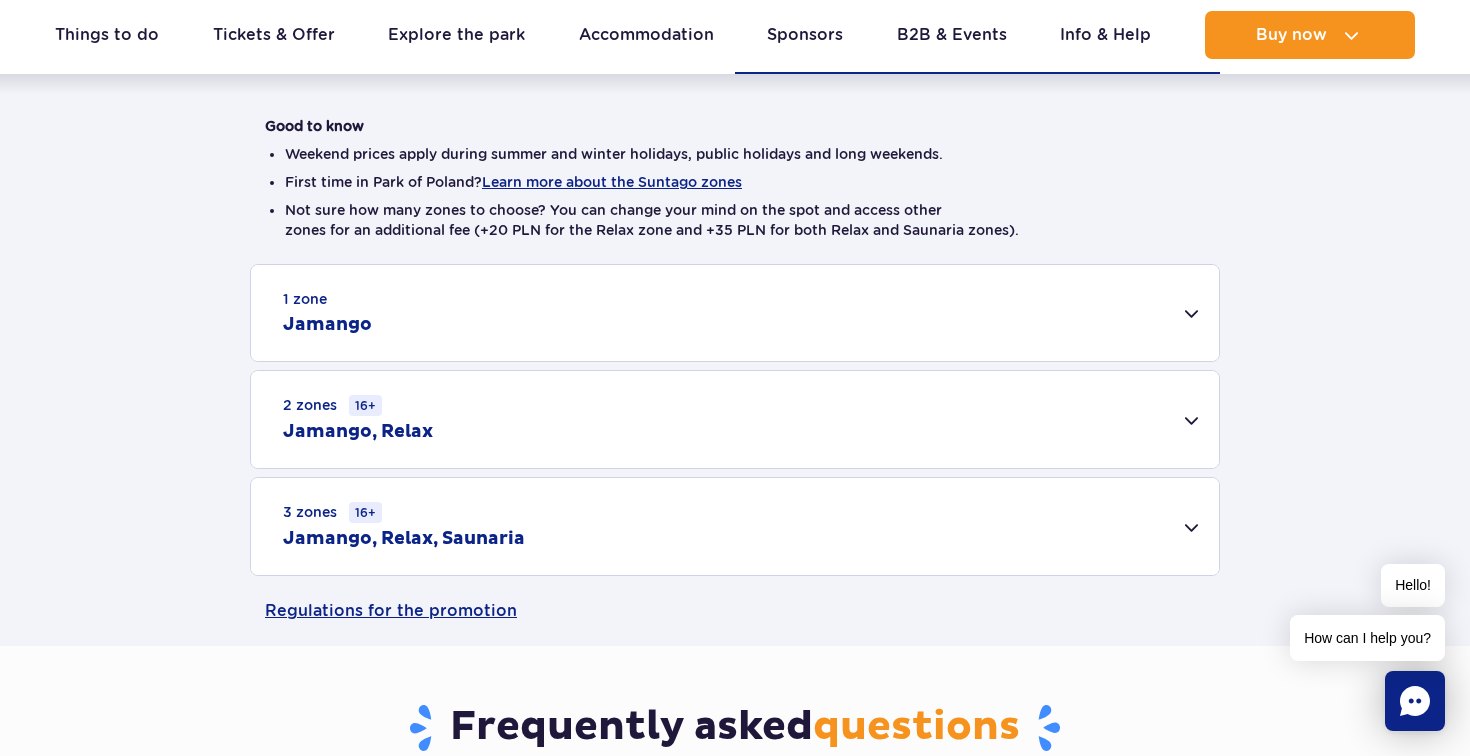 scroll, scrollTop: 478, scrollLeft: 0, axis: vertical 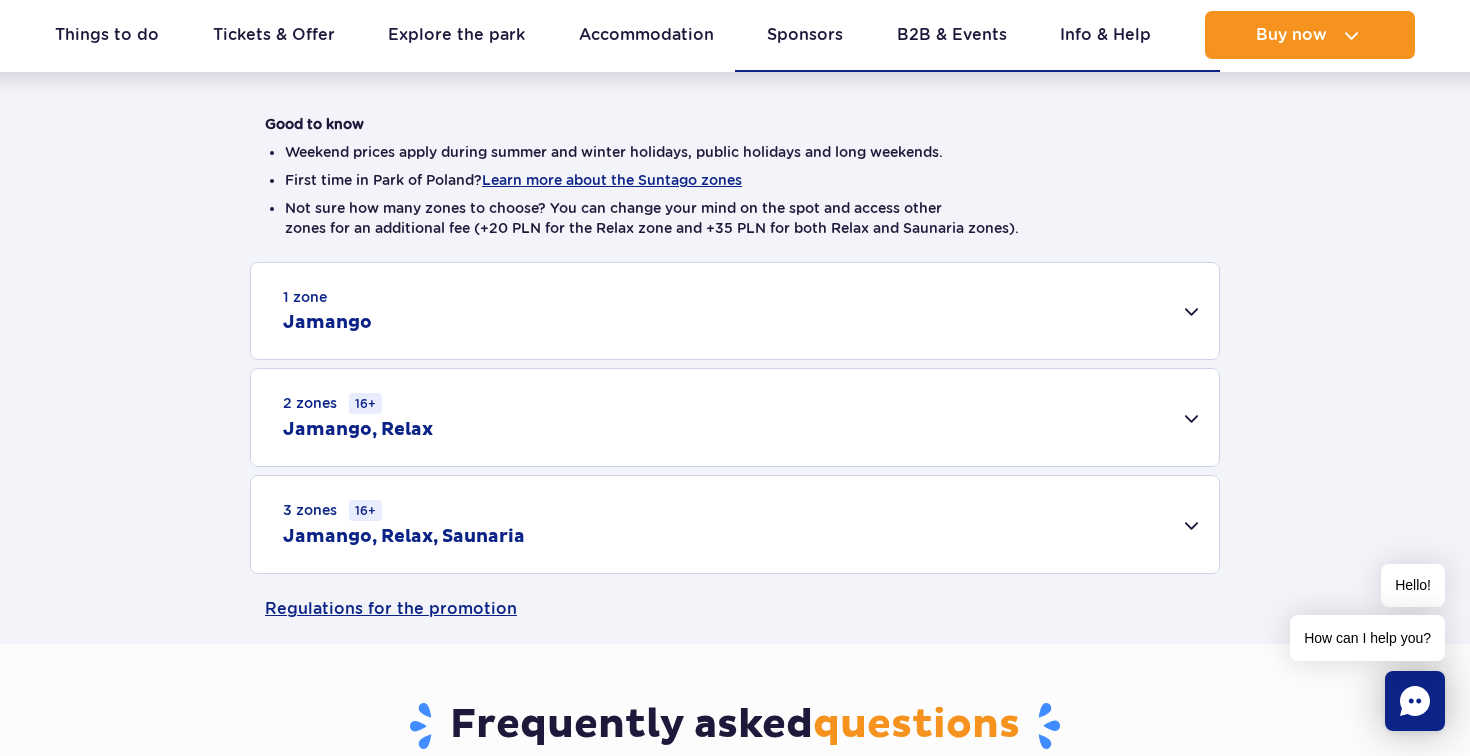 click on "1 zone
Jamango" at bounding box center (735, 311) 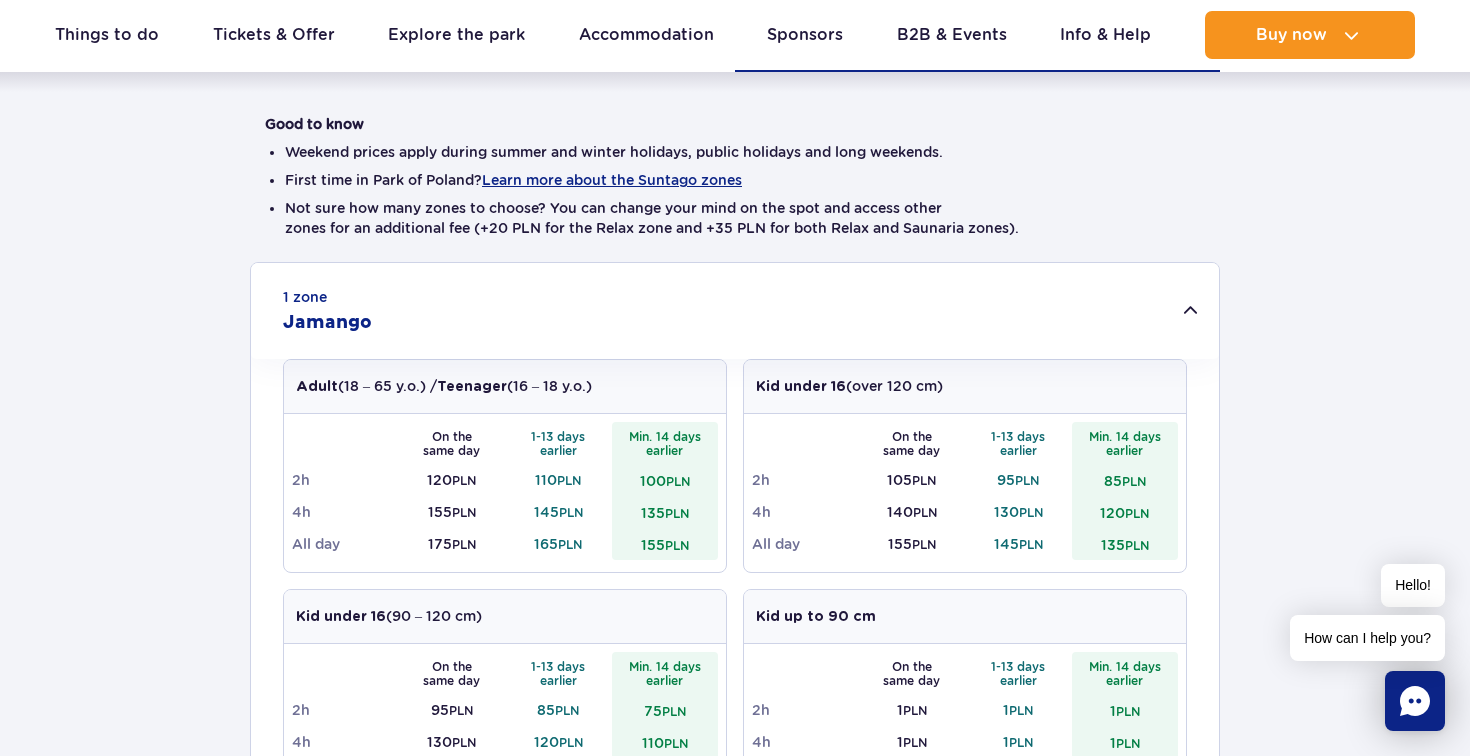 click on "1 zone
Jamango" at bounding box center (735, 311) 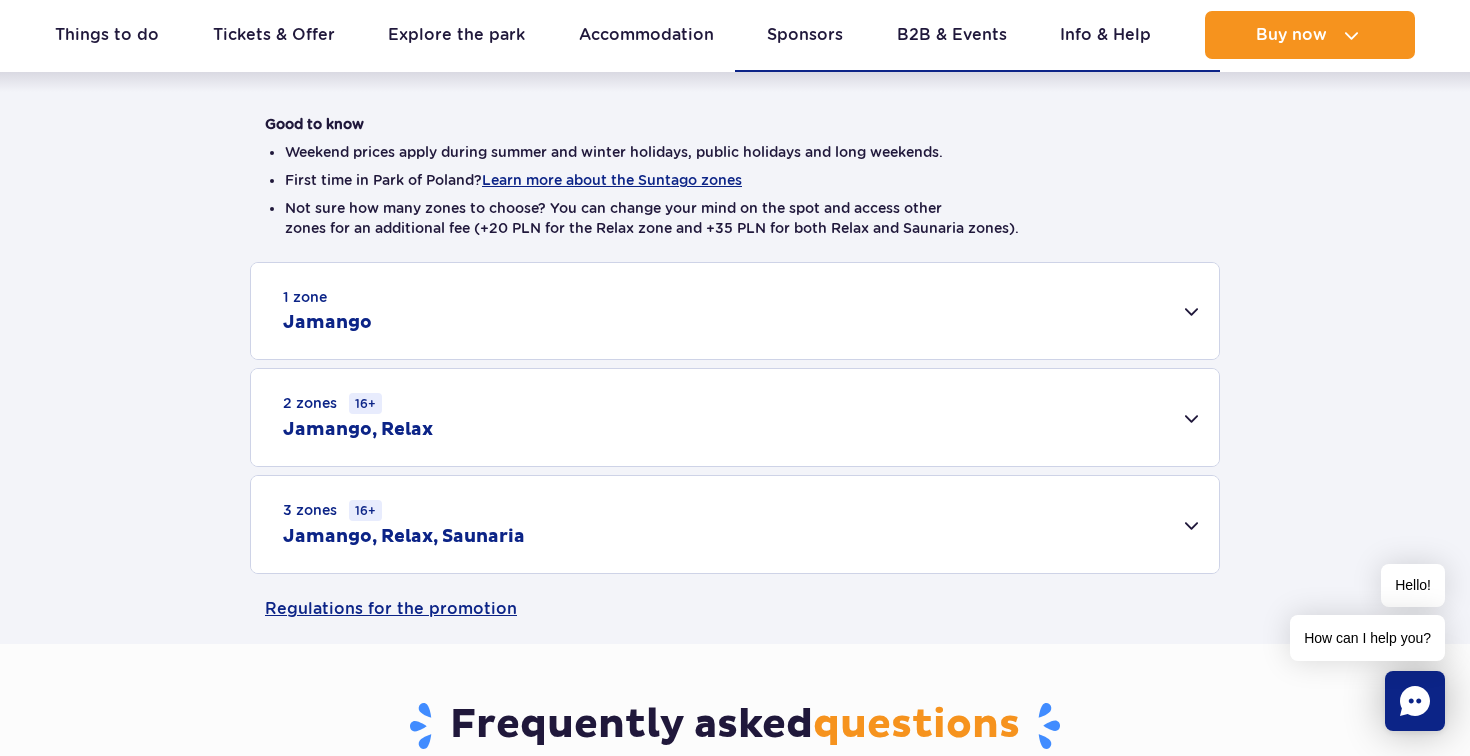 click on "2 zones  16+
Jamango, Relax" at bounding box center (735, 417) 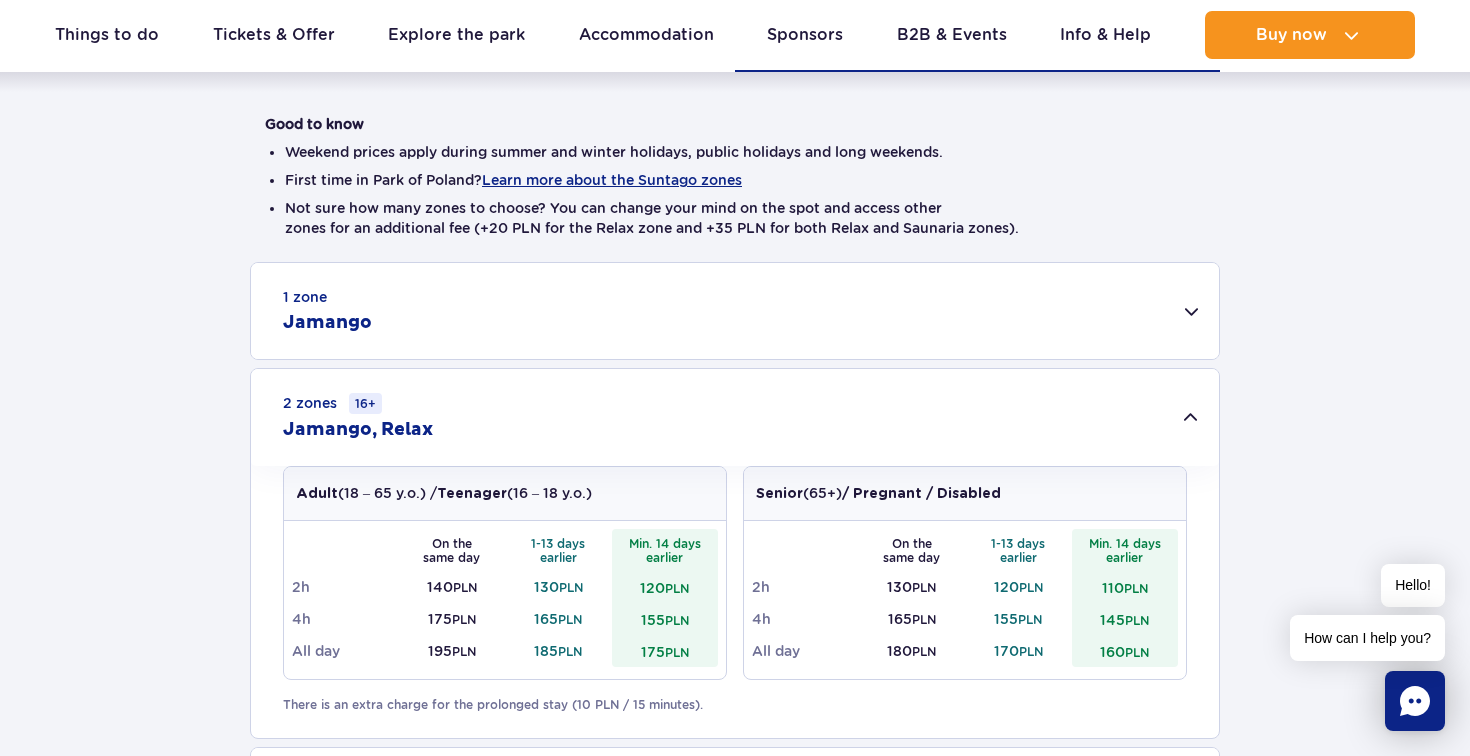 click on "2 zones  16+
Jamango, Relax" at bounding box center [735, 417] 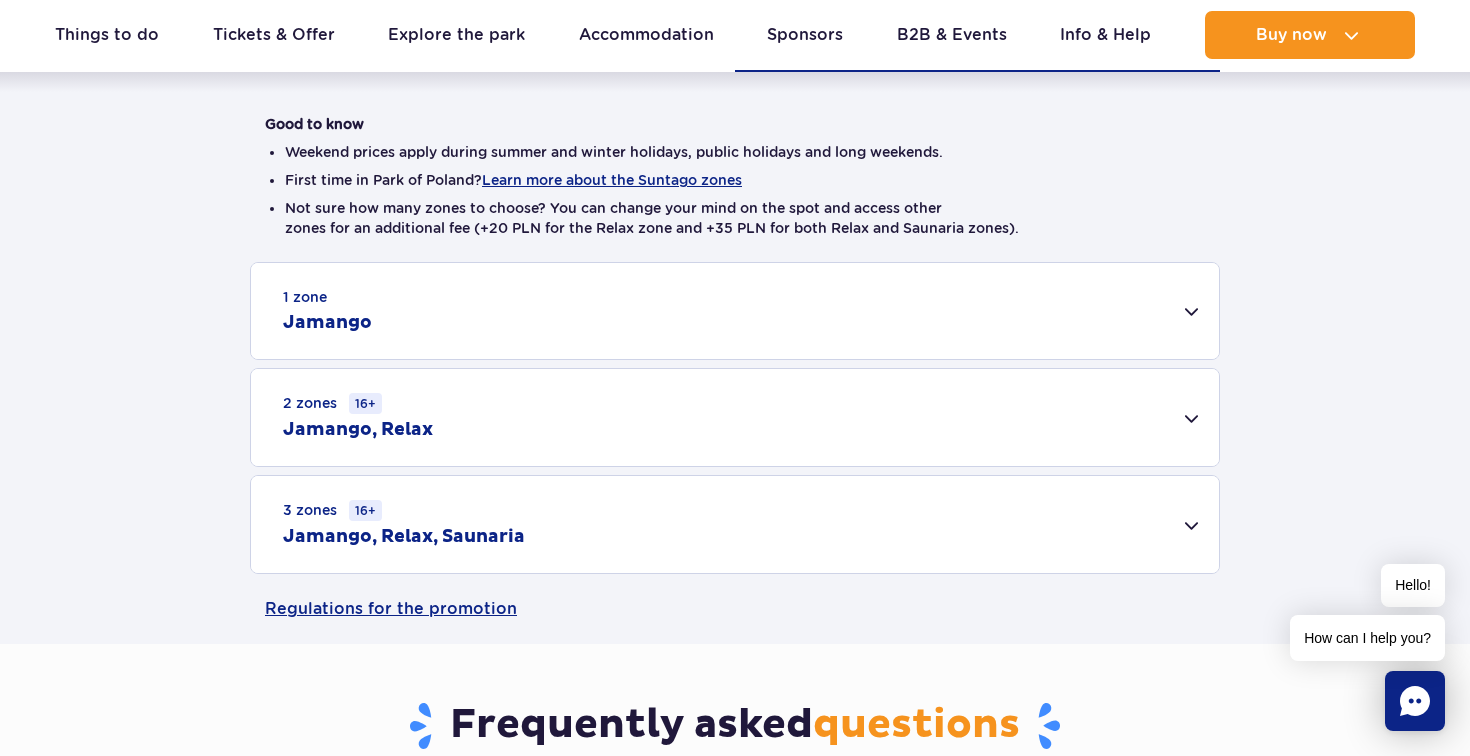 click on "2 zones  16+
Jamango, Relax" at bounding box center (735, 417) 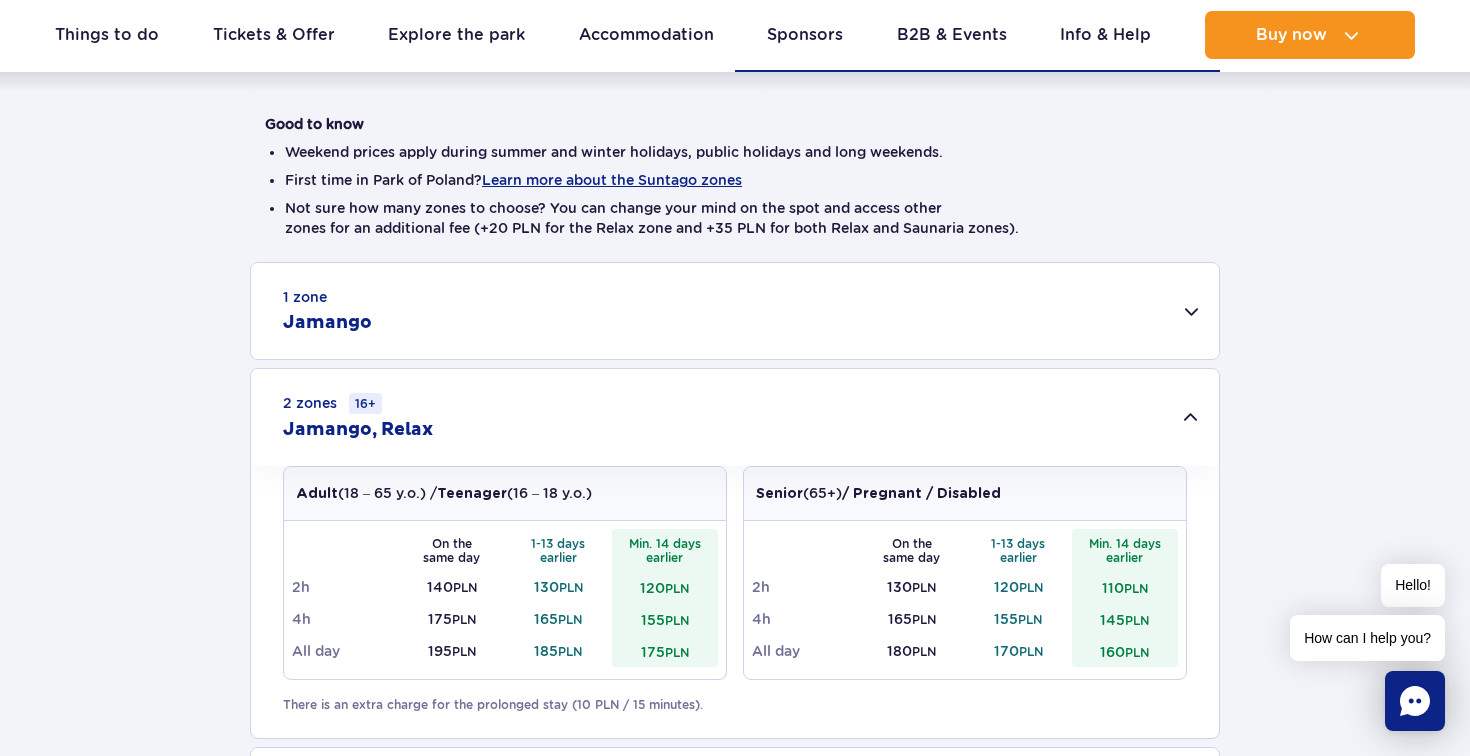 click on "2 zones  16+
Jamango, Relax" at bounding box center [735, 417] 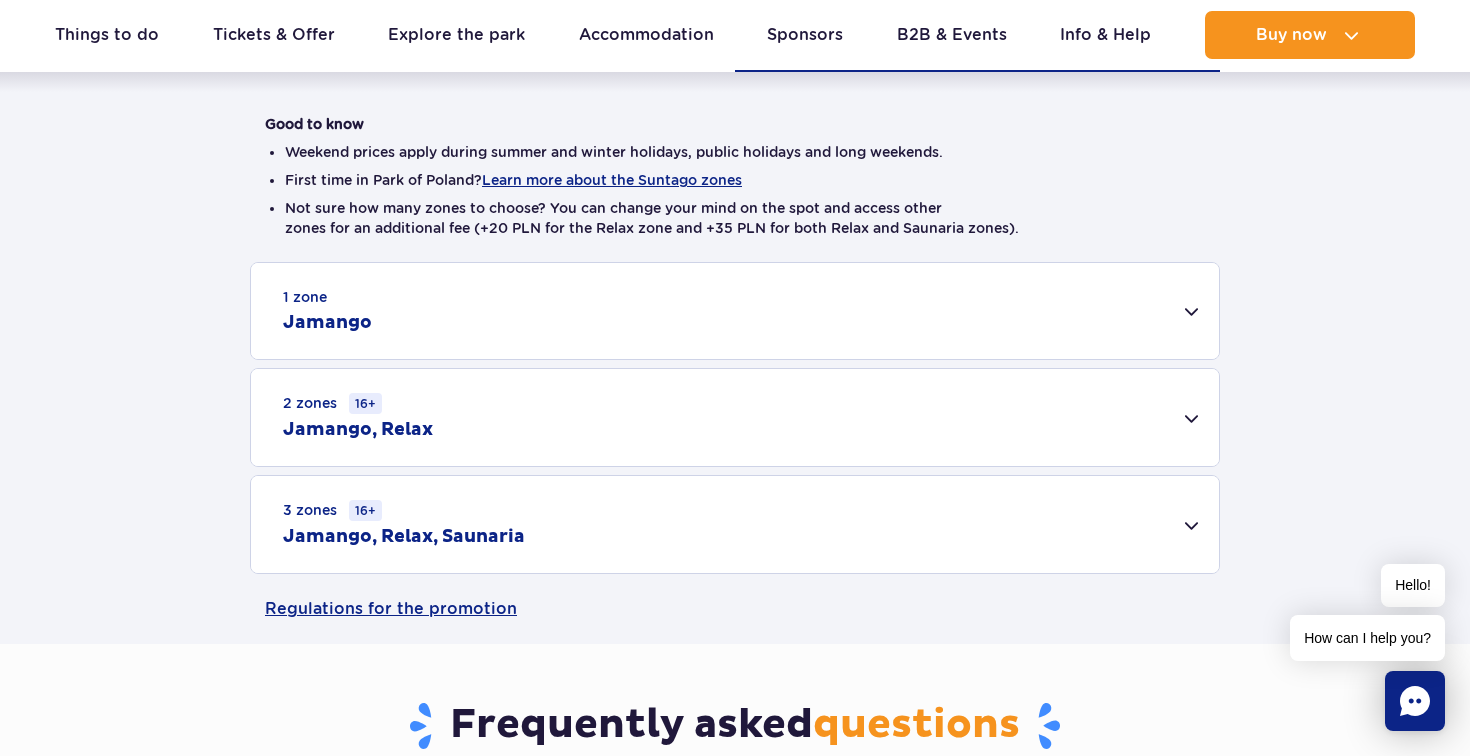 click on "2 zones  16+
Jamango, Relax" at bounding box center [735, 417] 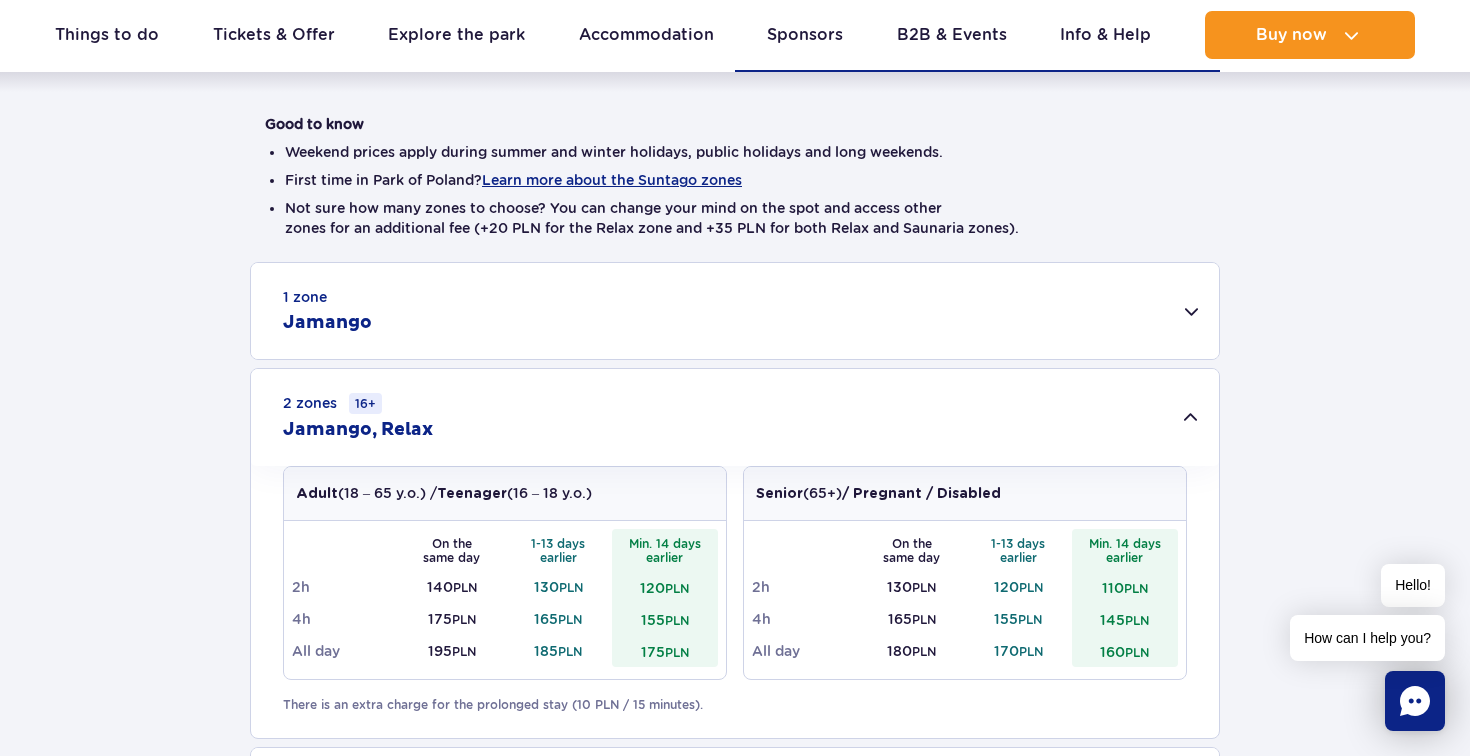 click on "2 zones  16+
Jamango, Relax" at bounding box center [735, 417] 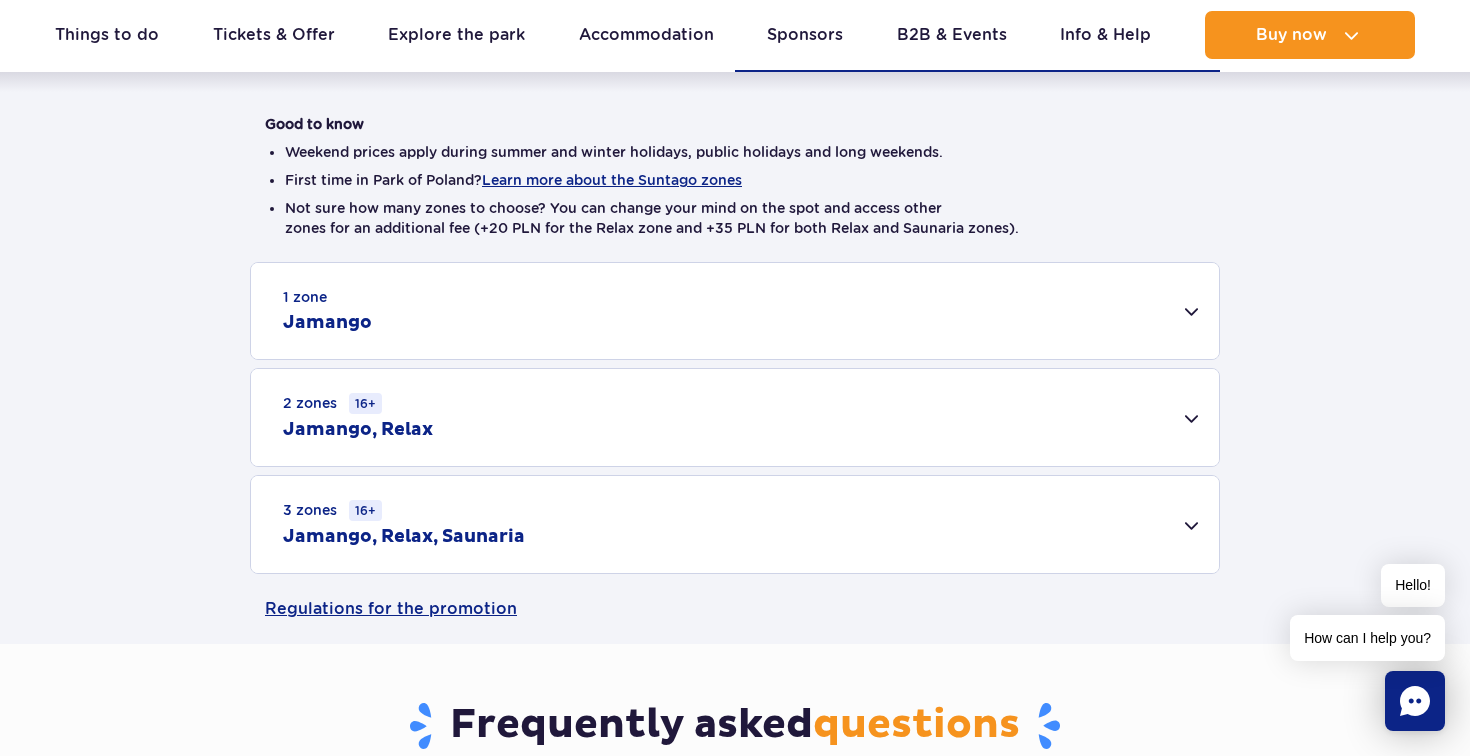 click on "1 zone
Jamango" at bounding box center [735, 311] 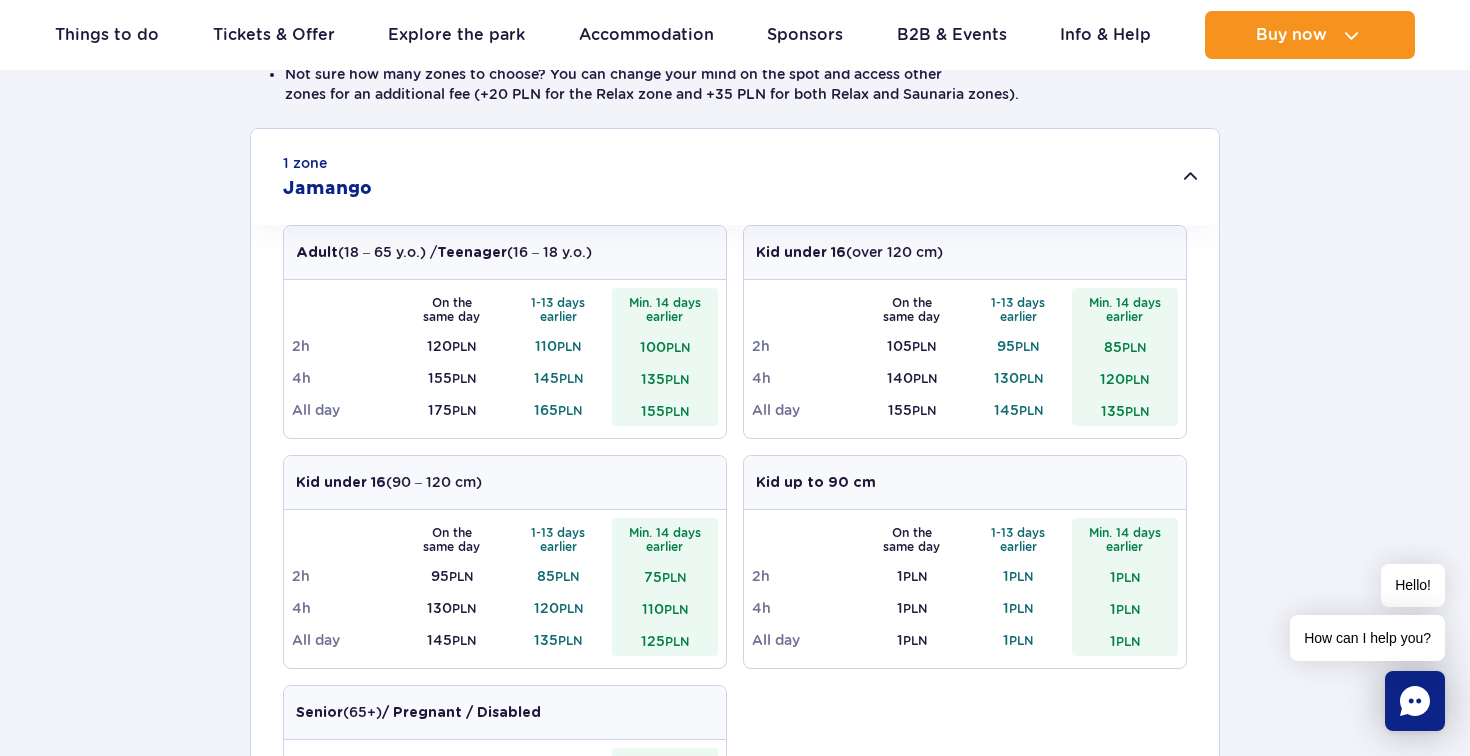 scroll, scrollTop: 610, scrollLeft: 0, axis: vertical 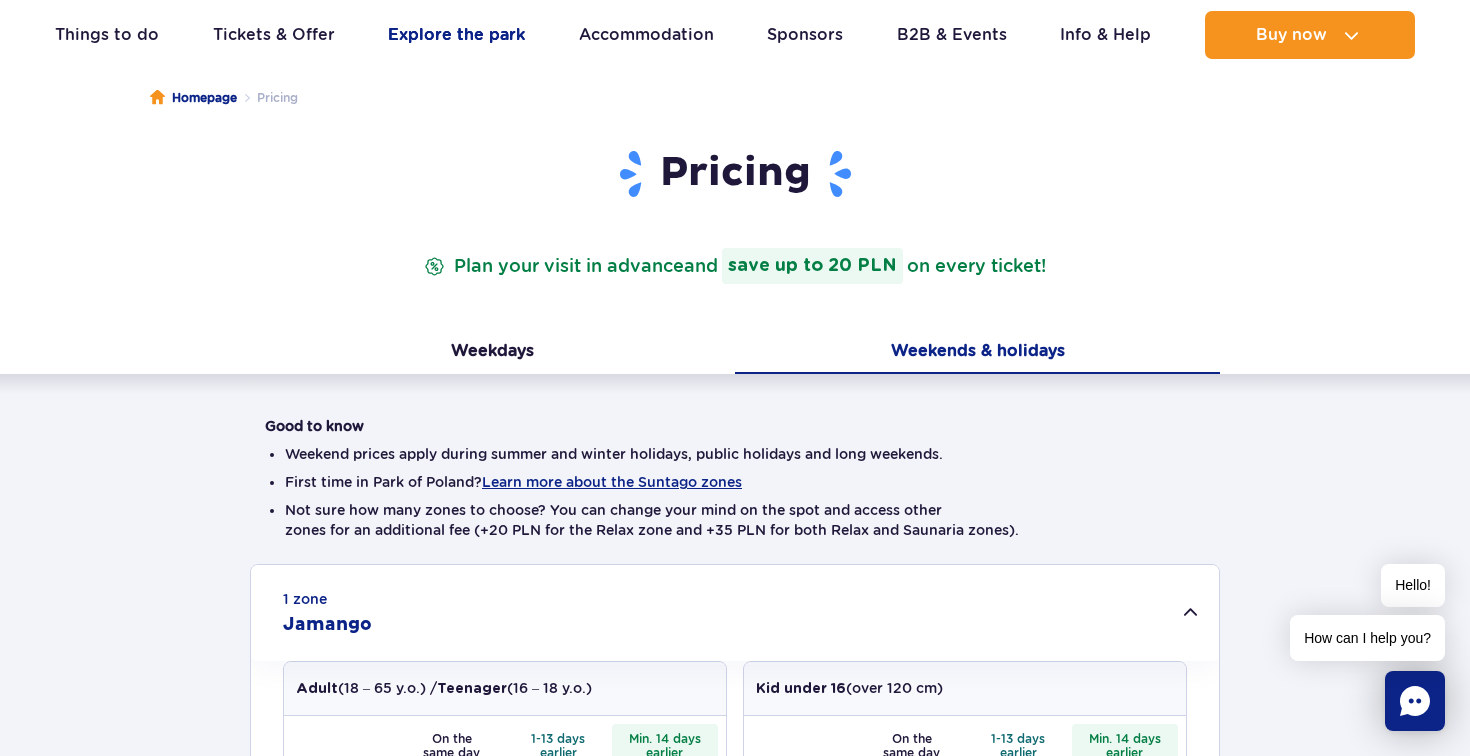 click on "Explore the park" at bounding box center [456, 35] 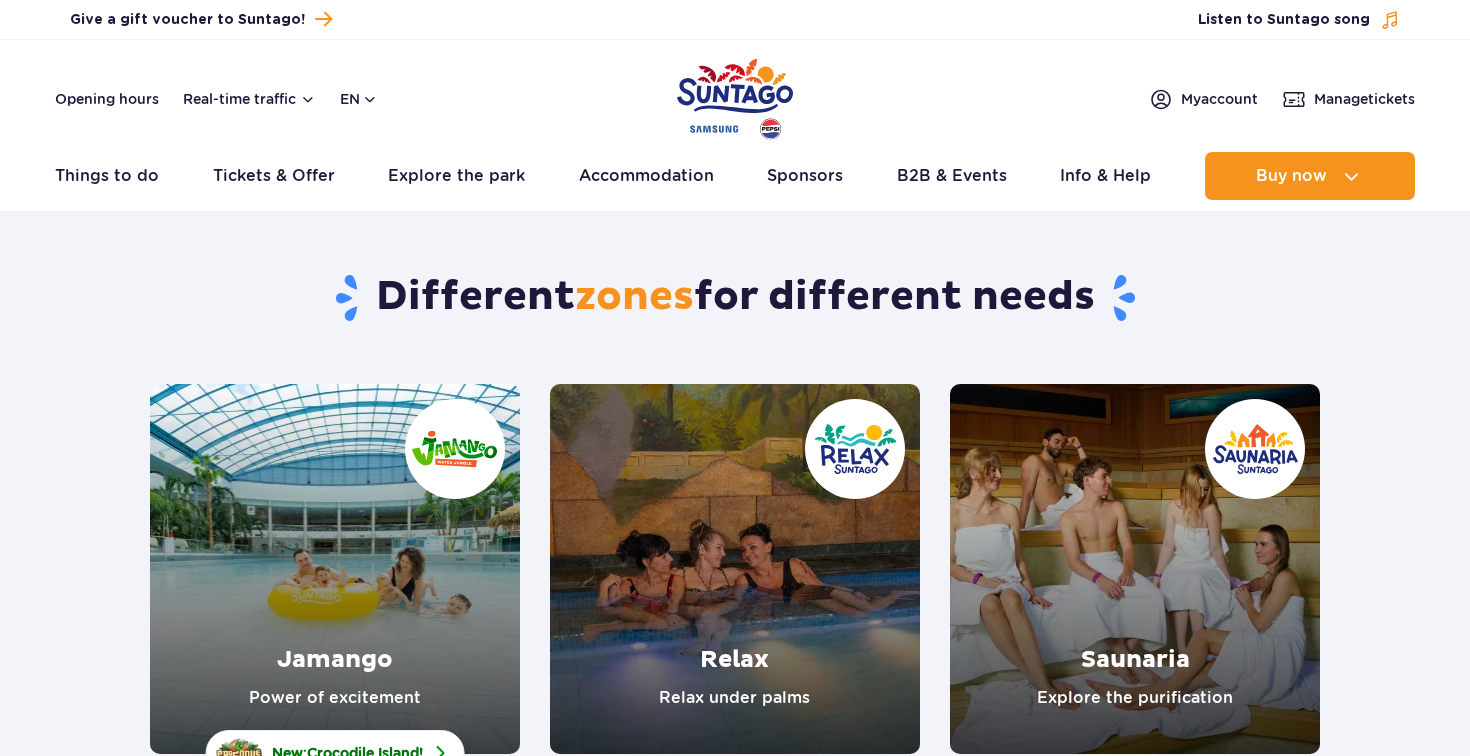 scroll, scrollTop: 0, scrollLeft: 0, axis: both 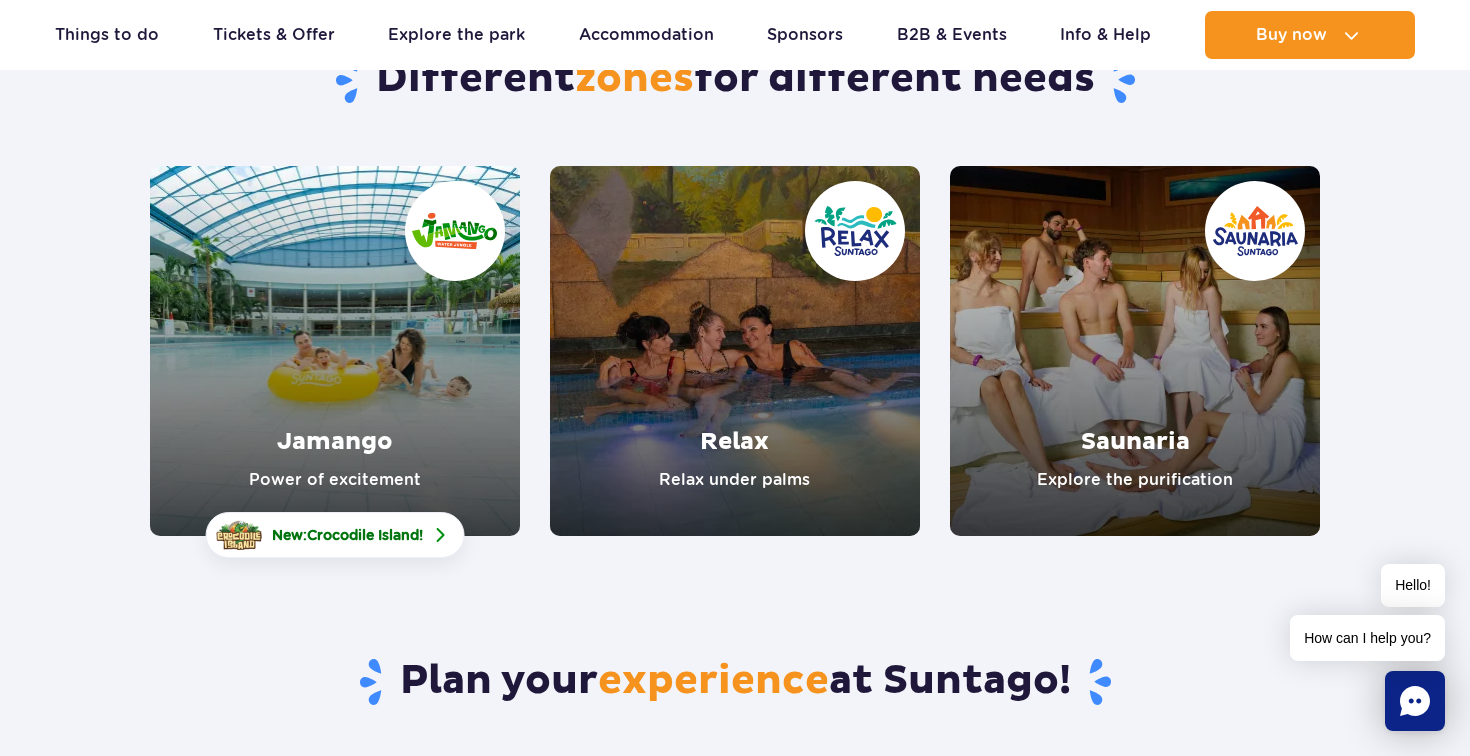 click at bounding box center [335, 351] 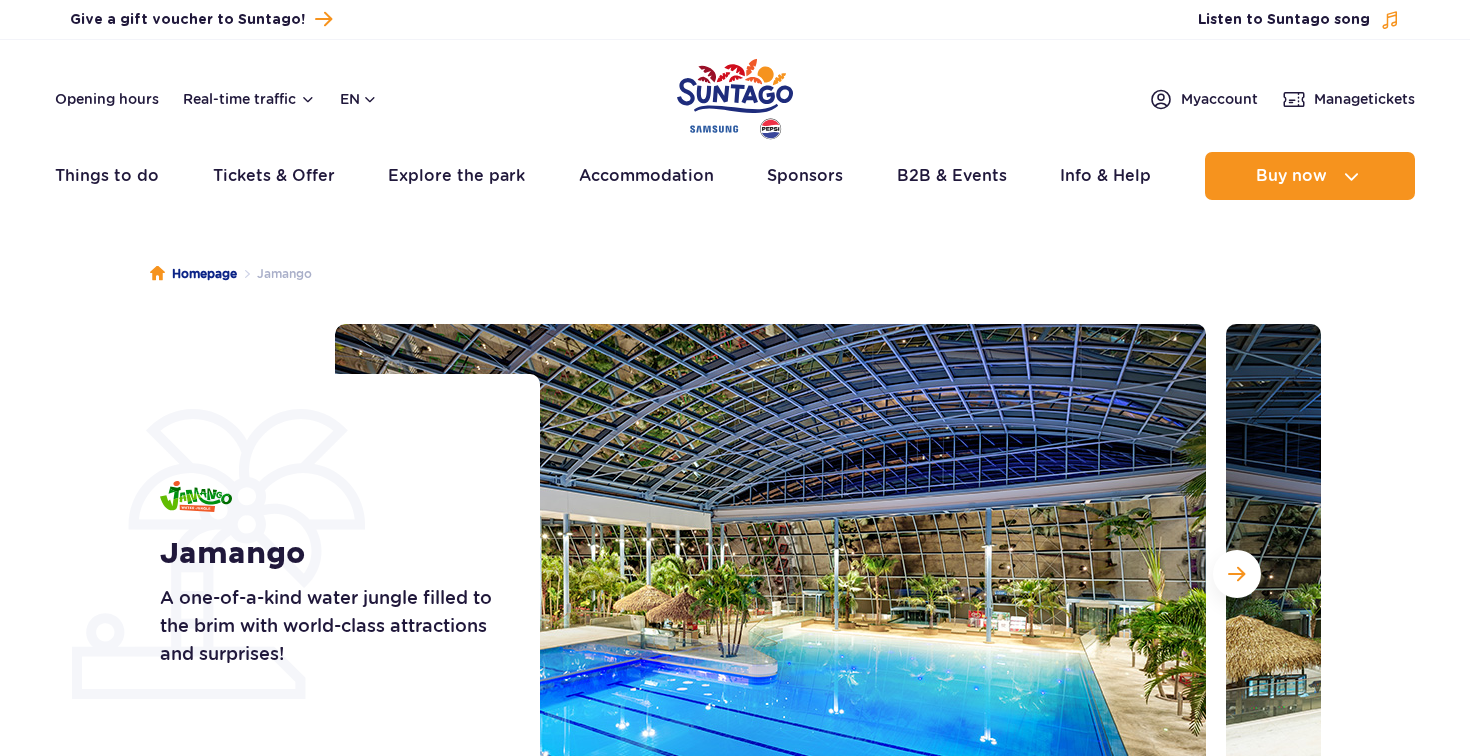 scroll, scrollTop: 0, scrollLeft: 0, axis: both 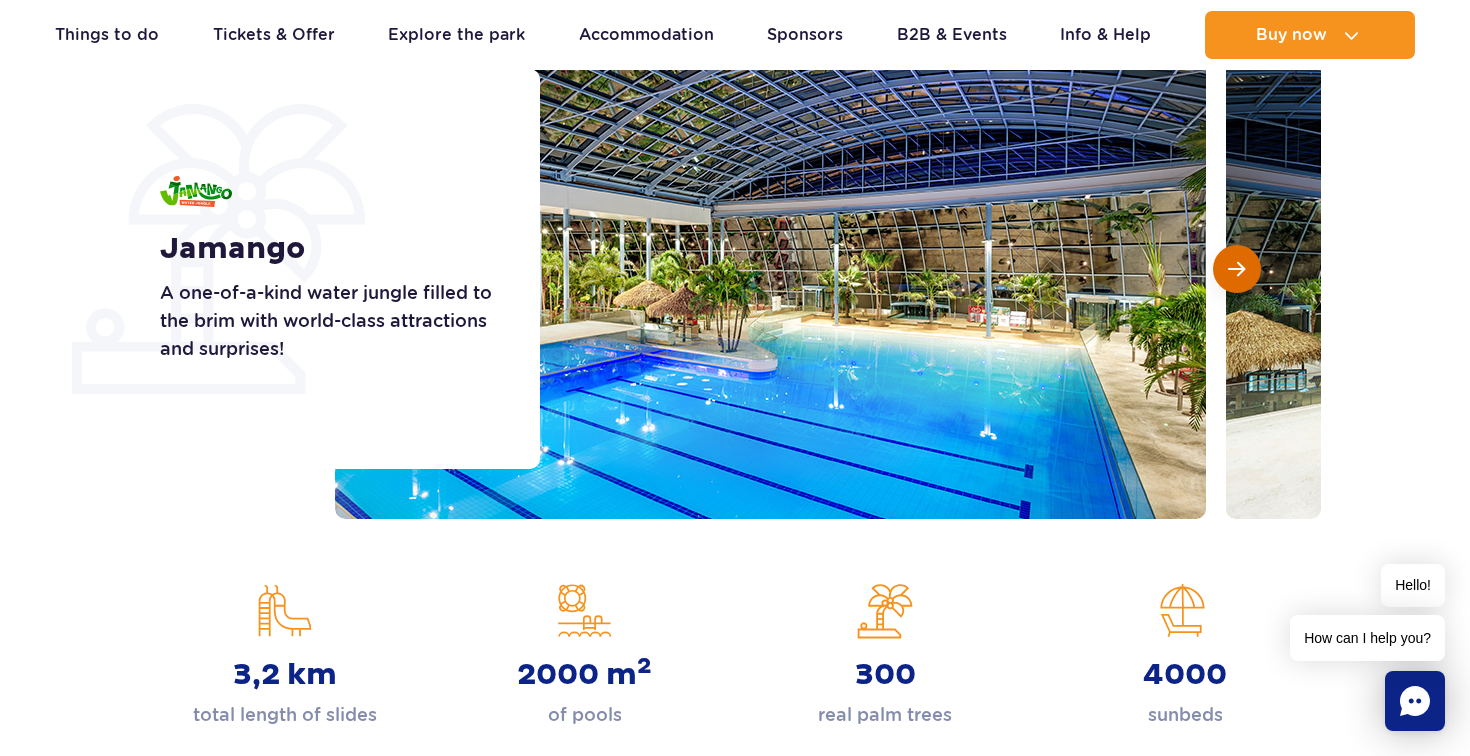 click at bounding box center (1237, 269) 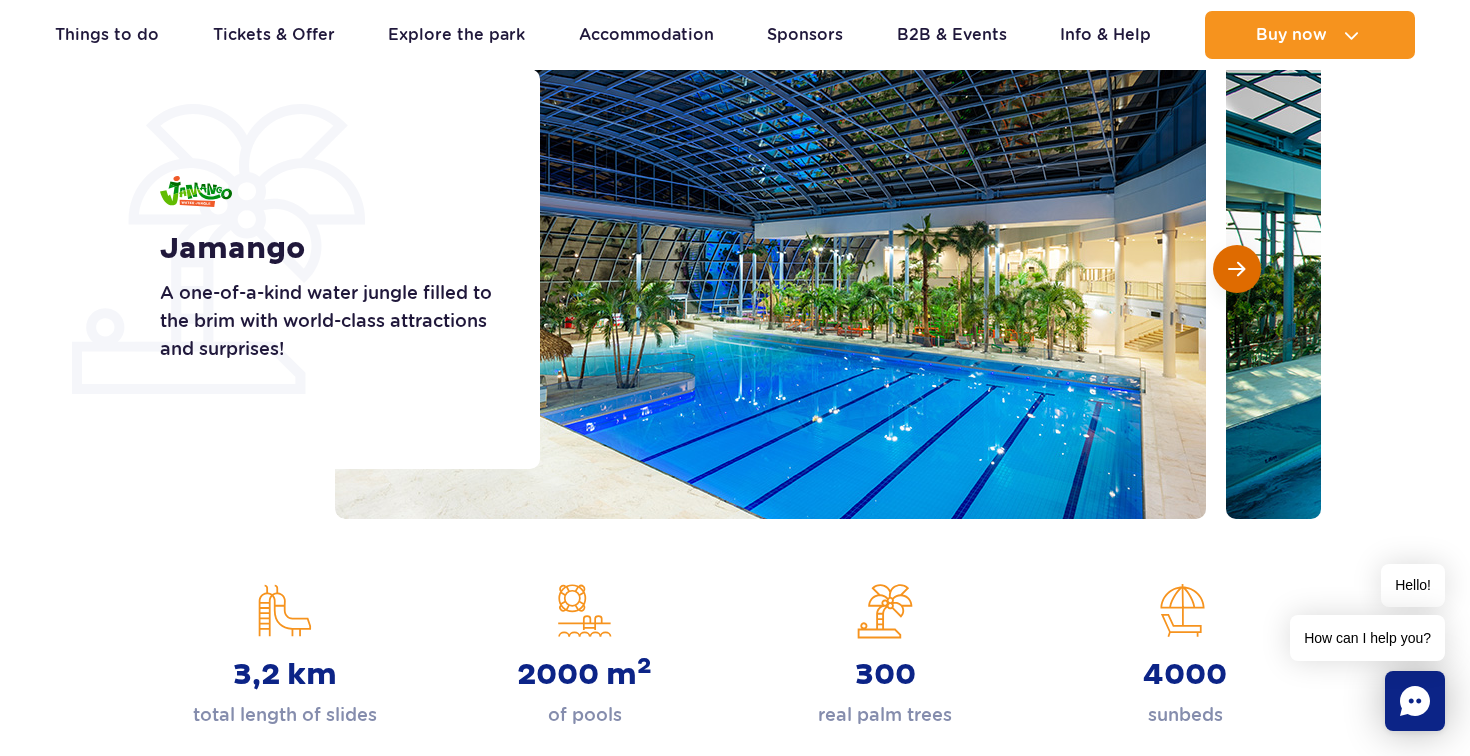 click at bounding box center [1237, 269] 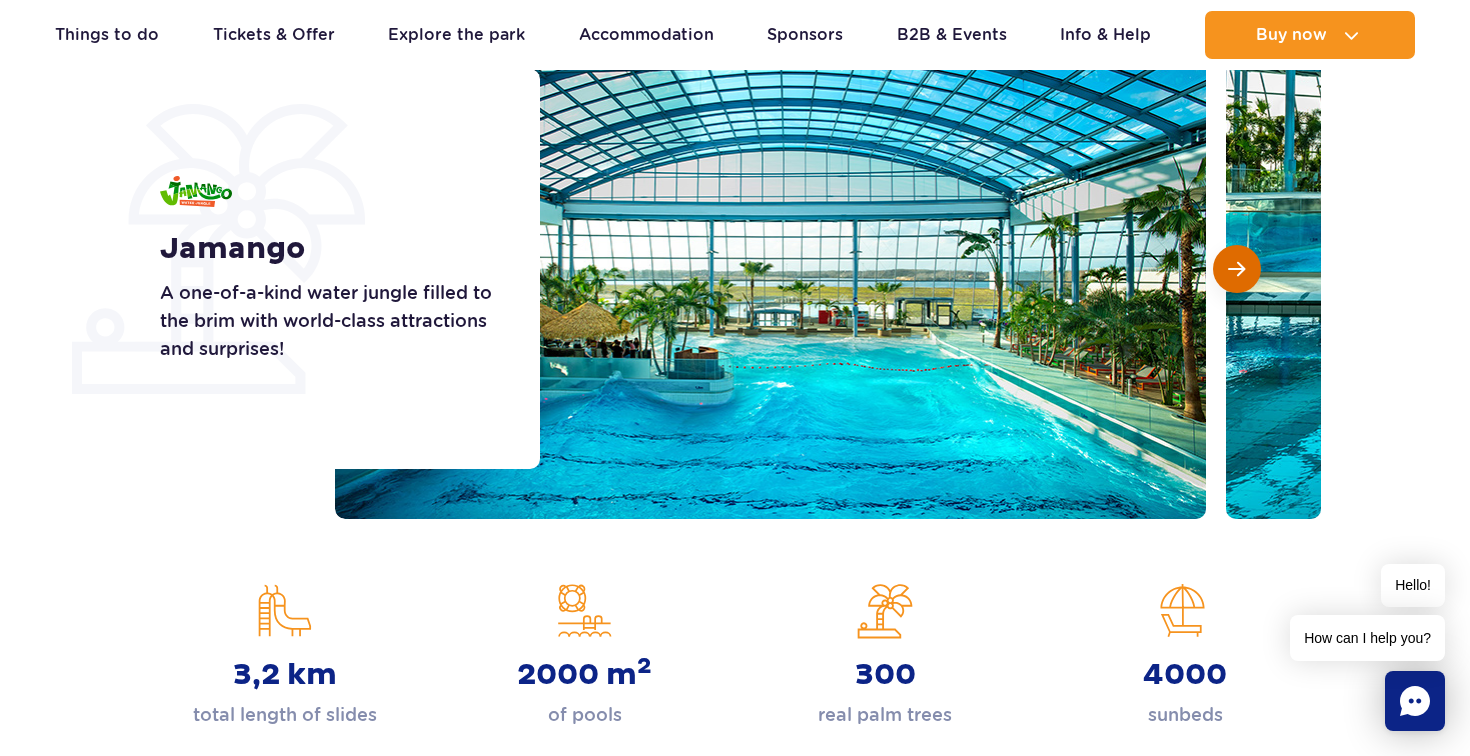 click at bounding box center [1237, 269] 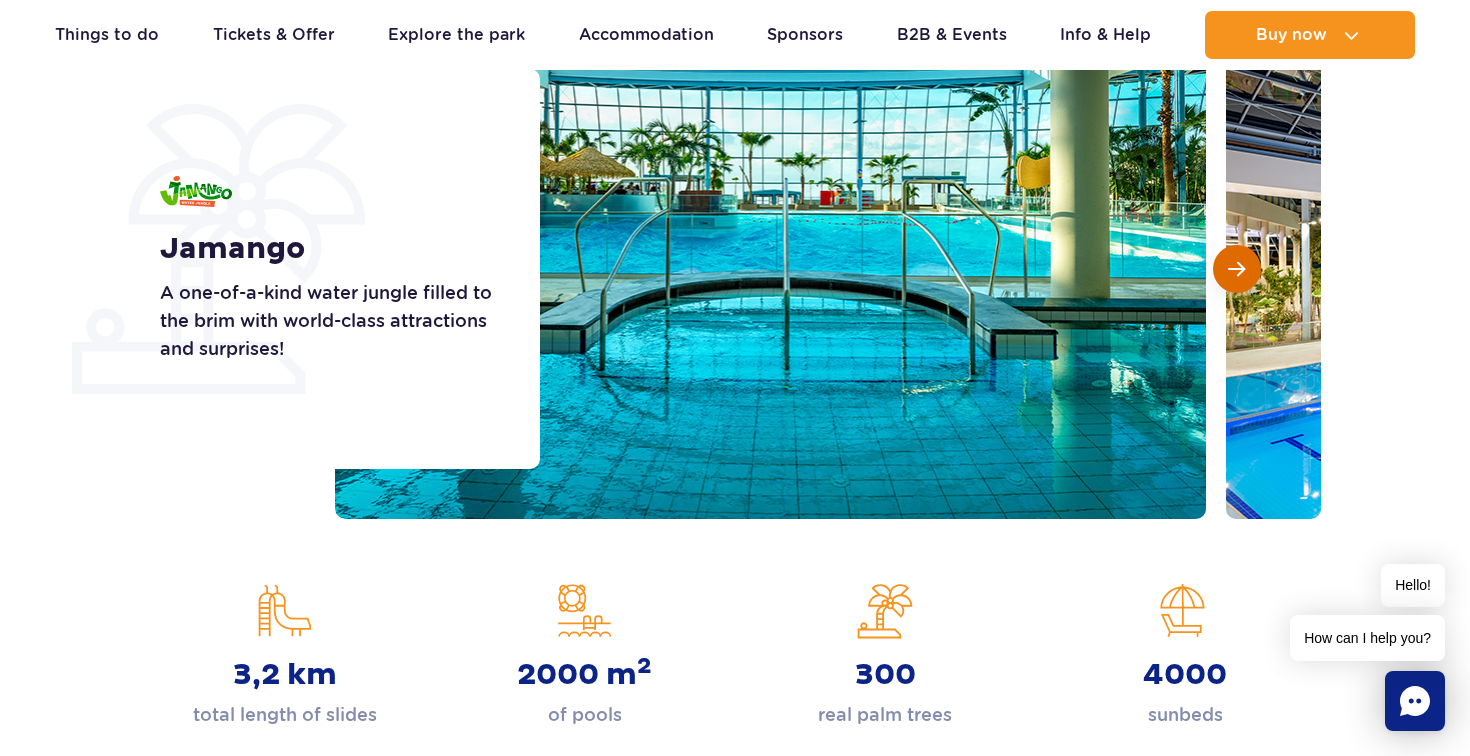 click at bounding box center (1237, 269) 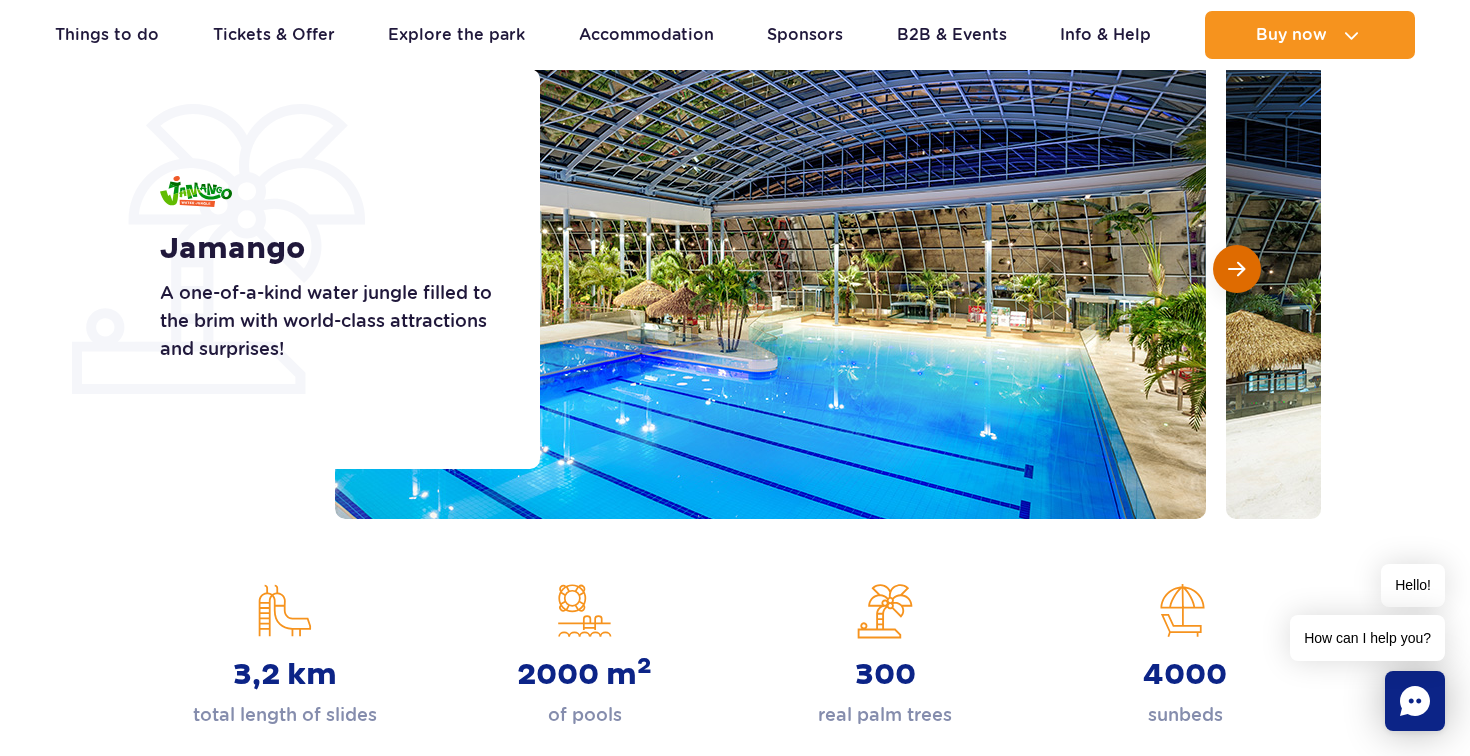 click at bounding box center [1237, 269] 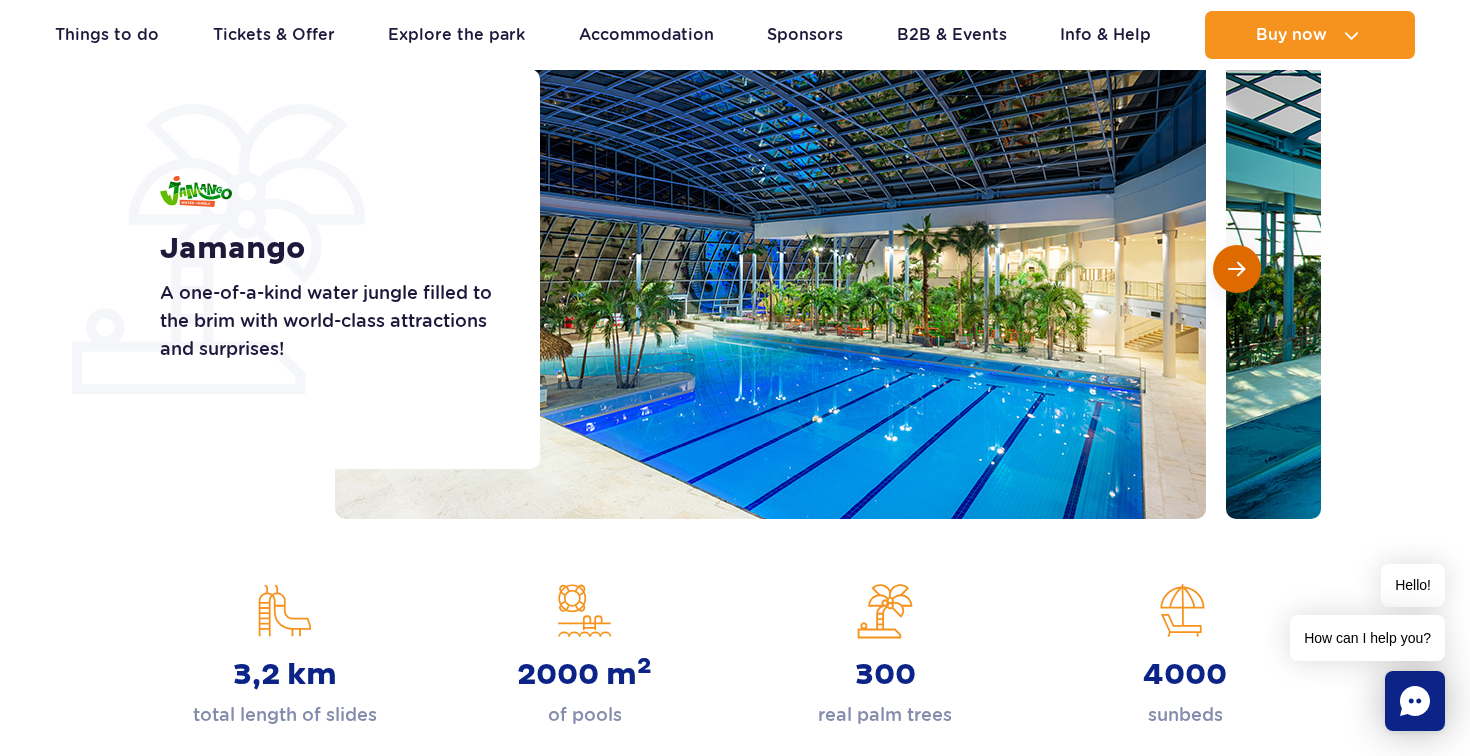 click at bounding box center [1237, 269] 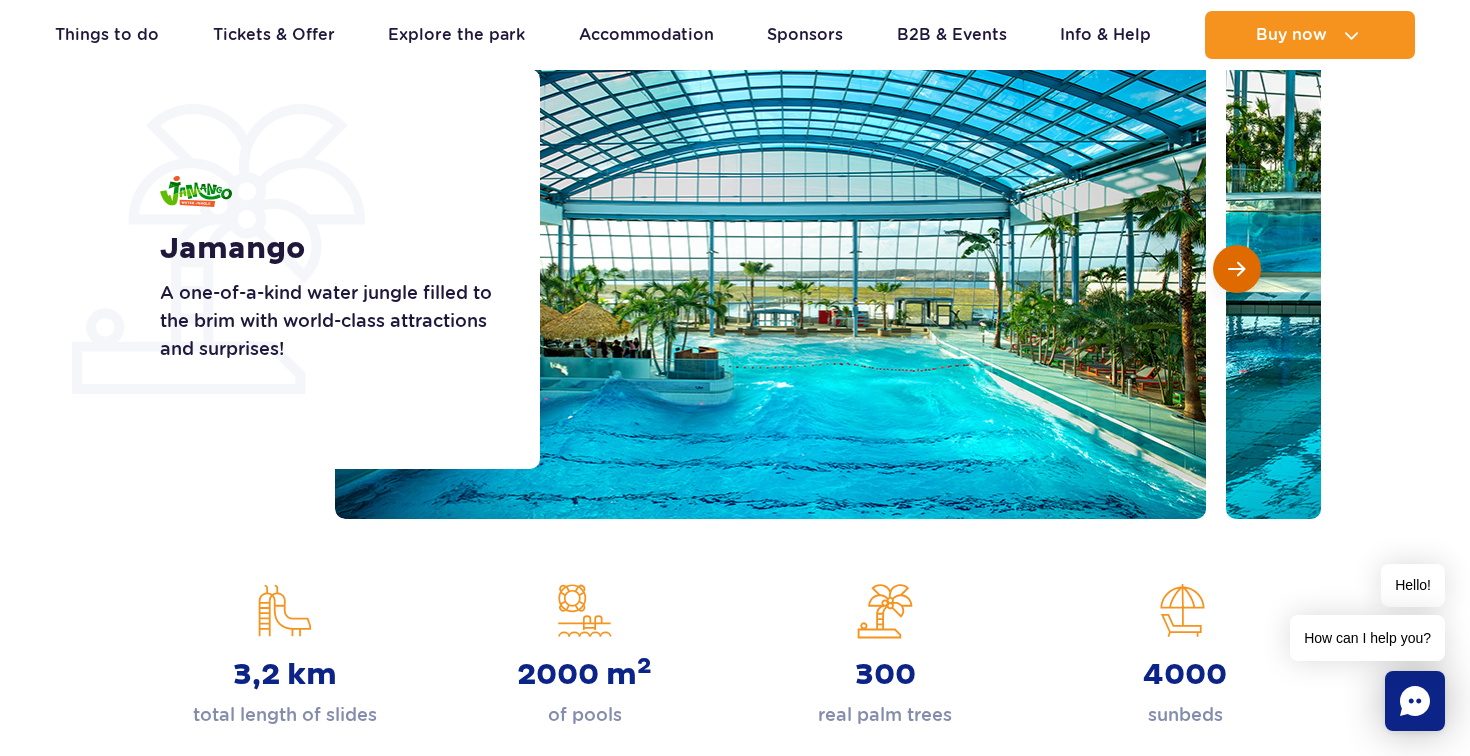click at bounding box center [1237, 269] 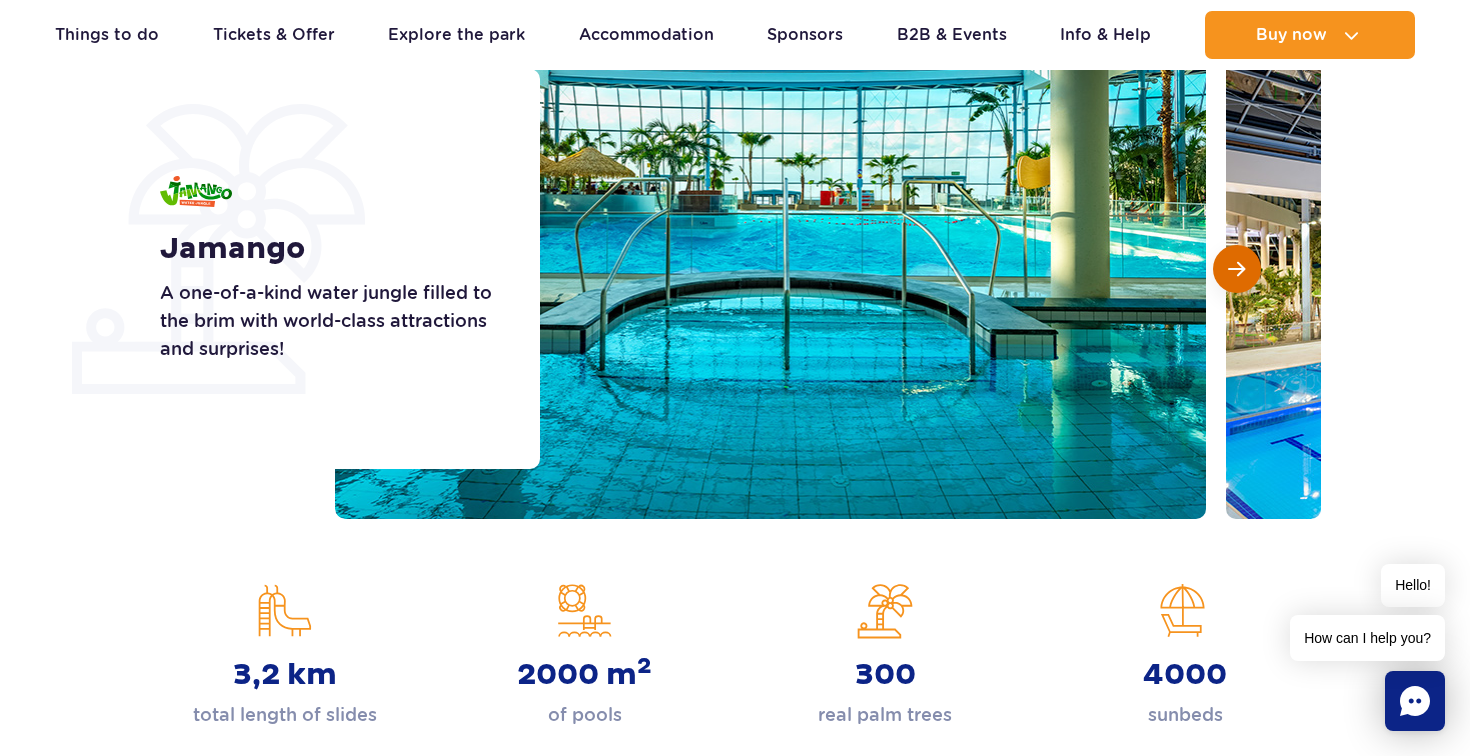 click at bounding box center (1237, 269) 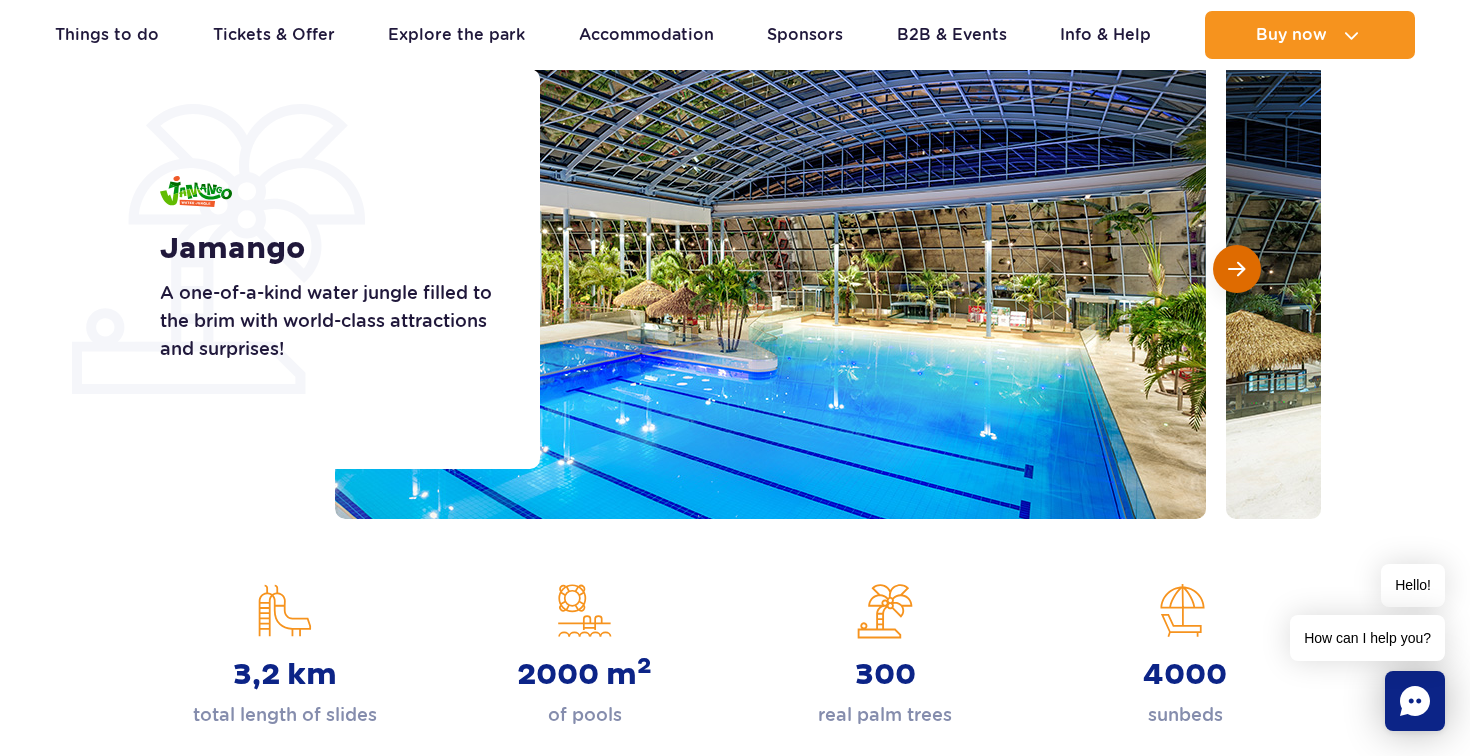 click at bounding box center (1237, 269) 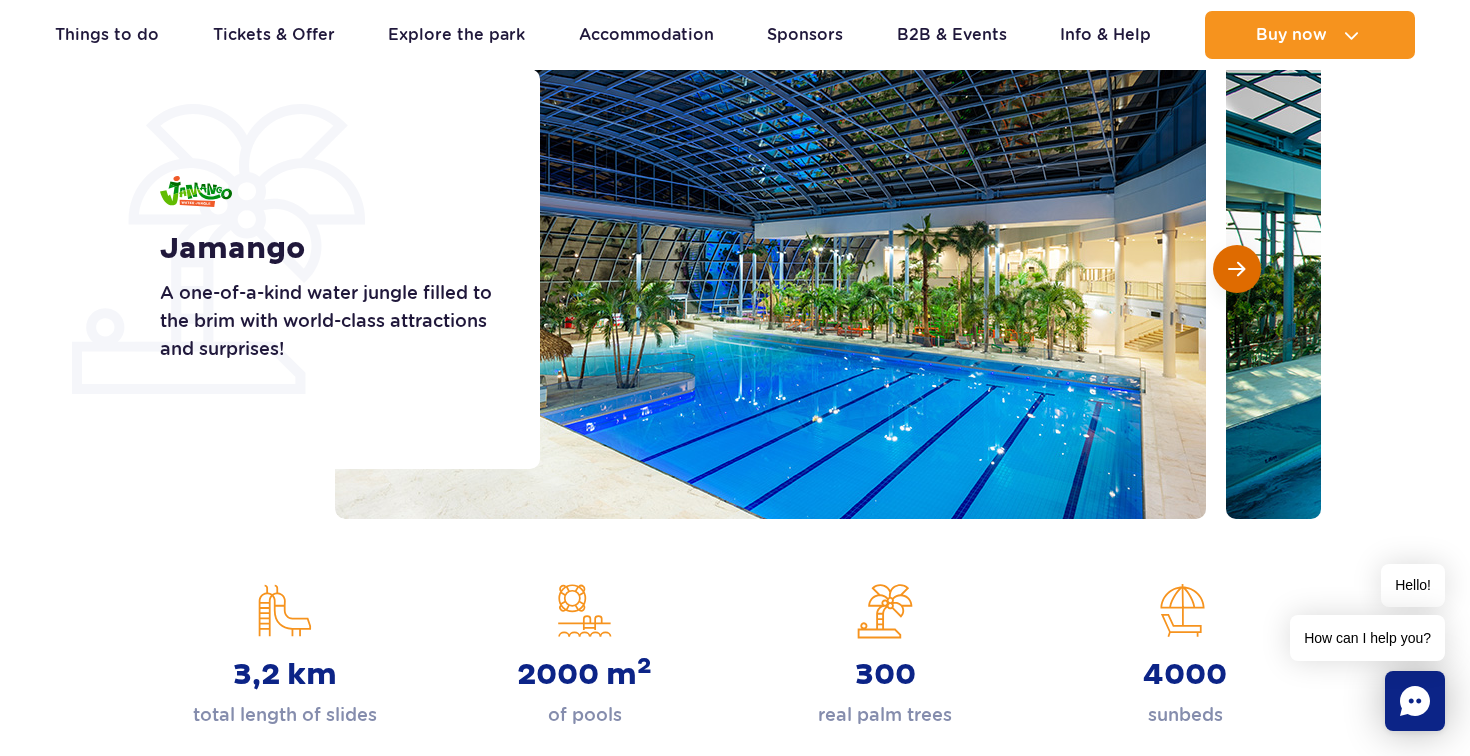 click at bounding box center (1237, 269) 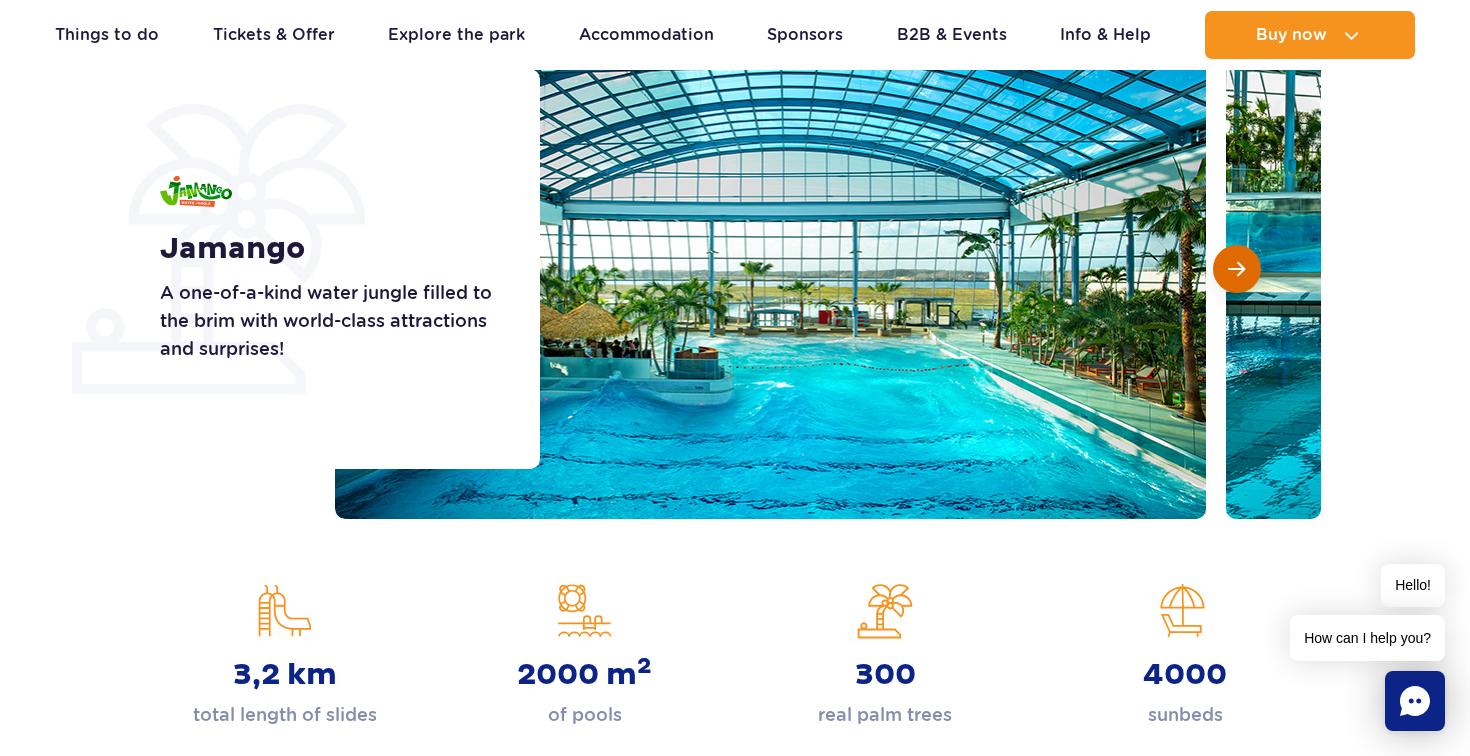 click at bounding box center [1237, 269] 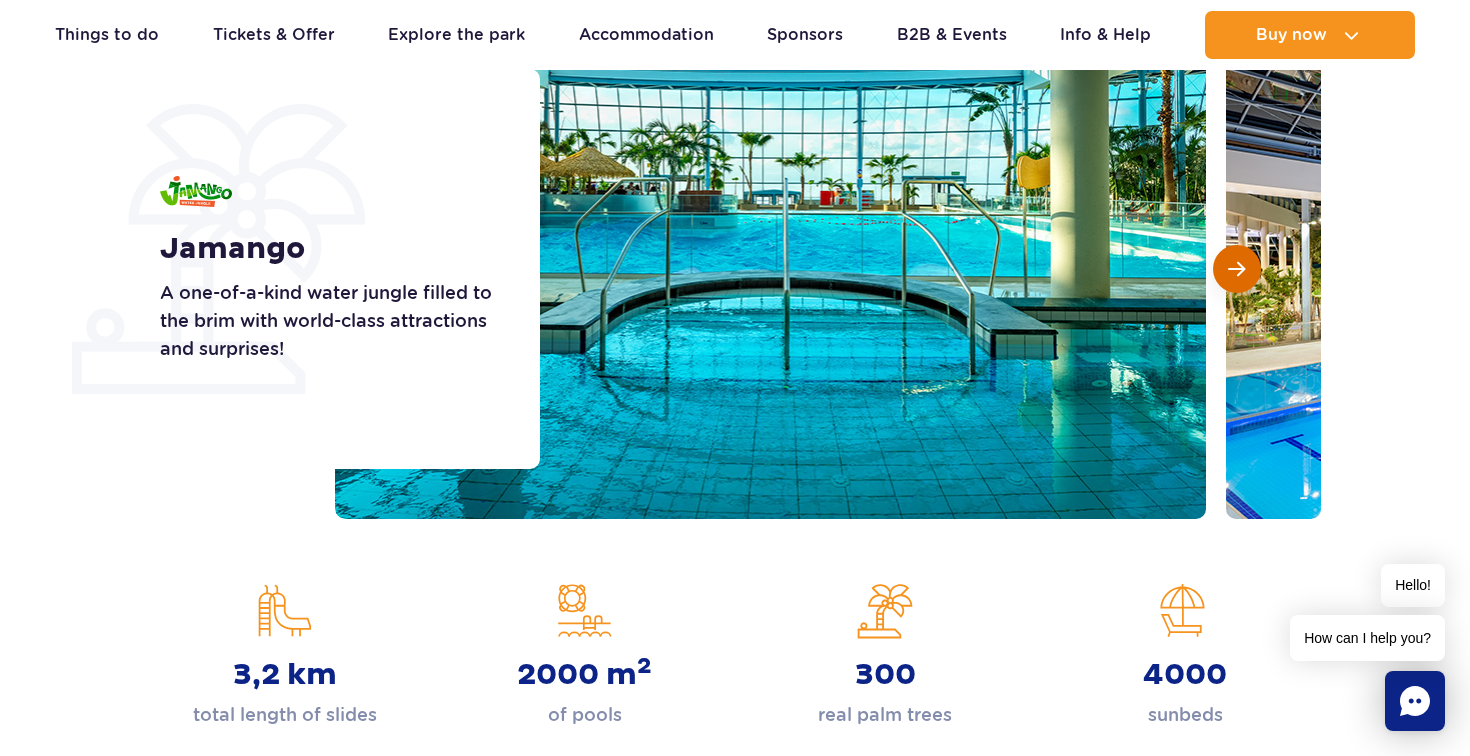 click at bounding box center [1237, 269] 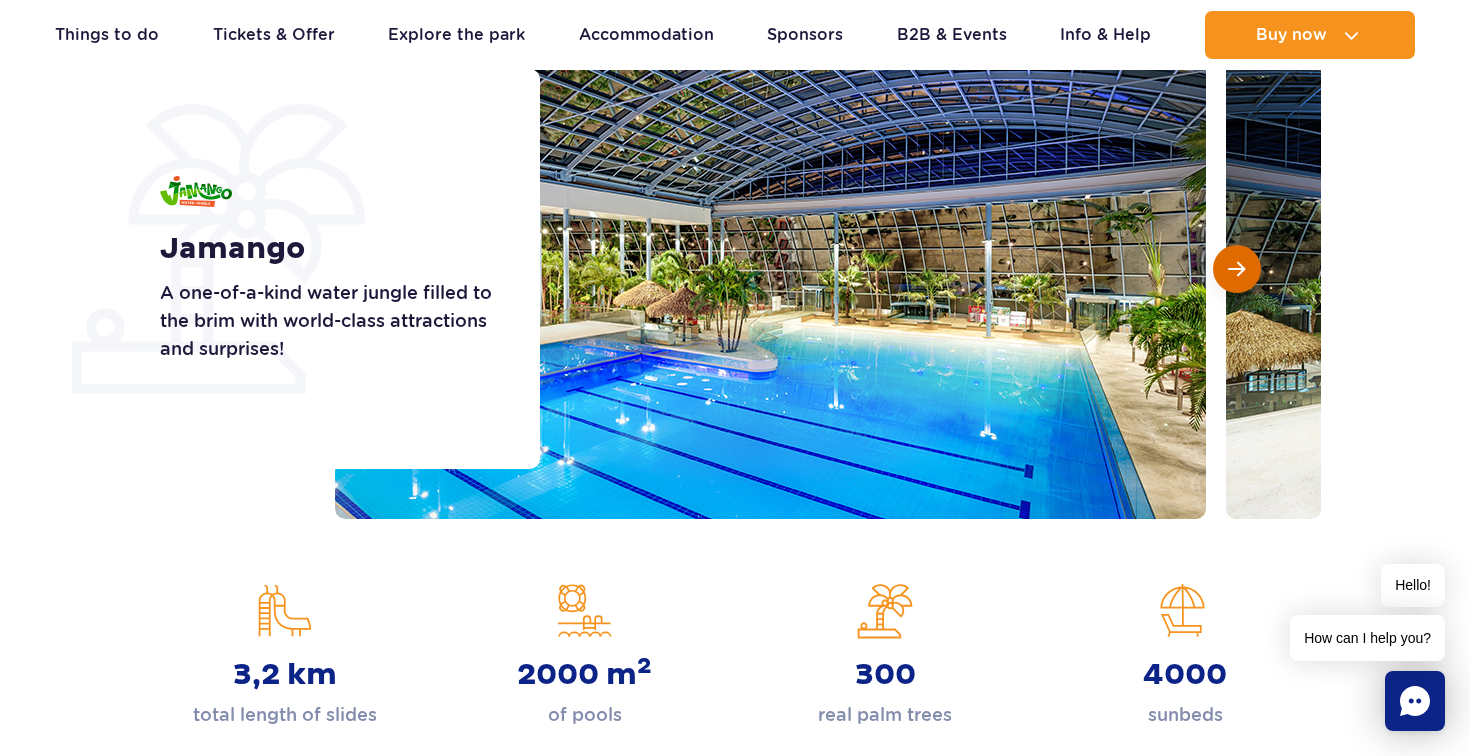 click at bounding box center [1237, 269] 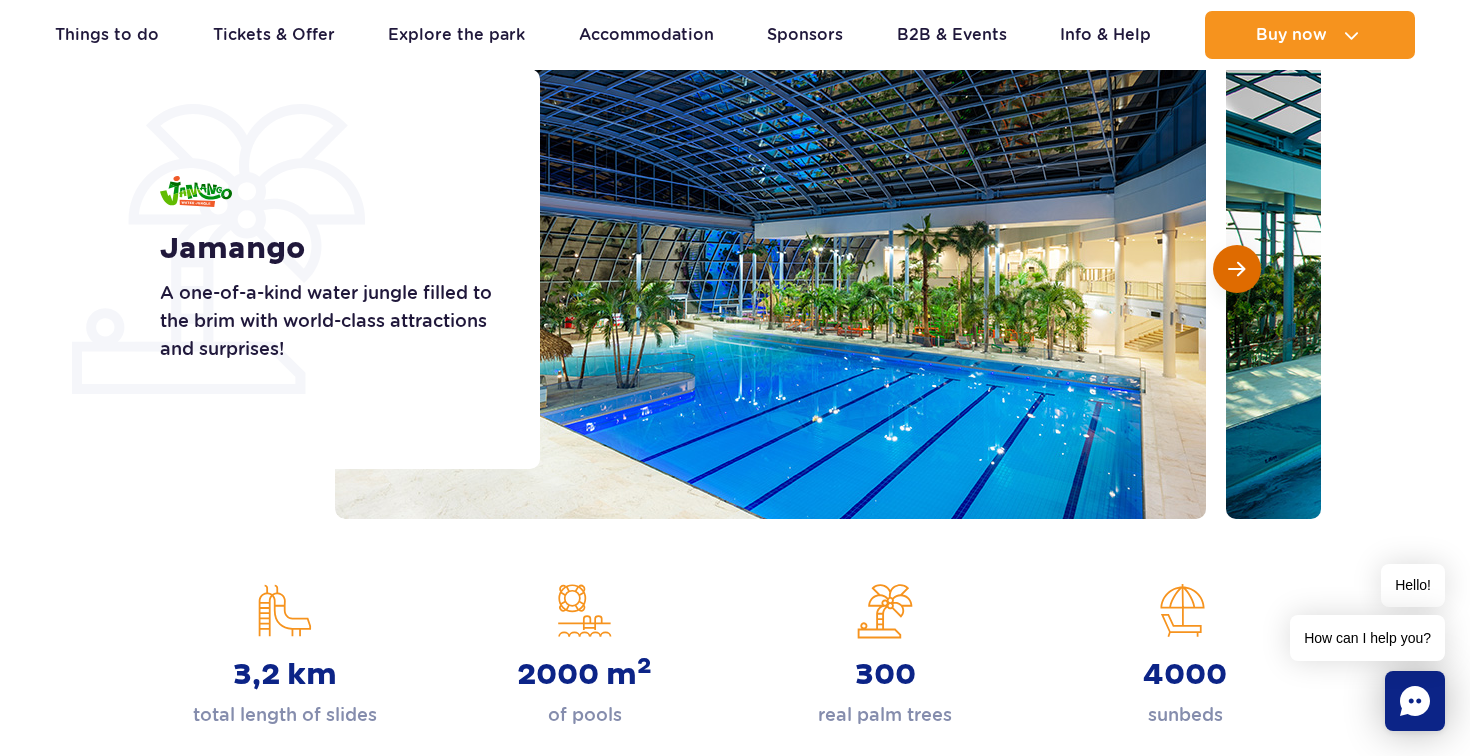 click at bounding box center (1237, 269) 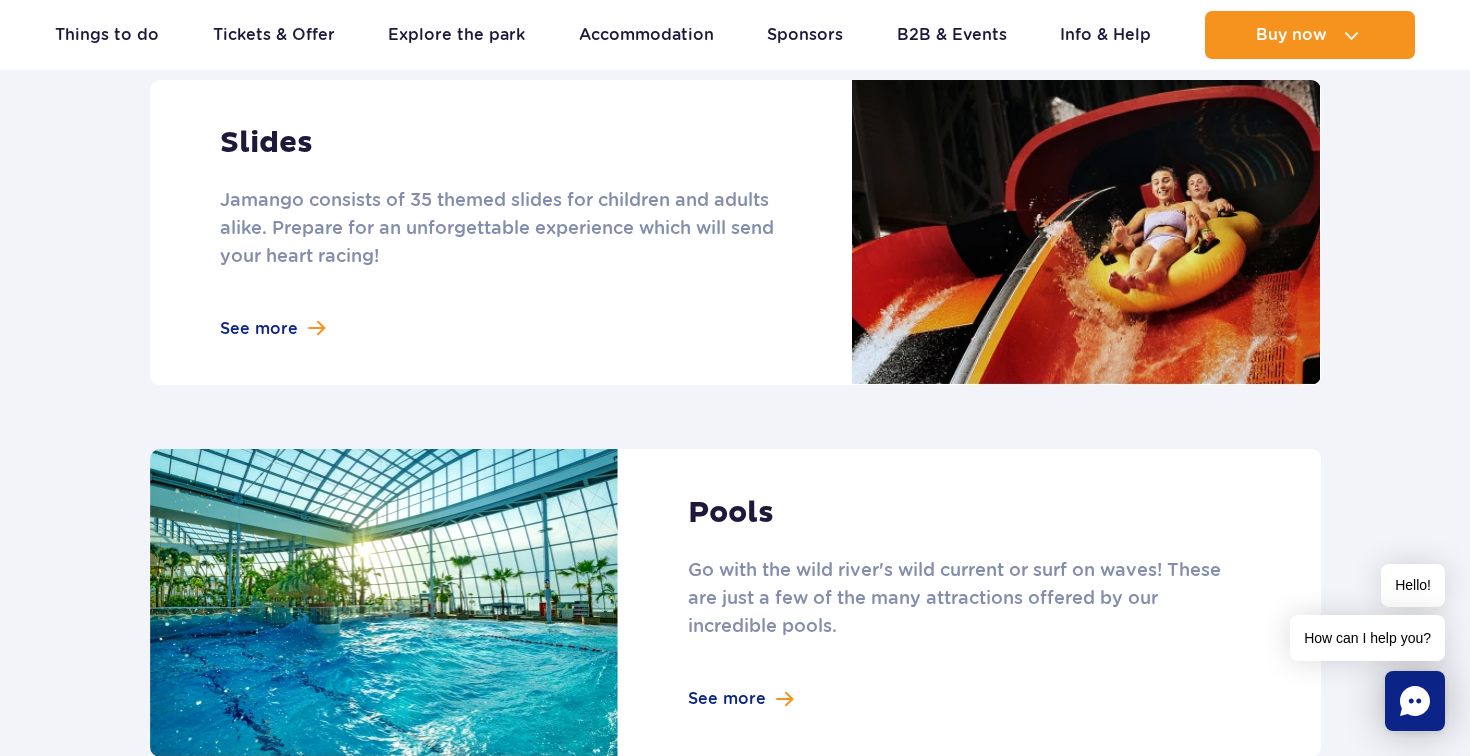 scroll, scrollTop: 1772, scrollLeft: 0, axis: vertical 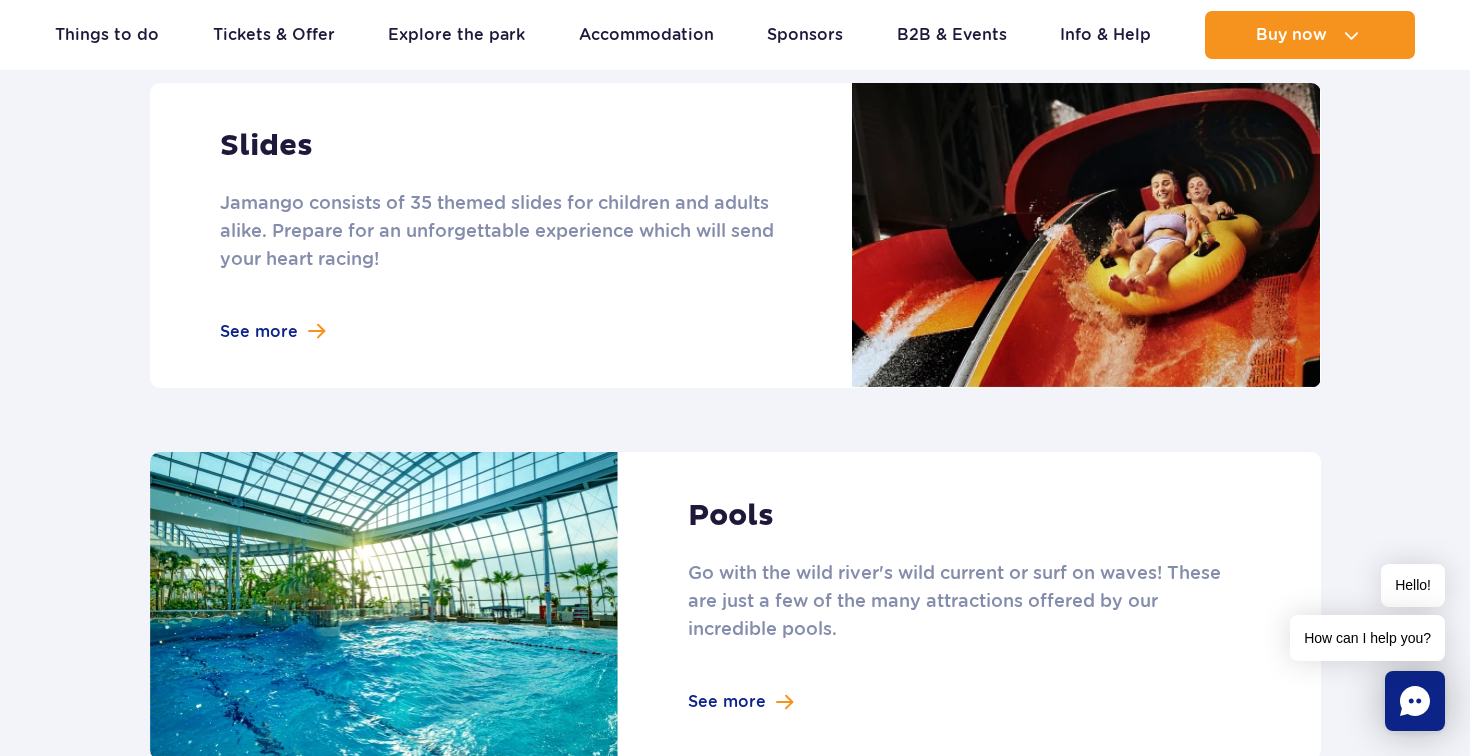 click at bounding box center (735, 235) 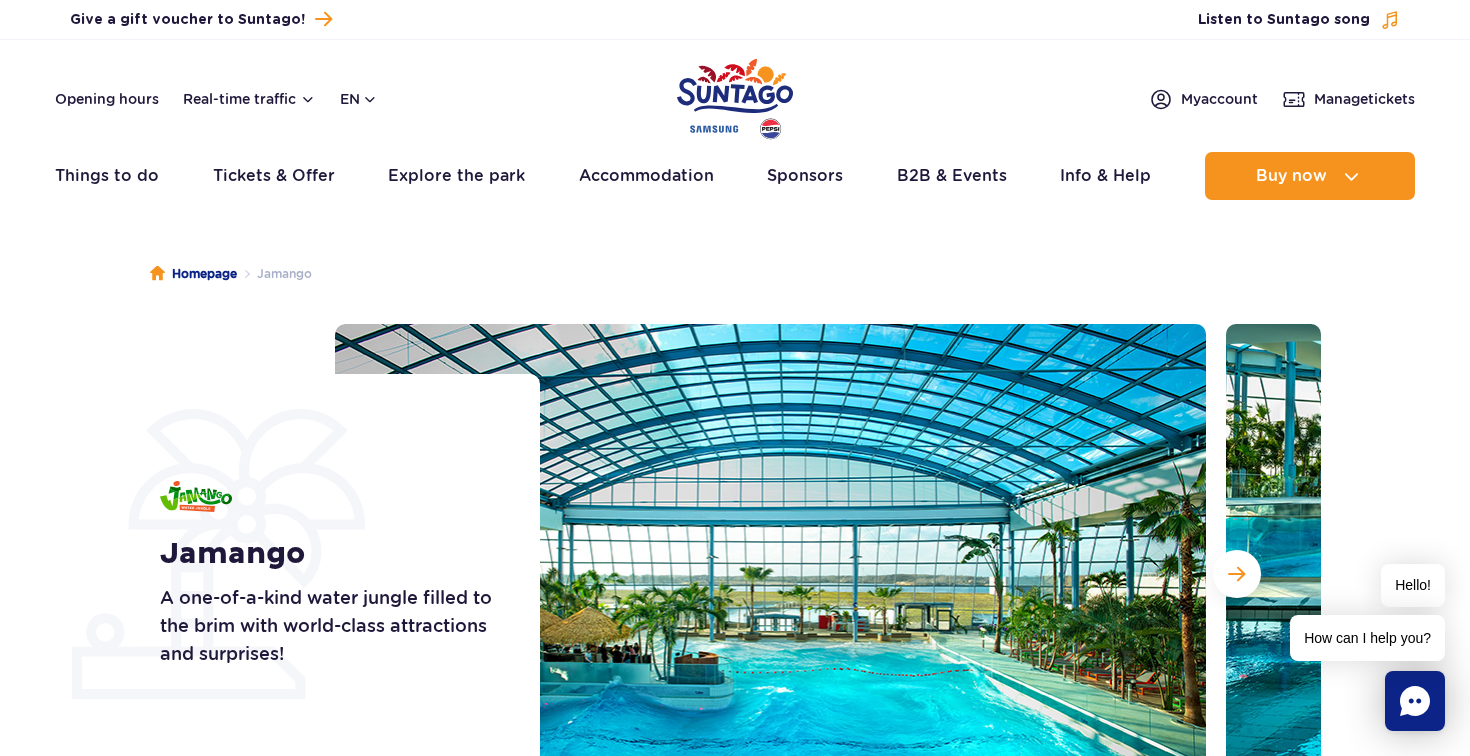 scroll, scrollTop: -1, scrollLeft: 0, axis: vertical 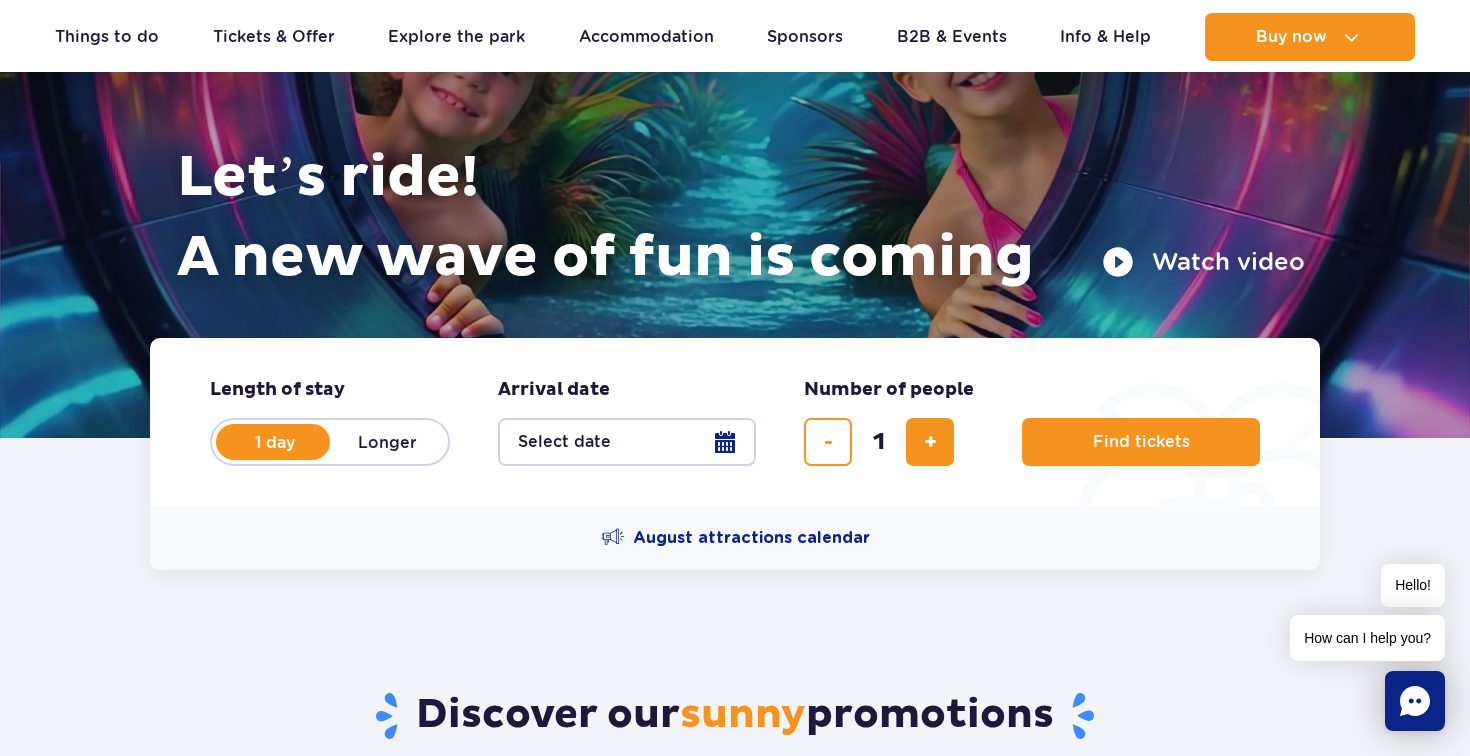 click on "Select date" at bounding box center [627, 442] 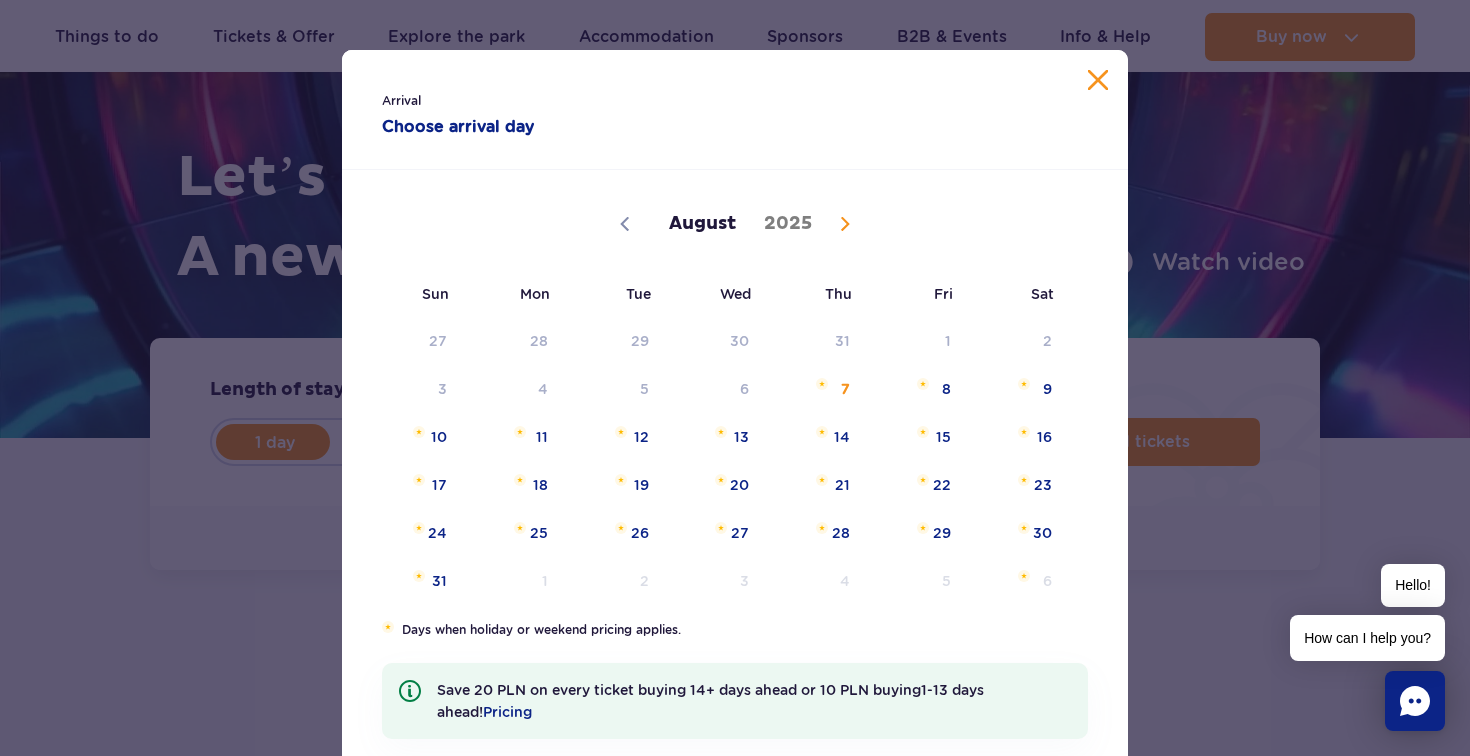 click on "Arrival Choose arrival day" at bounding box center [735, 110] 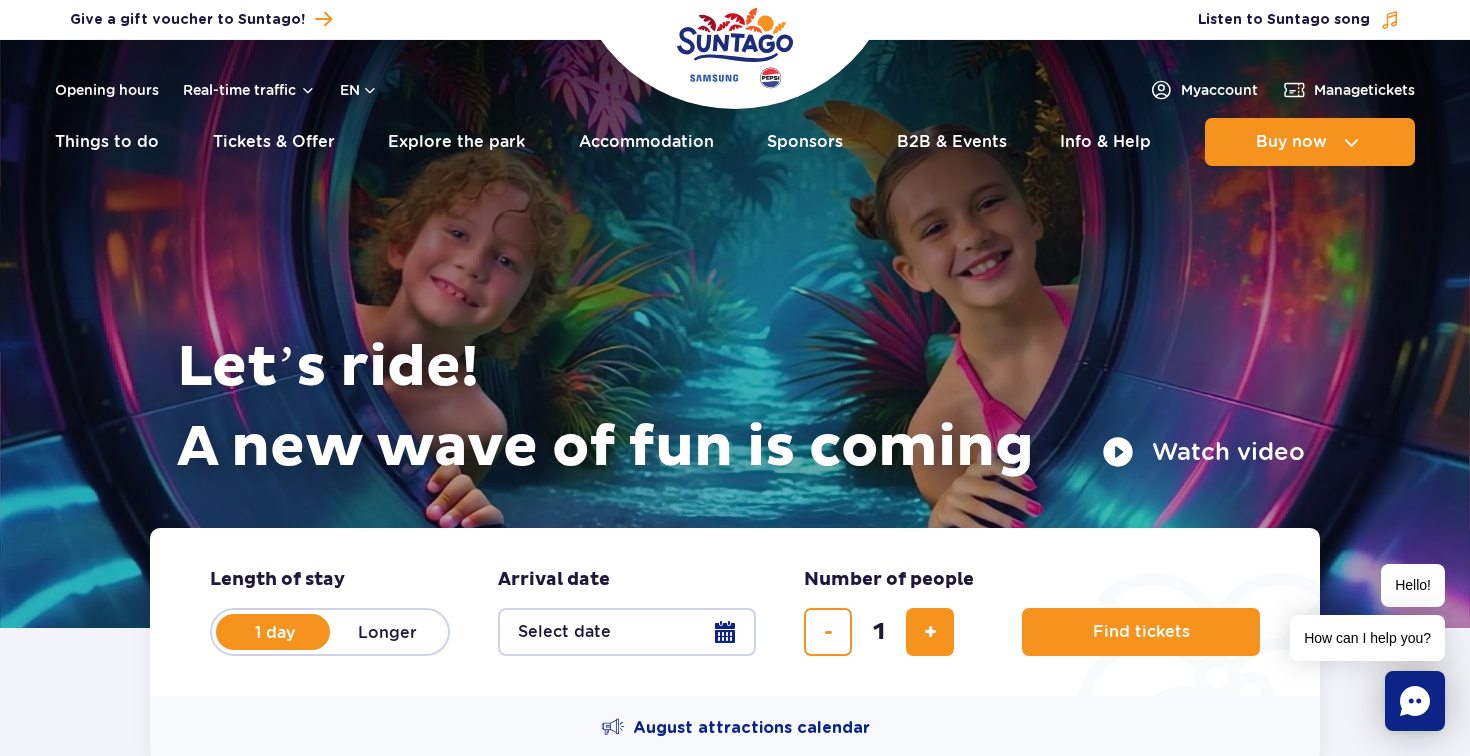 scroll, scrollTop: 0, scrollLeft: 0, axis: both 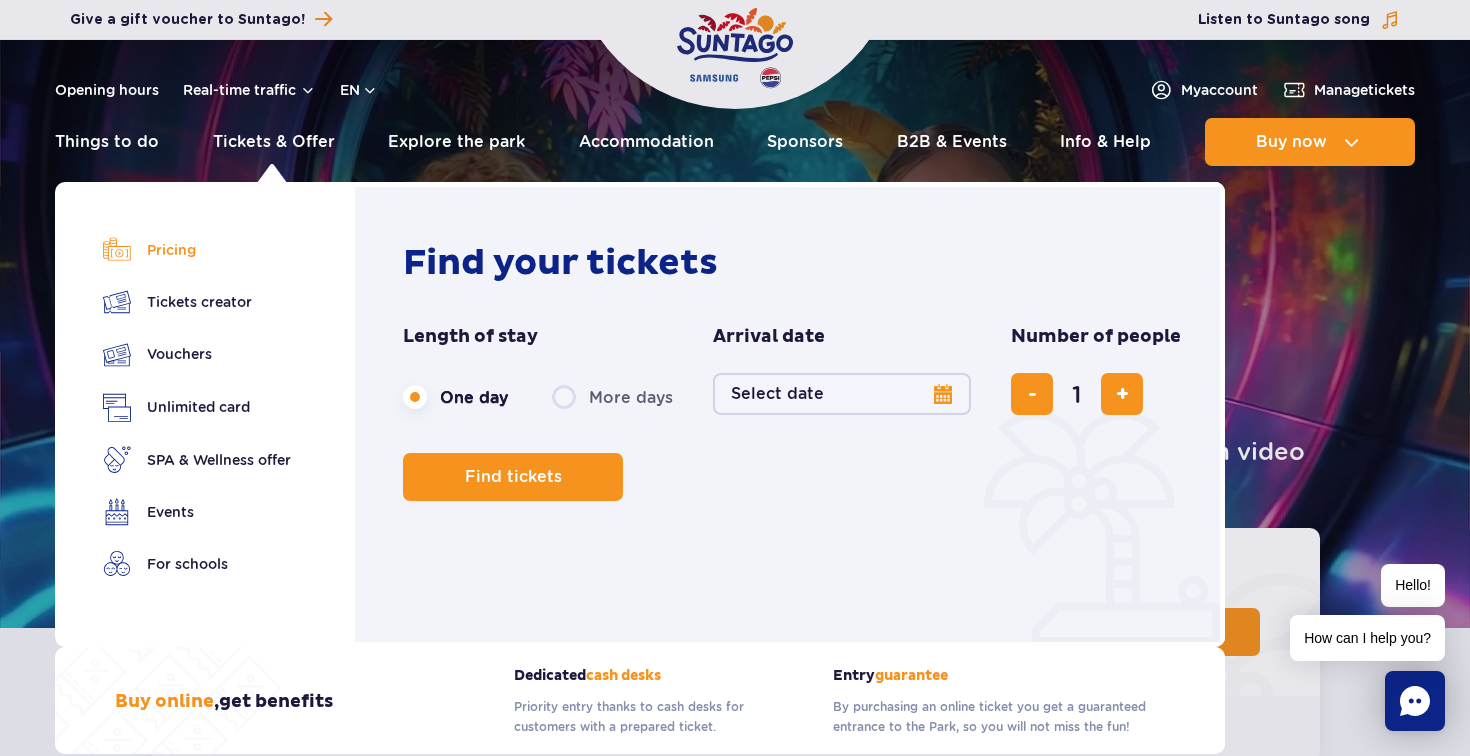 click on "Pricing" at bounding box center [197, 250] 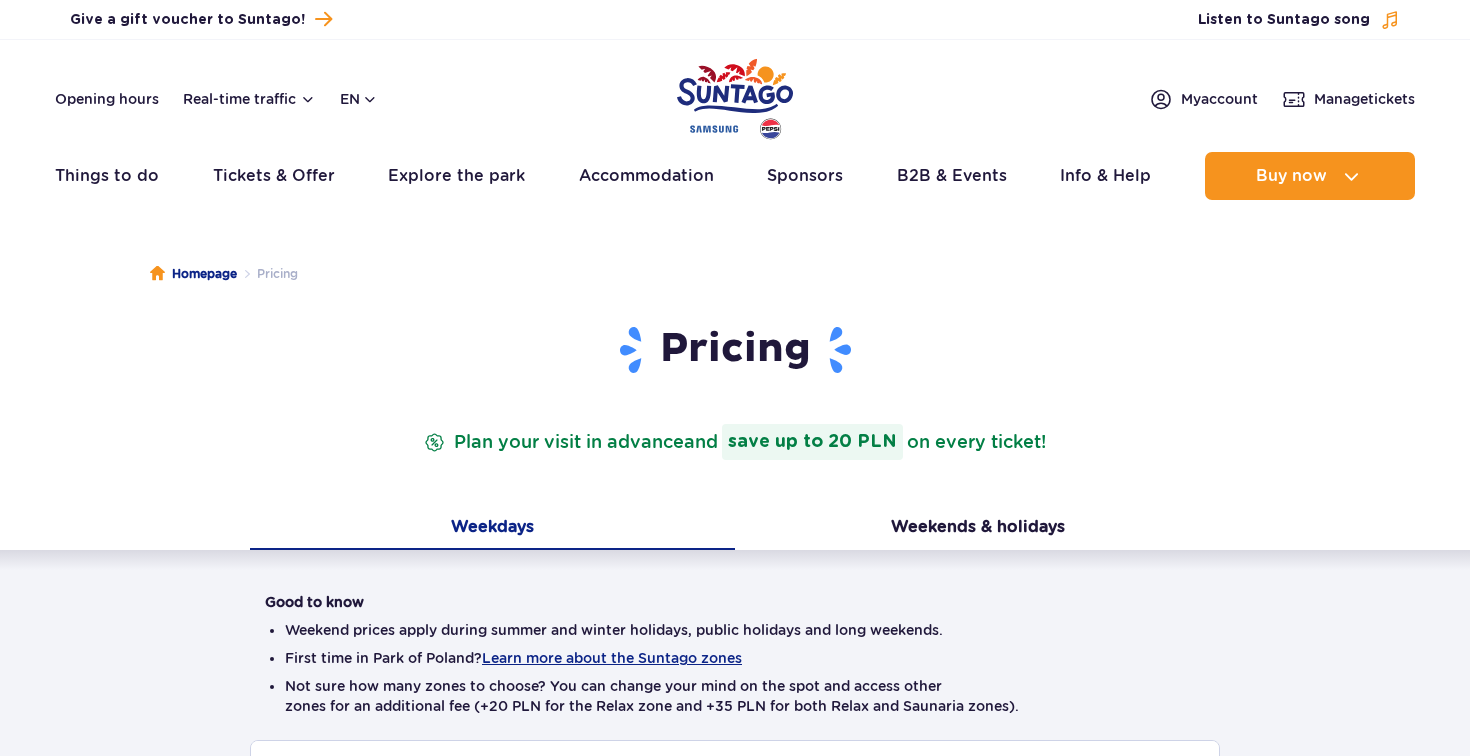 scroll, scrollTop: 0, scrollLeft: 0, axis: both 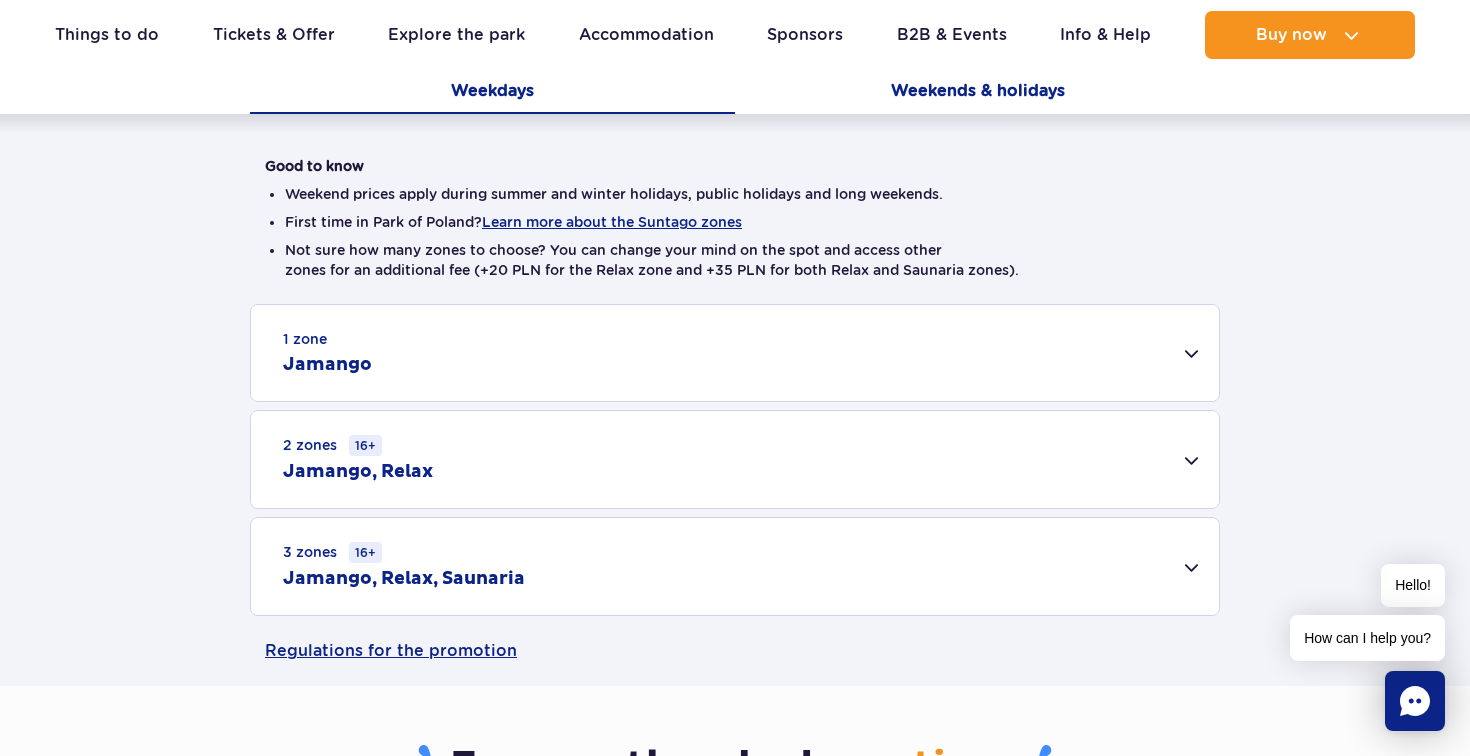 click on "Weekends & holidays" at bounding box center (977, 93) 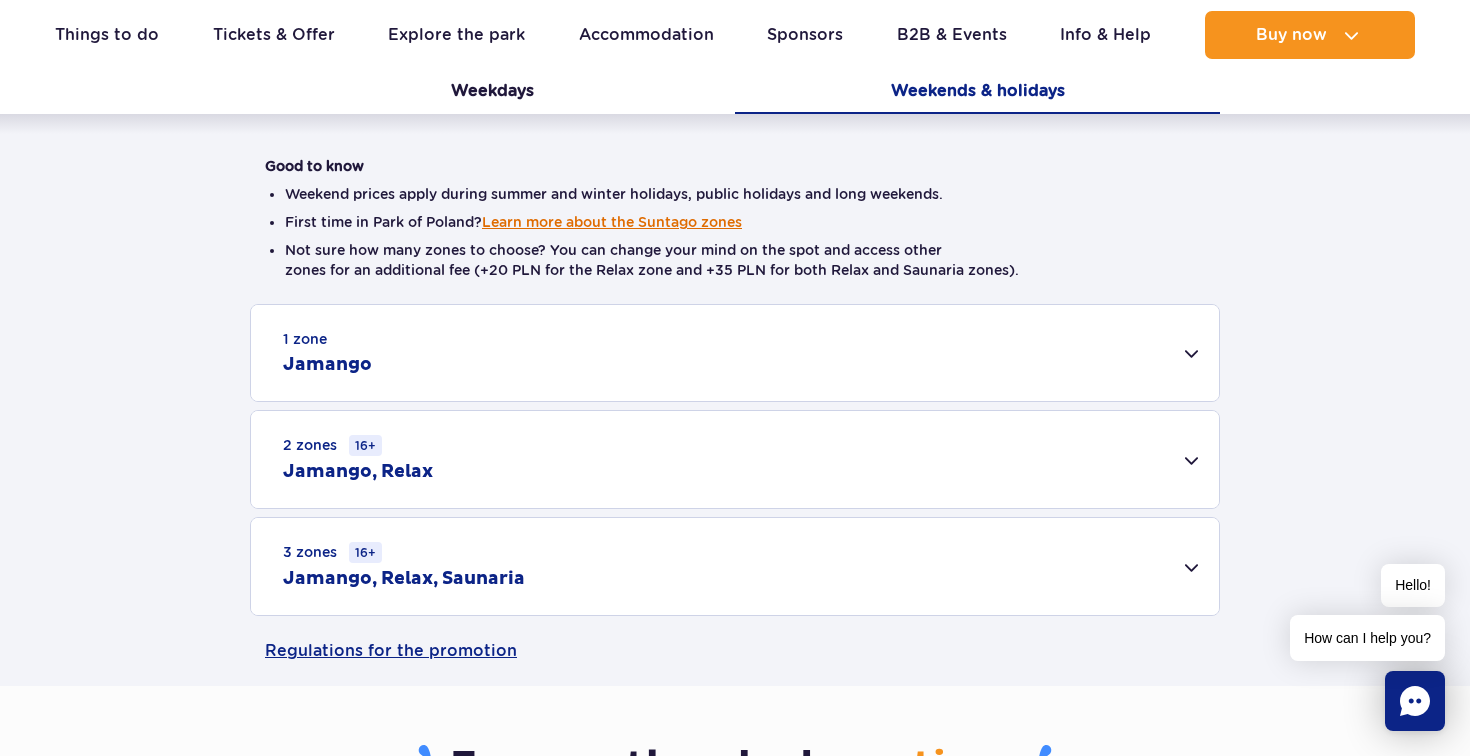 click on "Learn more about the Suntago zones" at bounding box center (612, 222) 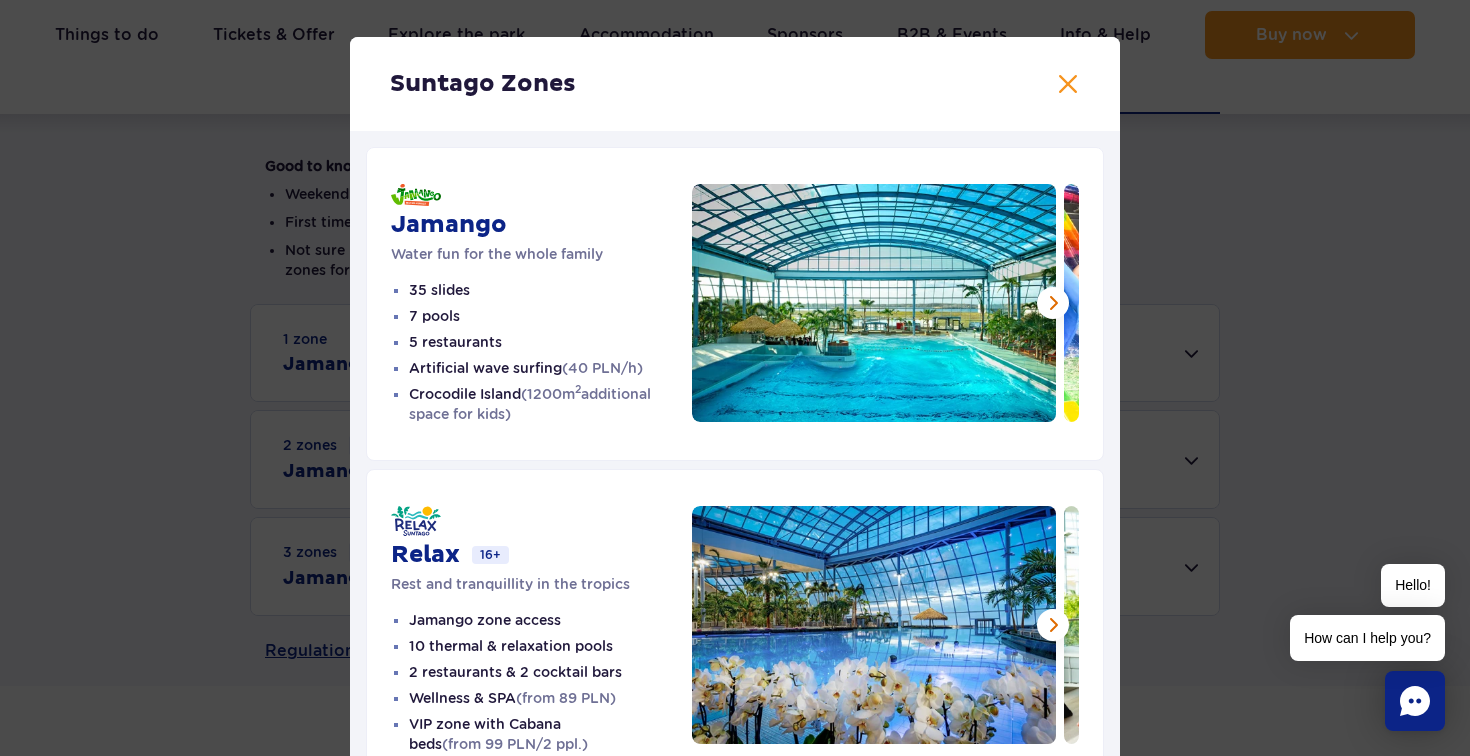 scroll, scrollTop: 24, scrollLeft: 0, axis: vertical 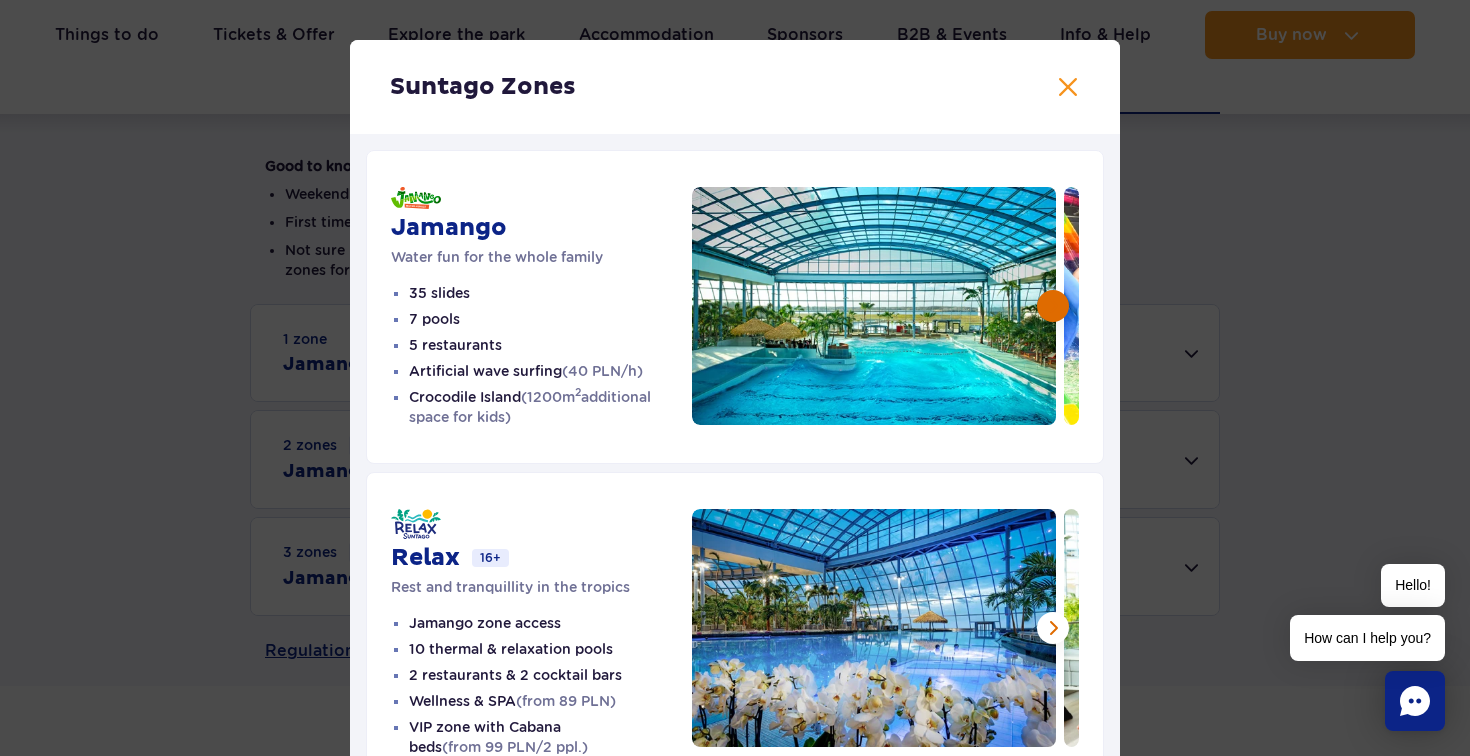 click at bounding box center [1053, 306] 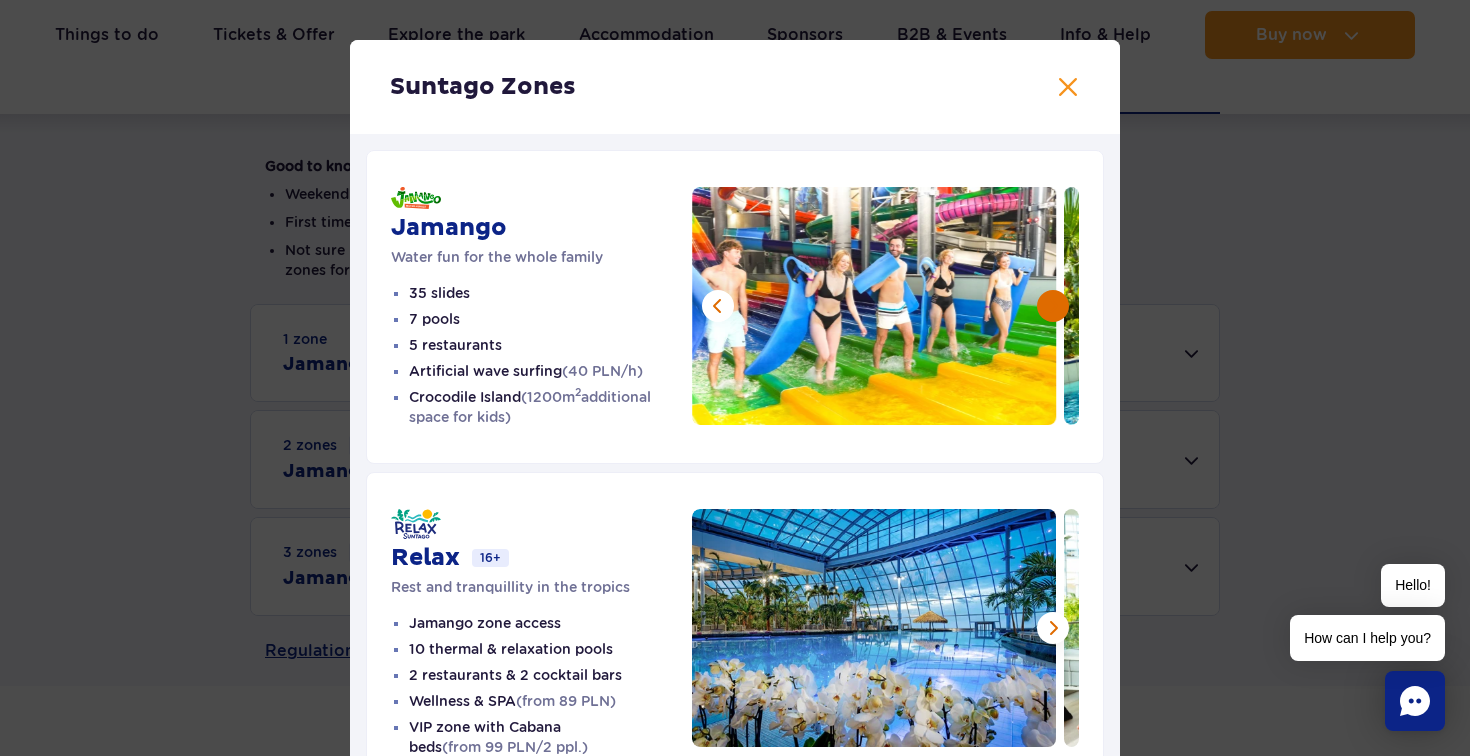 click at bounding box center [1053, 306] 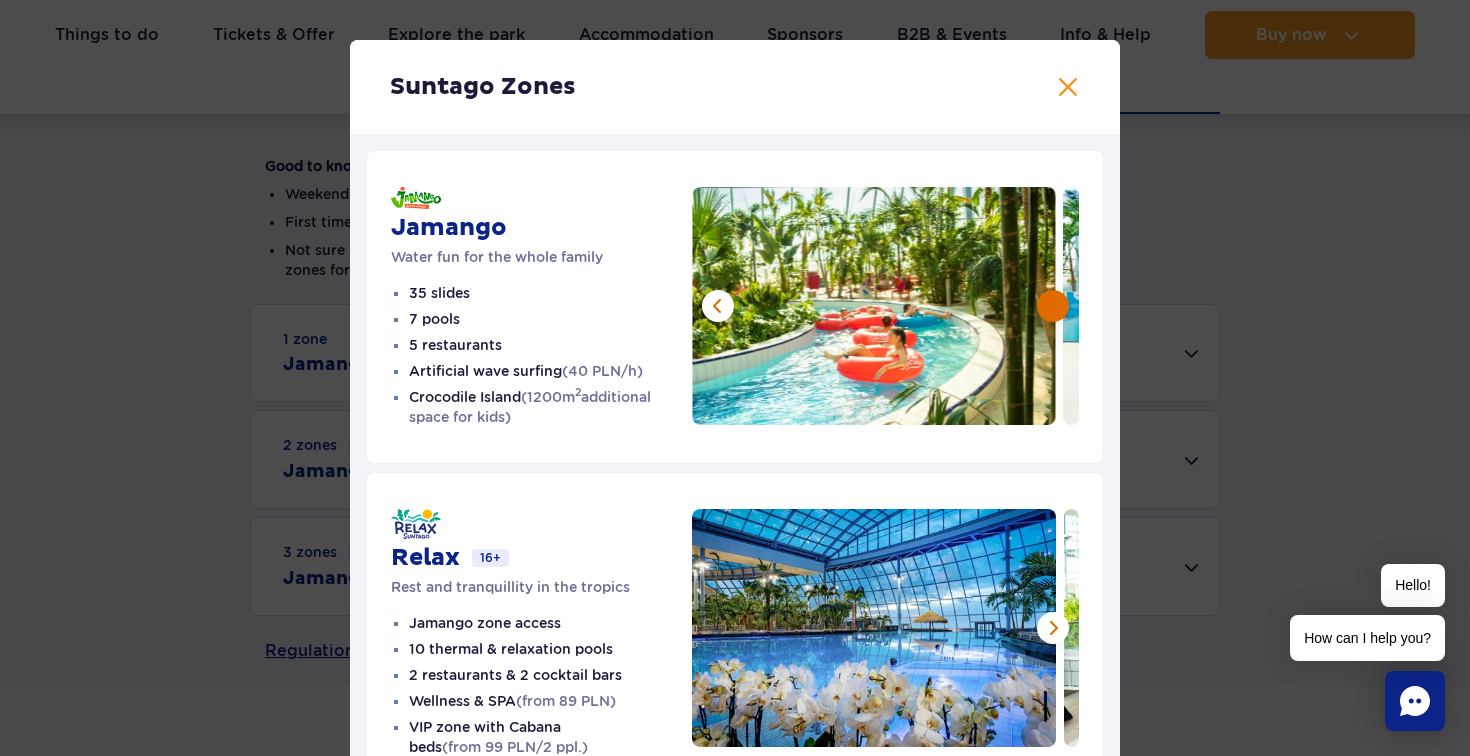 click at bounding box center (1053, 306) 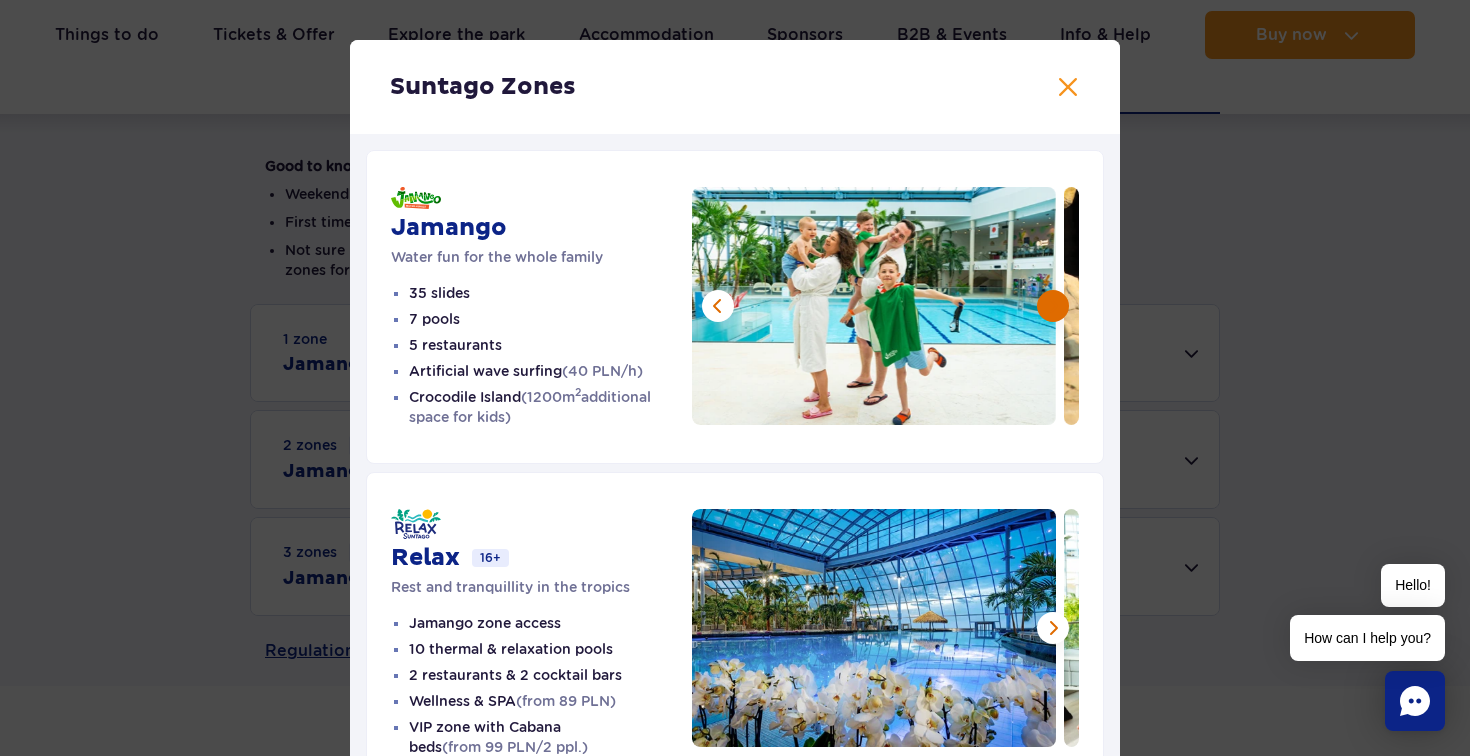 click at bounding box center (1053, 306) 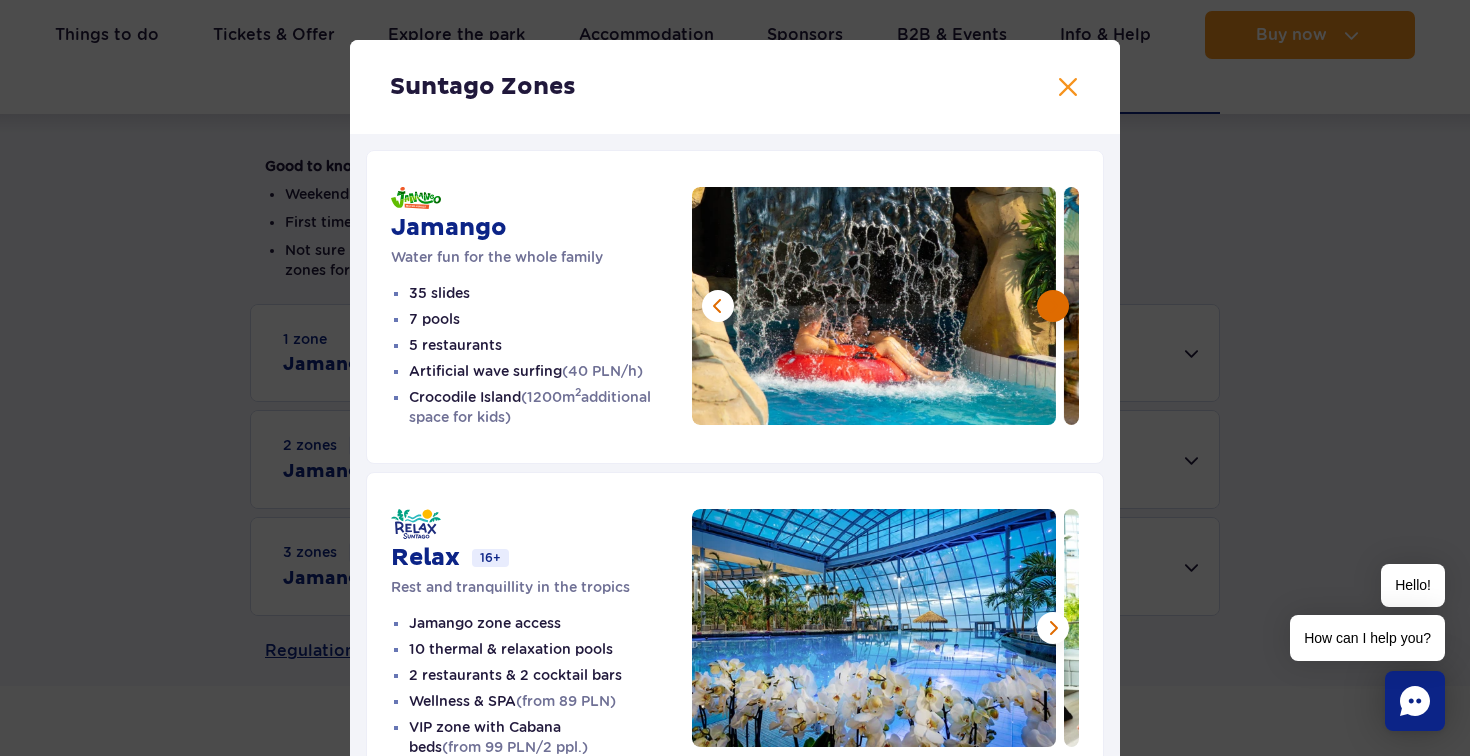 click at bounding box center [1053, 306] 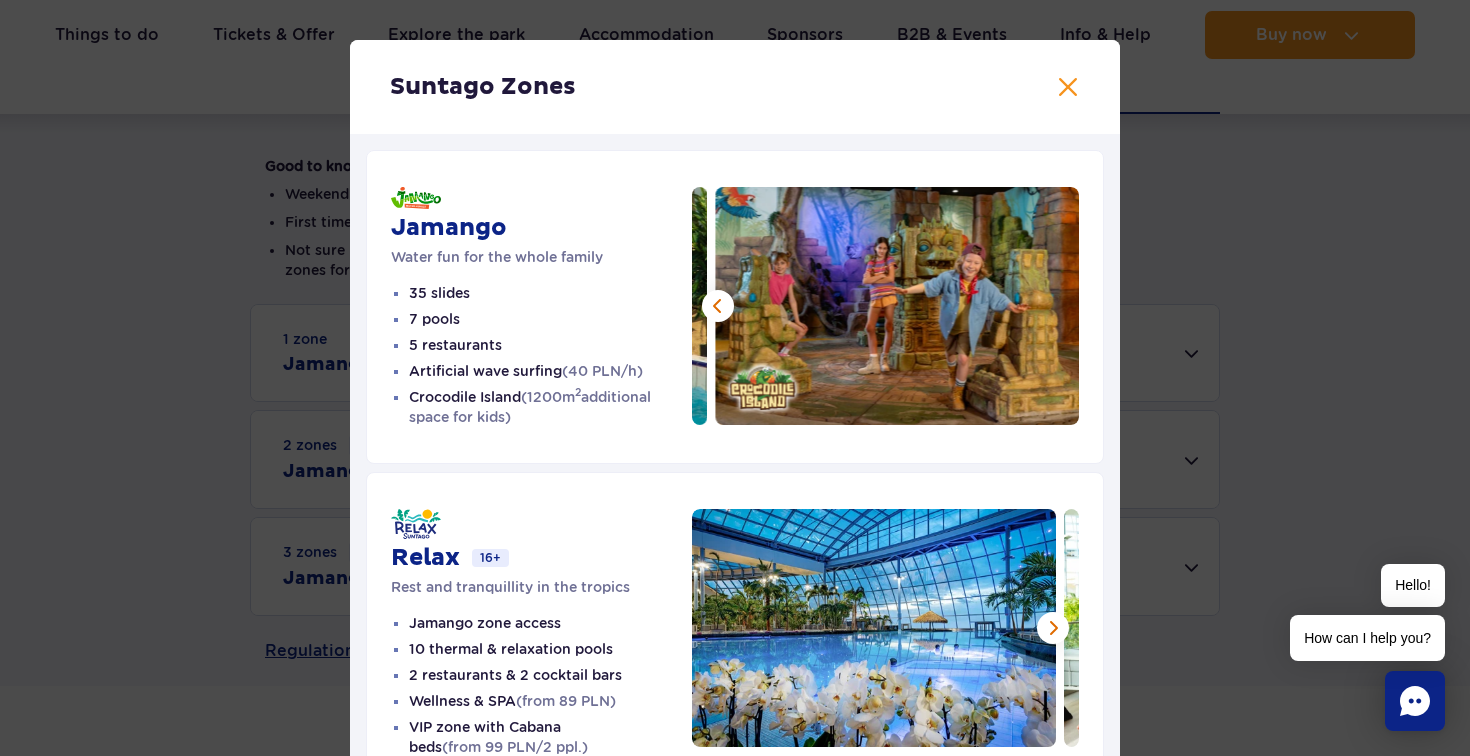 click at bounding box center [897, 306] 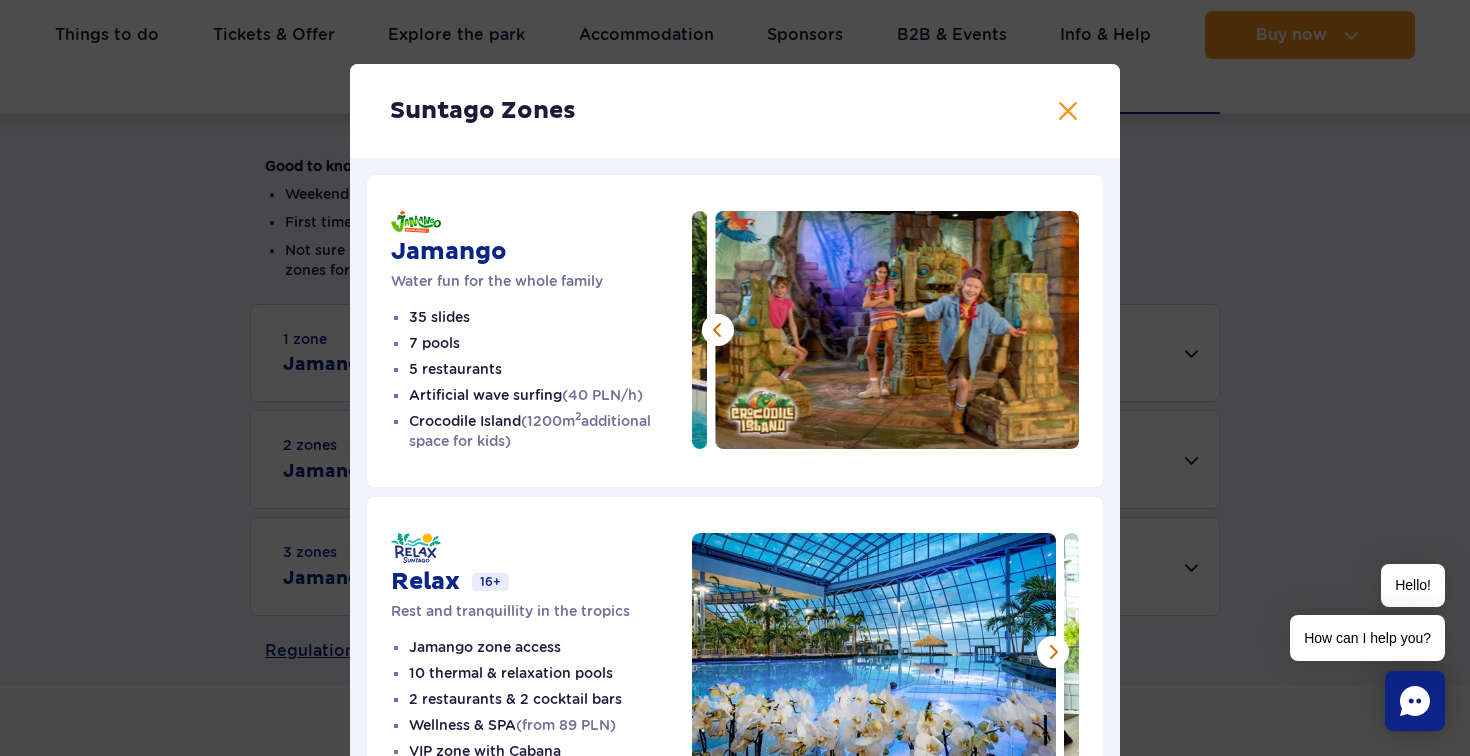 scroll, scrollTop: 0, scrollLeft: 0, axis: both 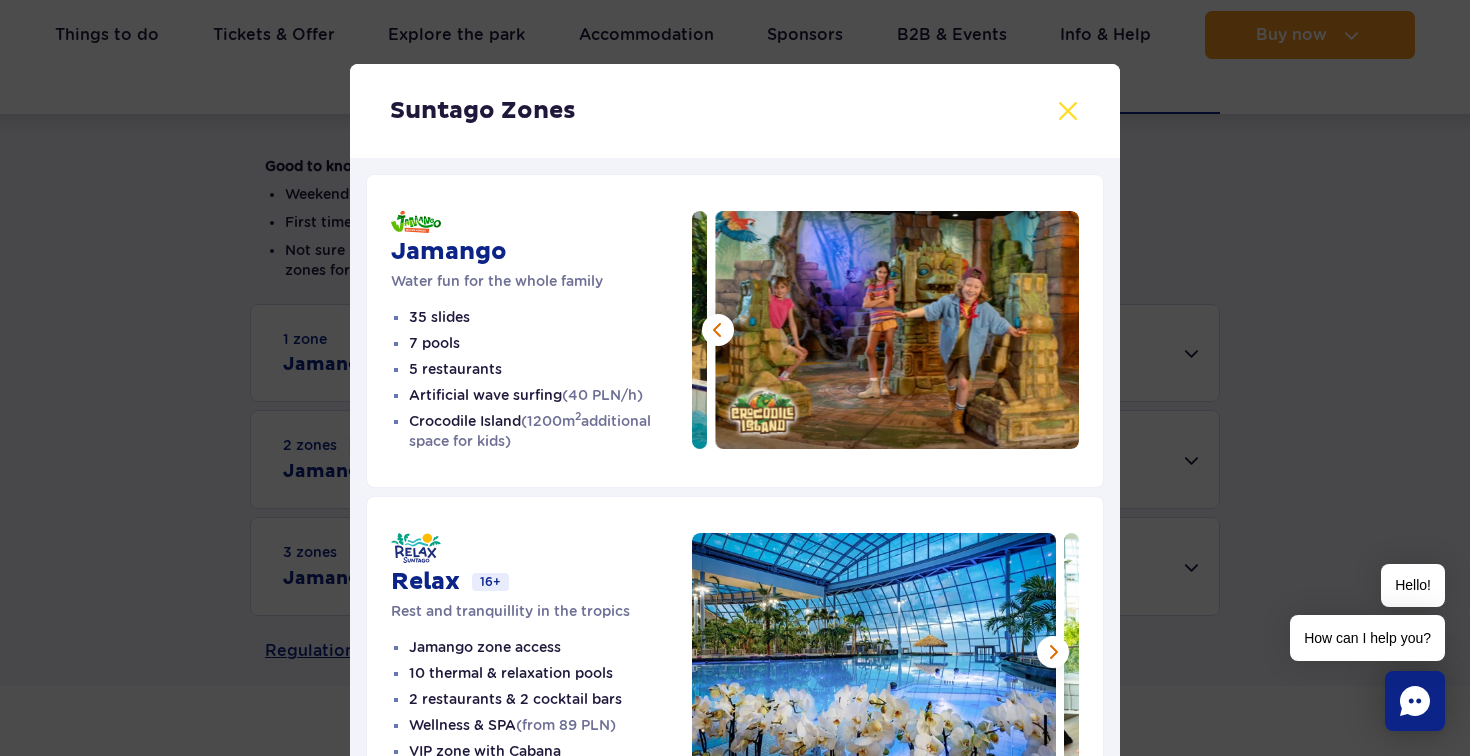 click at bounding box center (1068, 111) 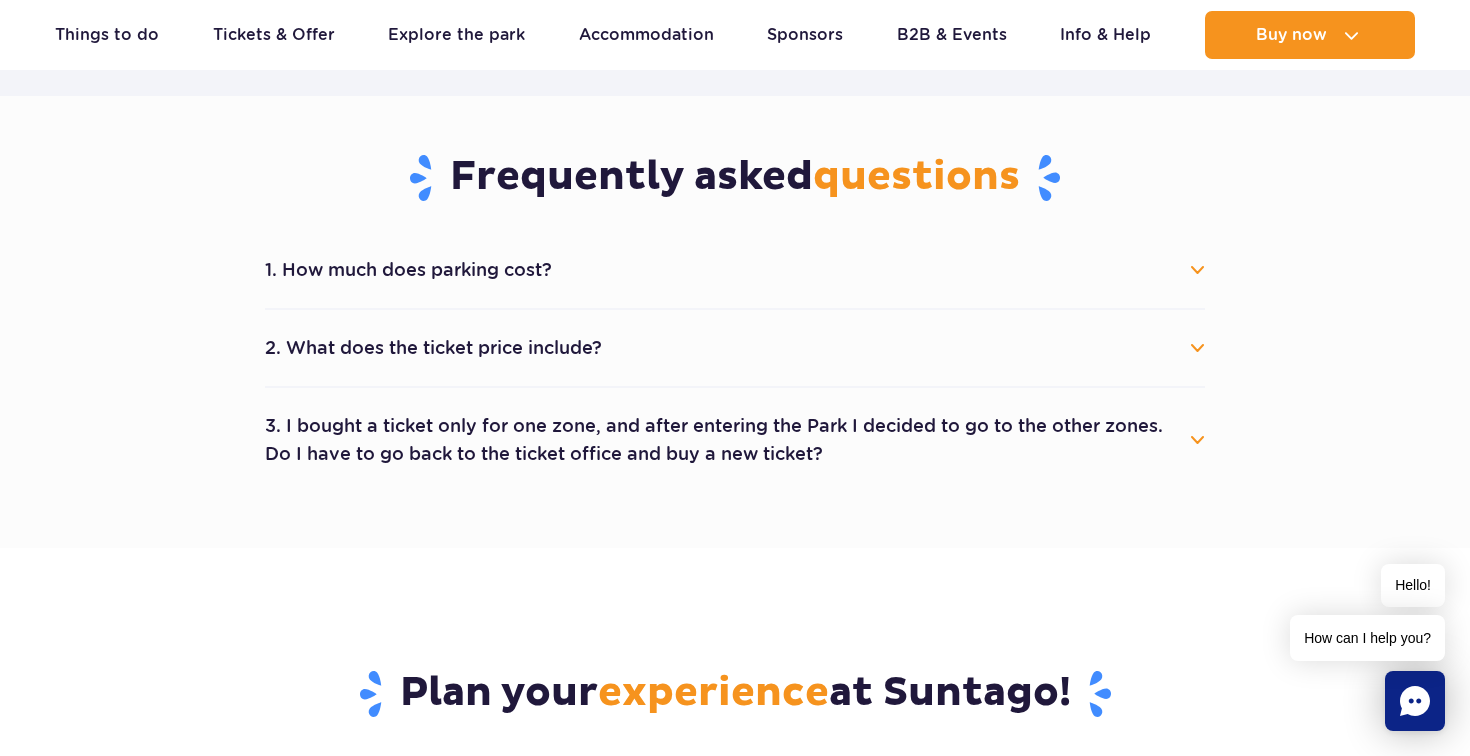 scroll, scrollTop: 1040, scrollLeft: 0, axis: vertical 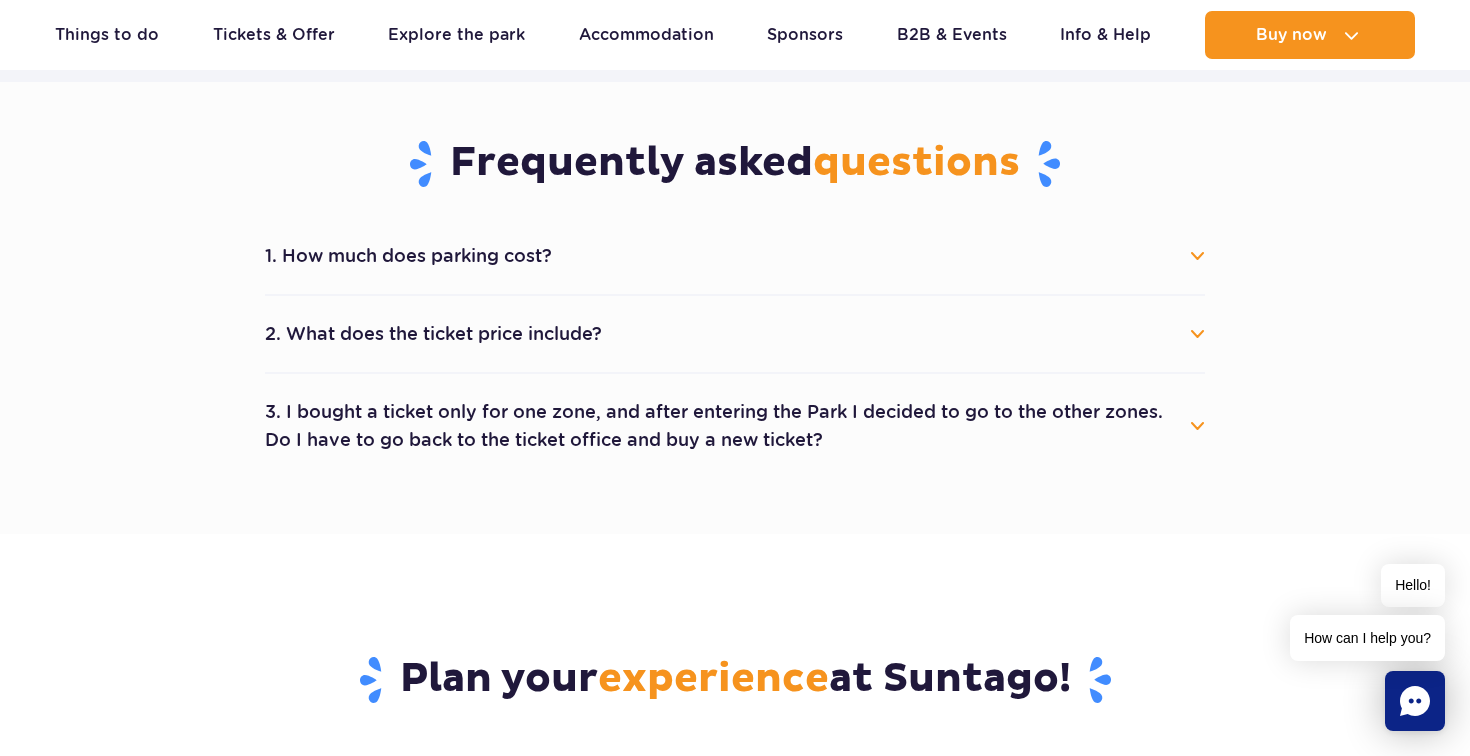 click on "1. How much does parking cost?" at bounding box center (735, 256) 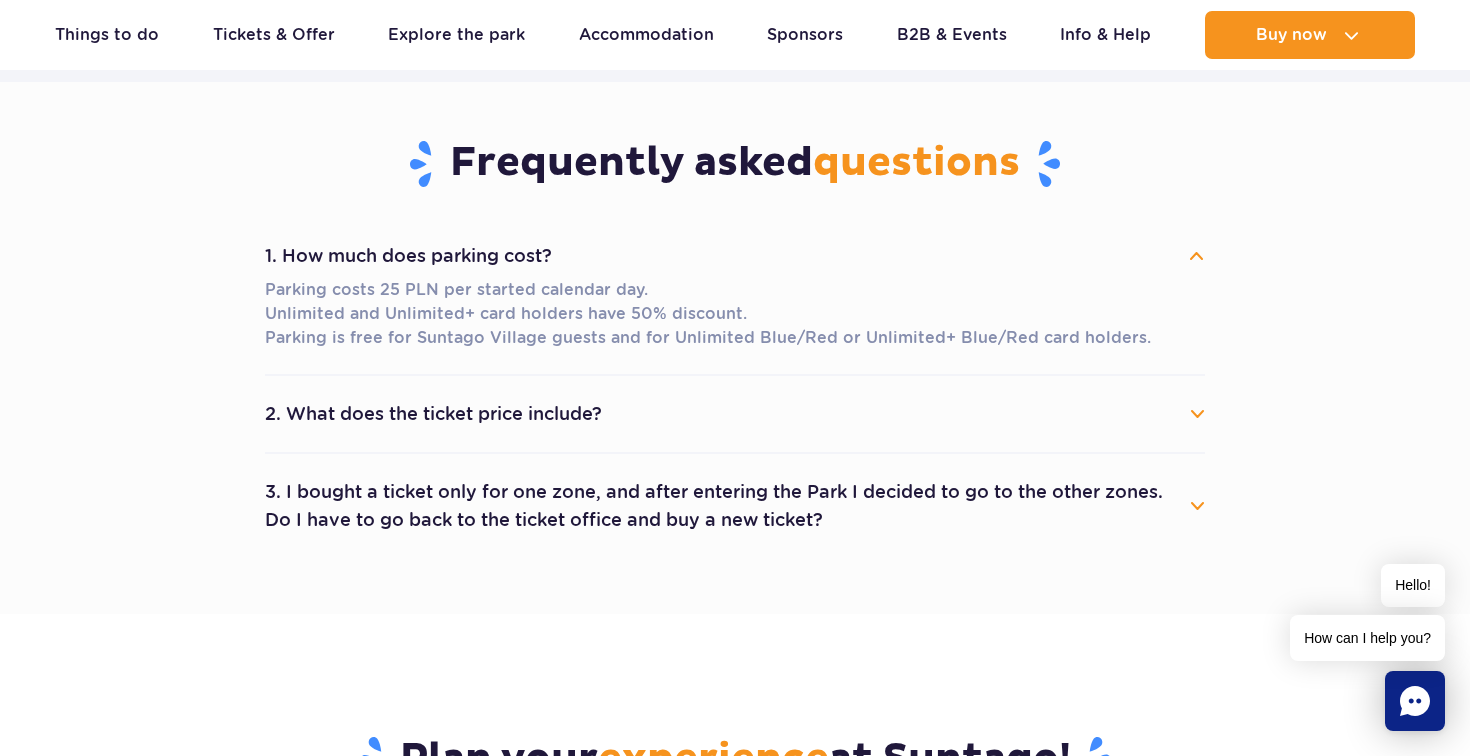 click on "1. How much does parking cost?" at bounding box center (735, 256) 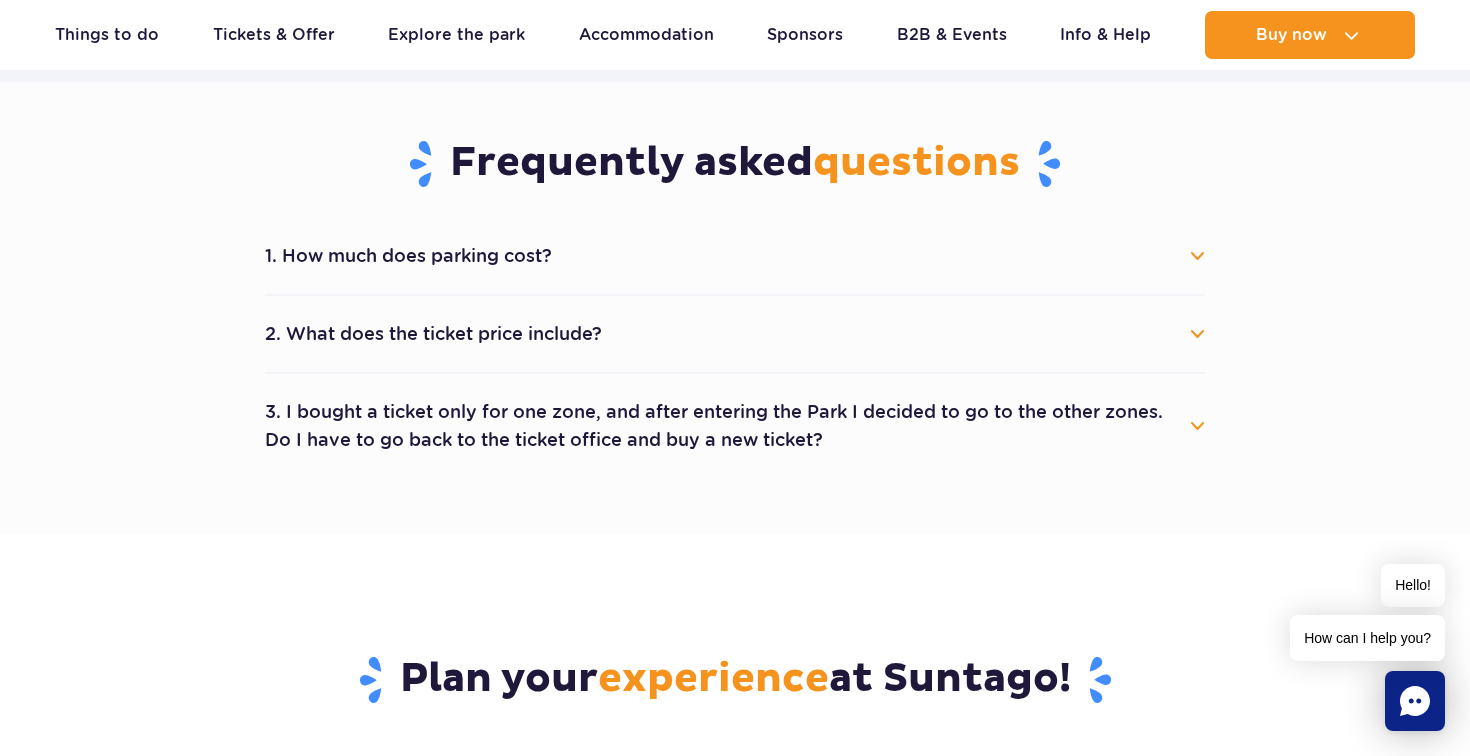 click on "2. What does the ticket price include?" at bounding box center (735, 334) 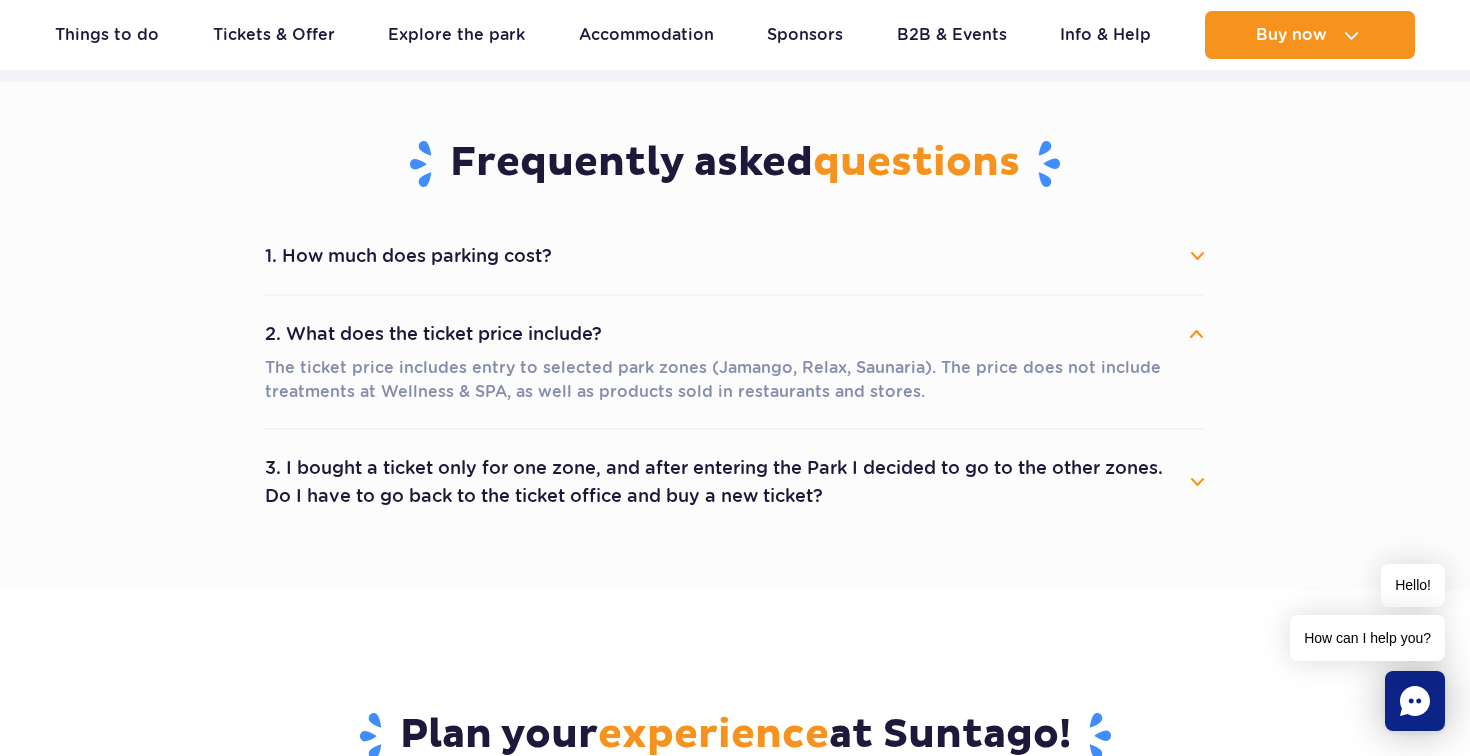 click on "2. What does the ticket price include?" at bounding box center [735, 334] 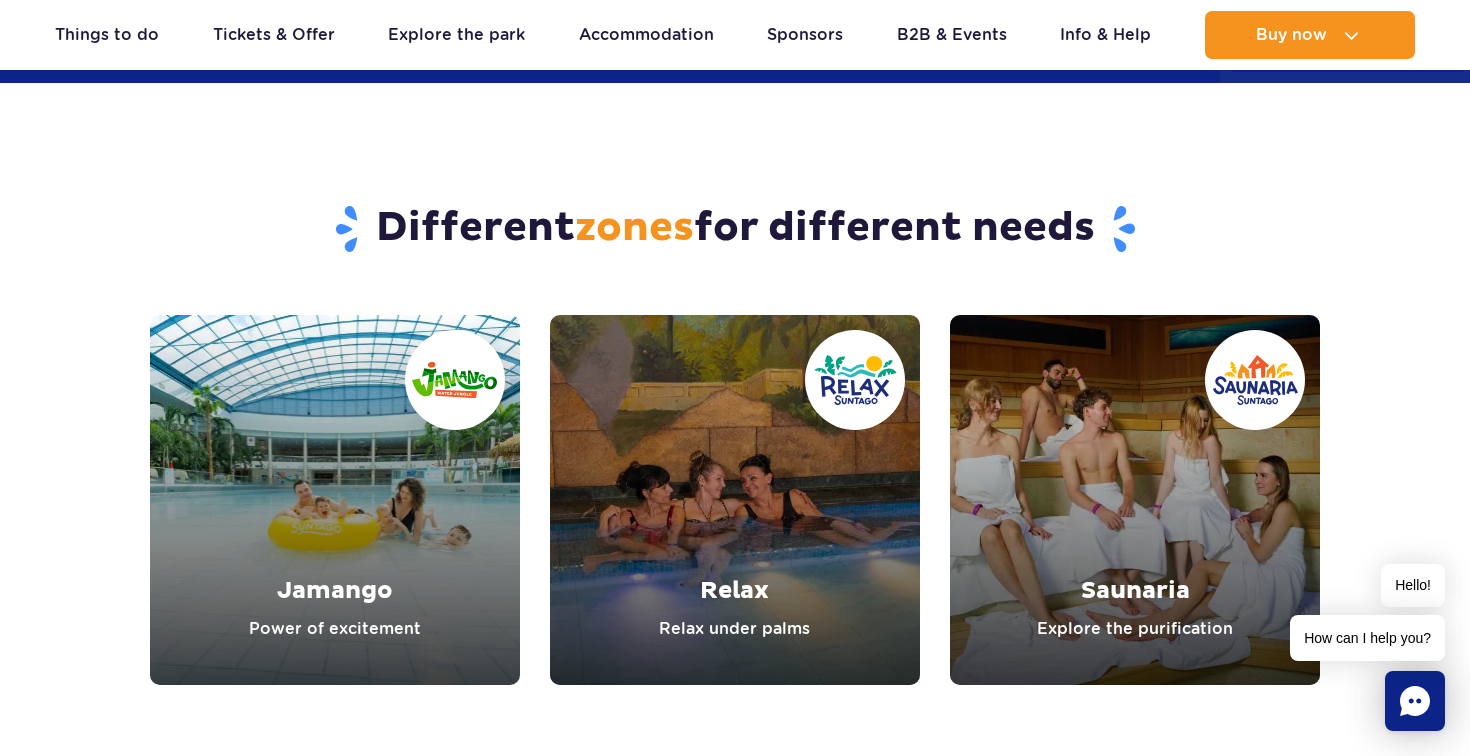 scroll, scrollTop: 2192, scrollLeft: 0, axis: vertical 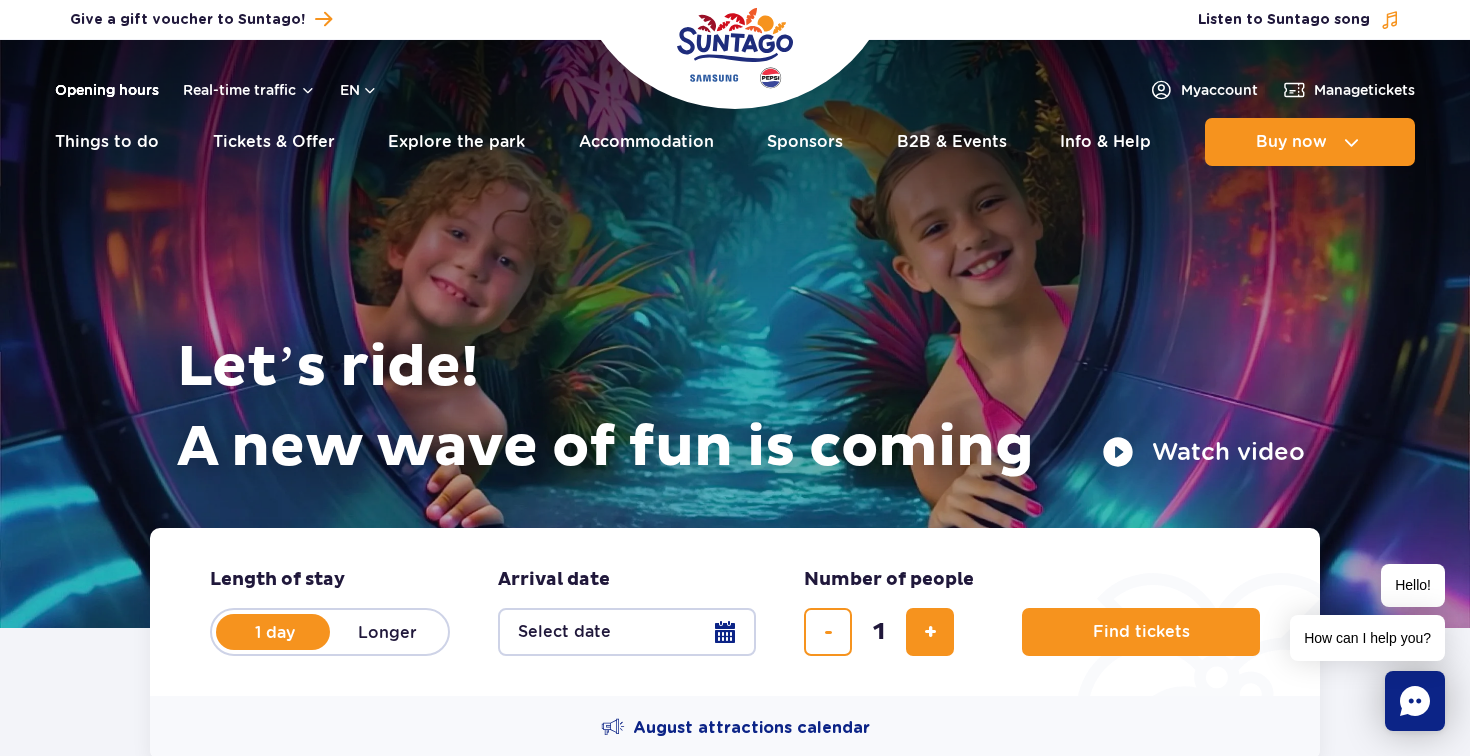 click on "Opening hours" at bounding box center [107, 90] 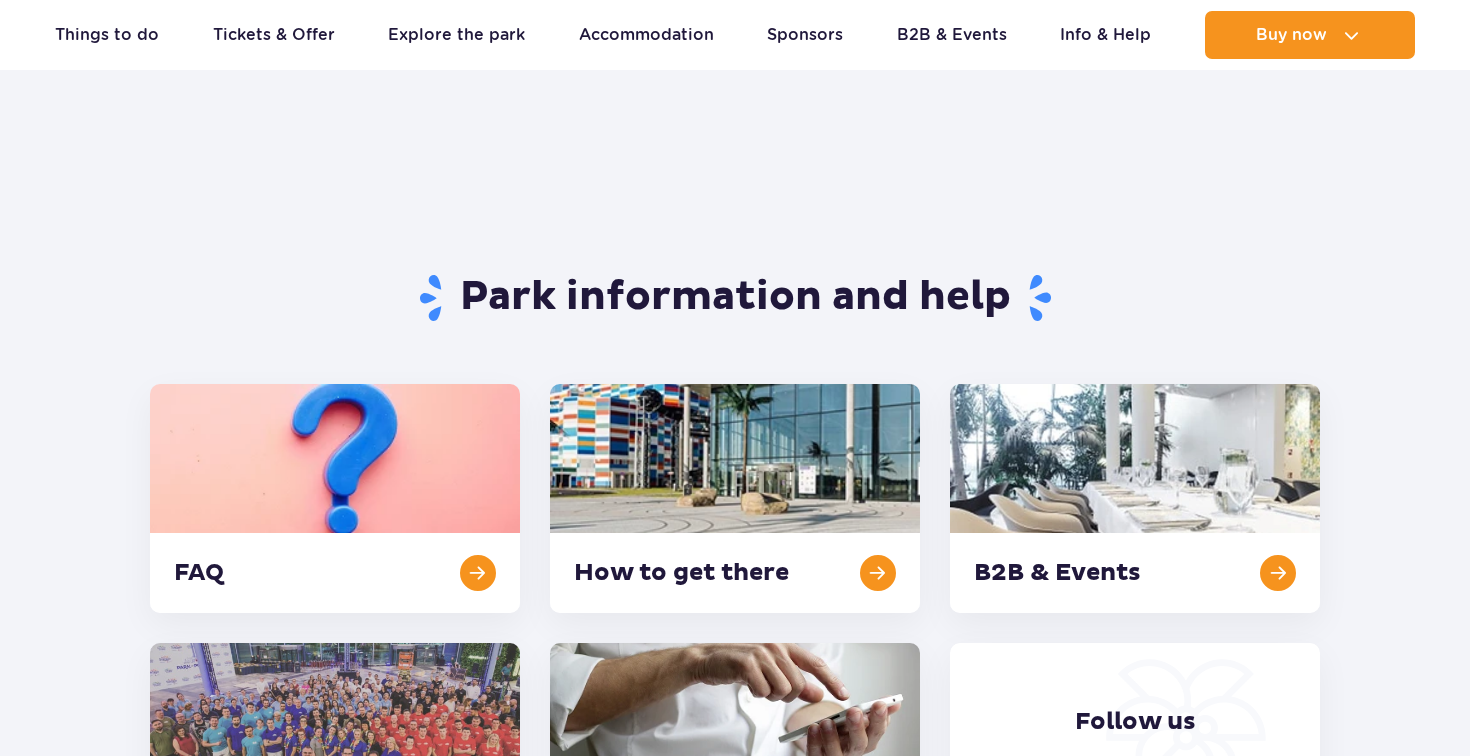 scroll, scrollTop: 827, scrollLeft: 0, axis: vertical 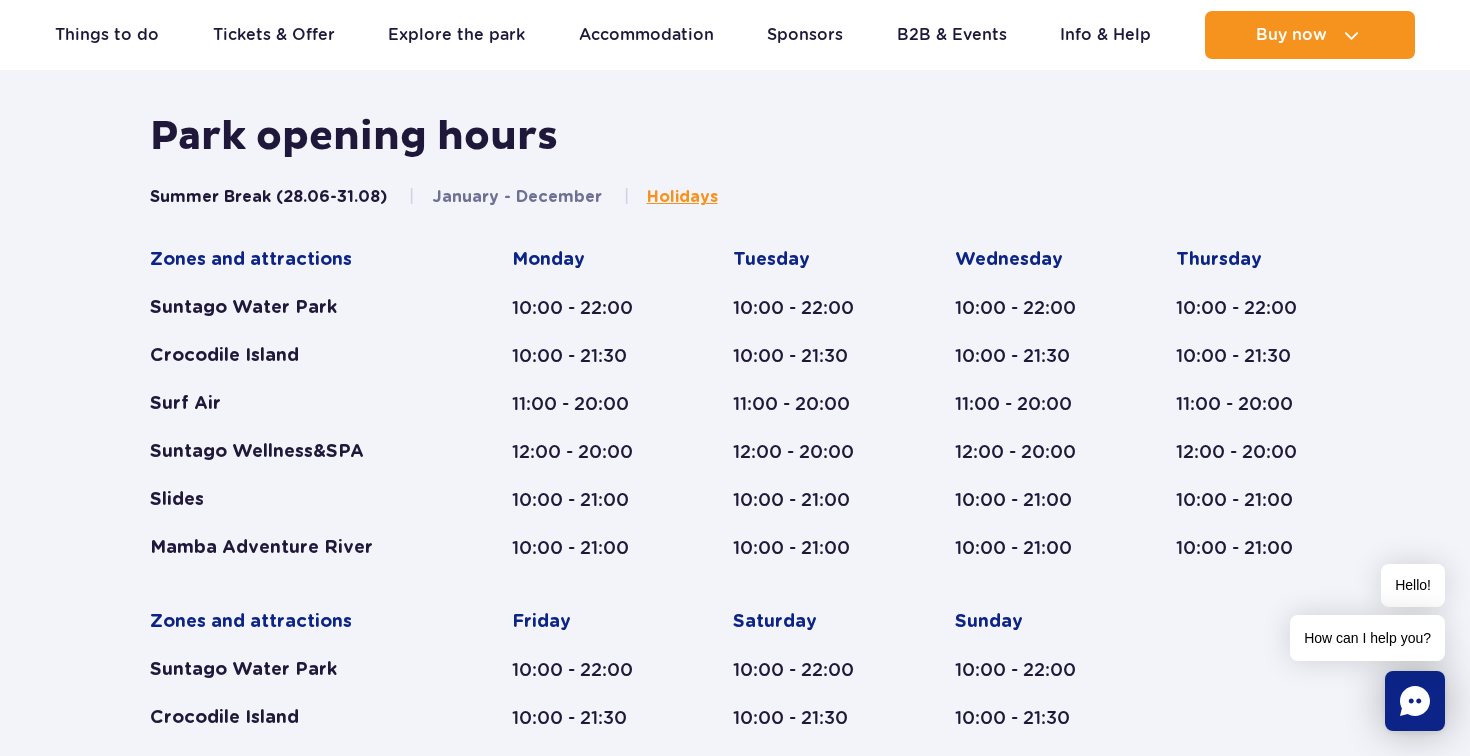 click on "Holidays" at bounding box center (682, 197) 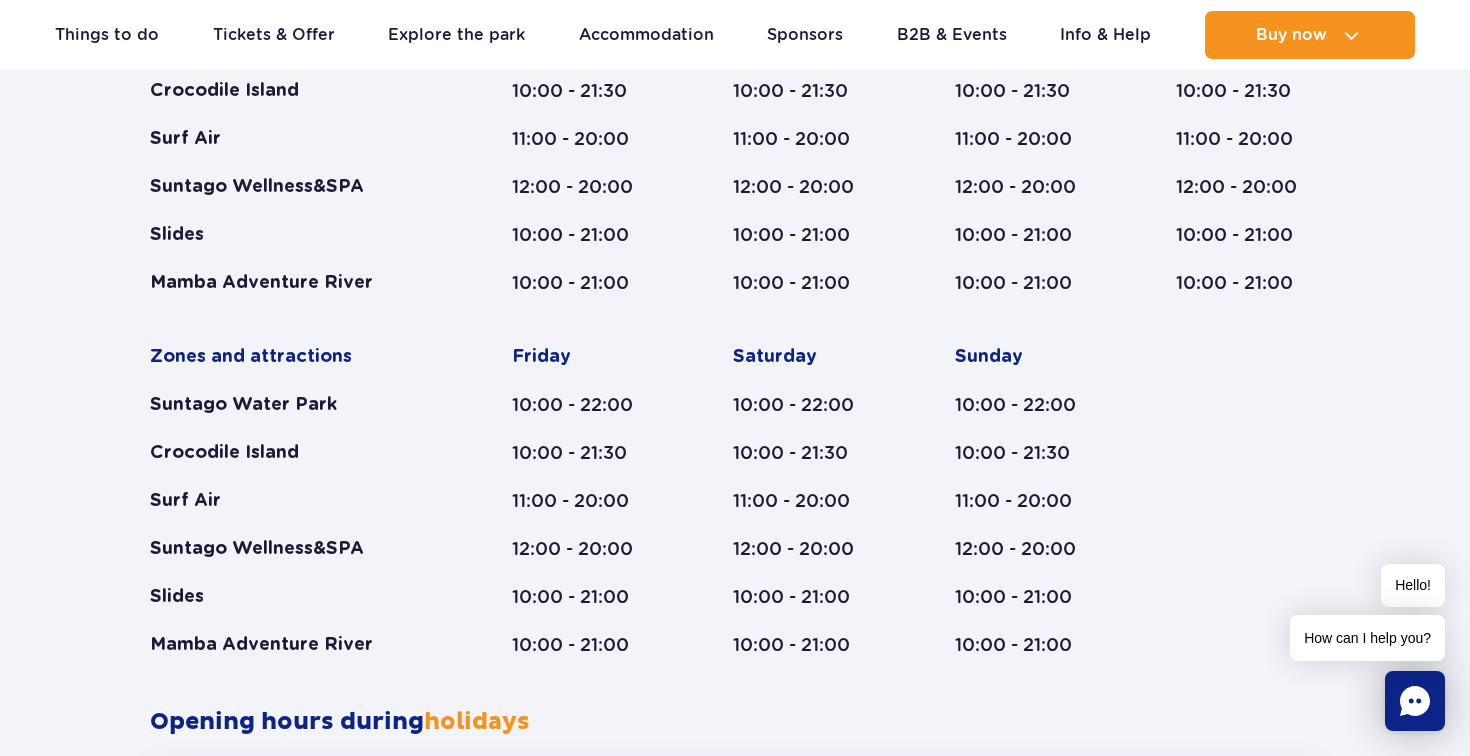 scroll, scrollTop: 1104, scrollLeft: 0, axis: vertical 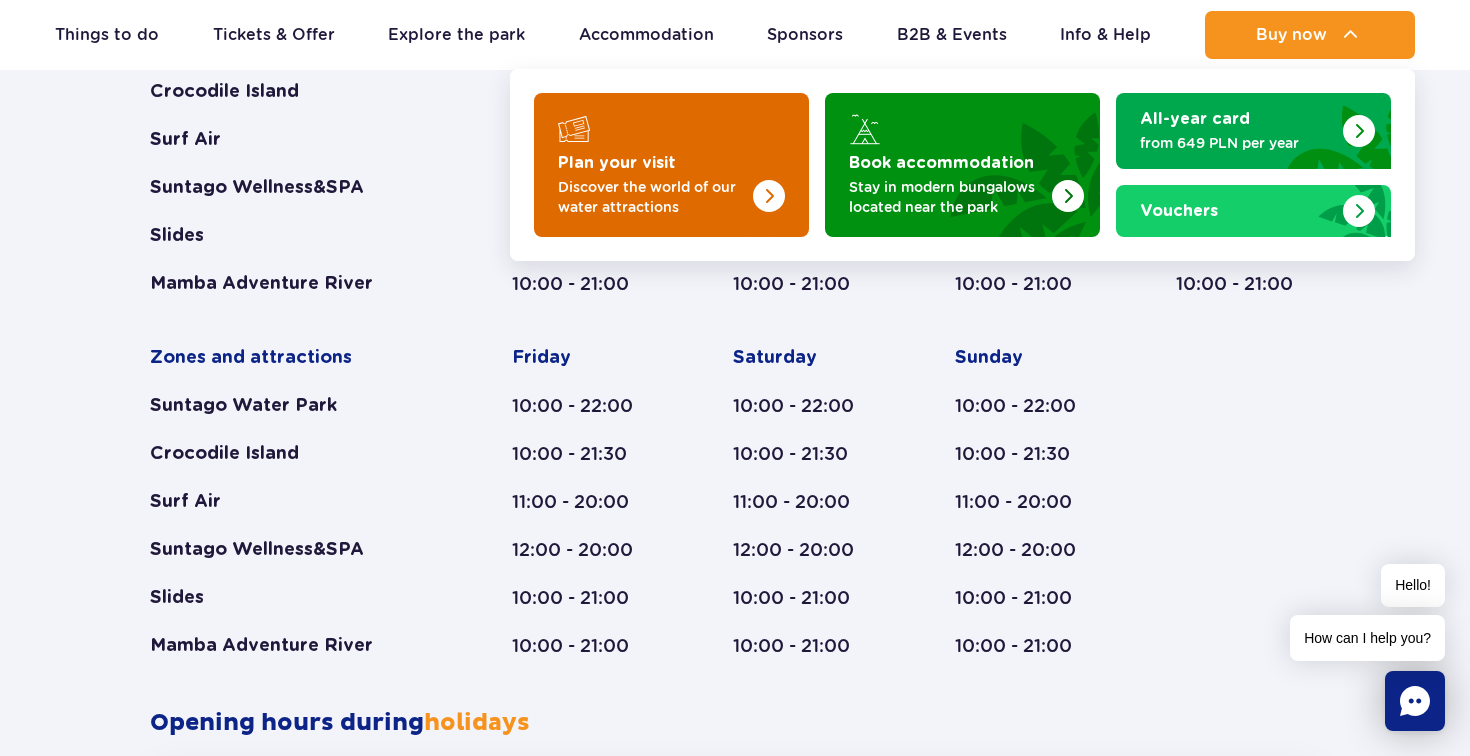 click at bounding box center (729, 159) 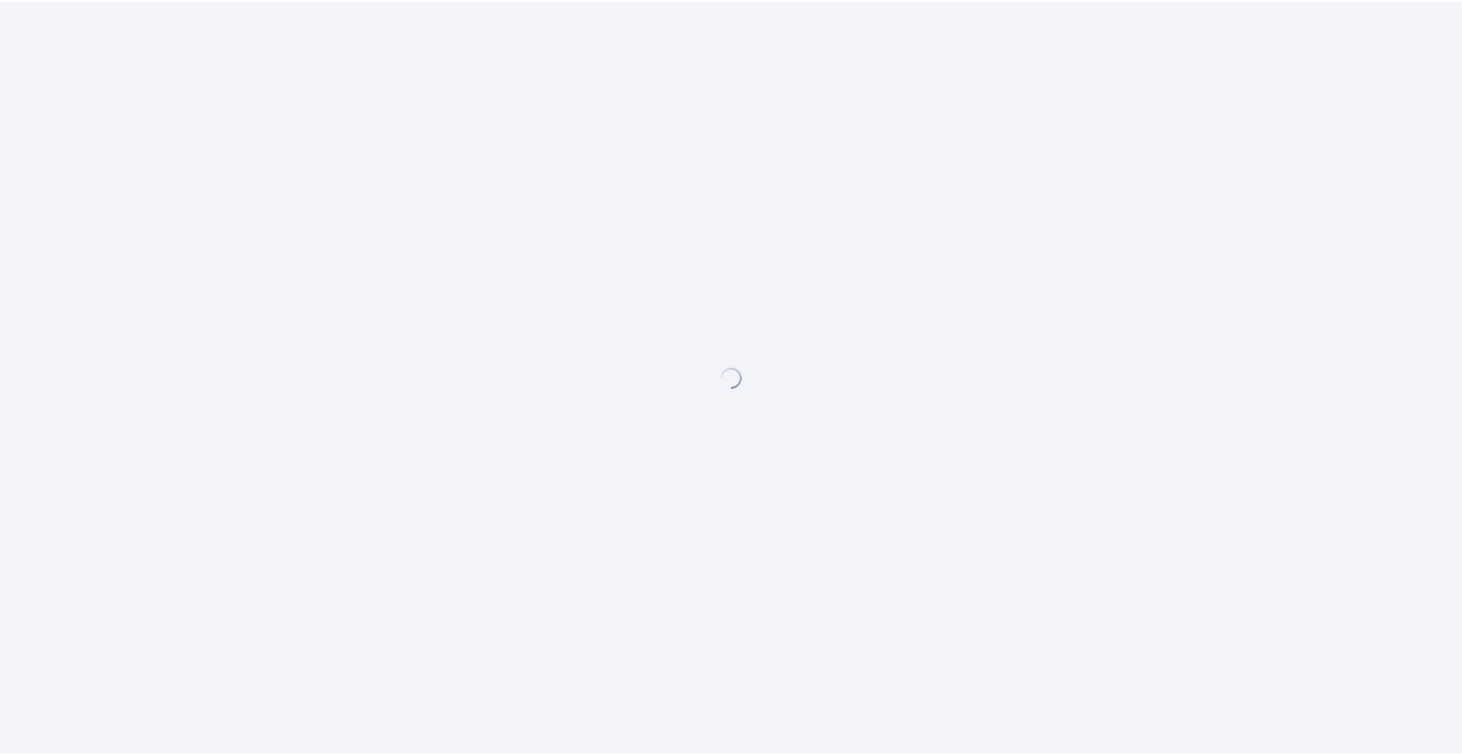 scroll, scrollTop: 0, scrollLeft: 0, axis: both 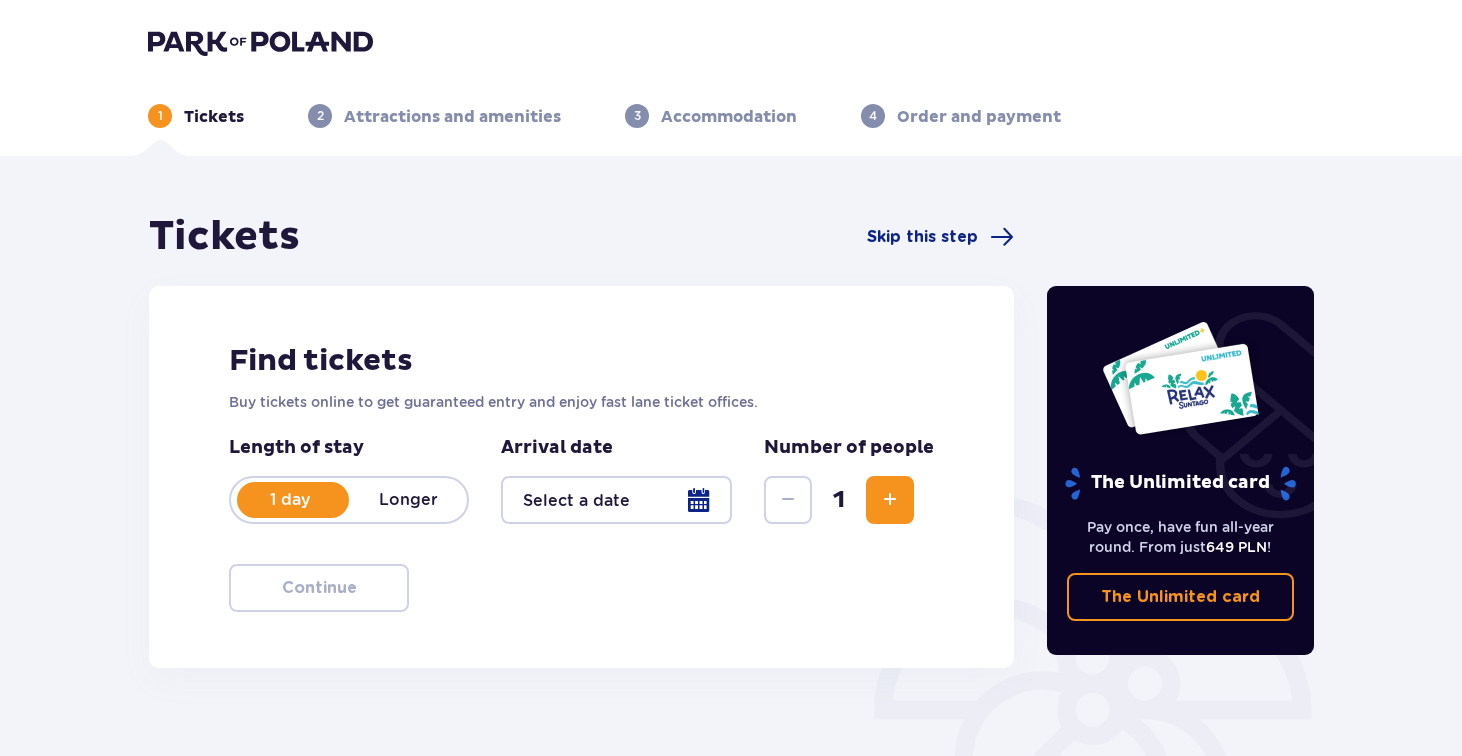 click at bounding box center [616, 500] 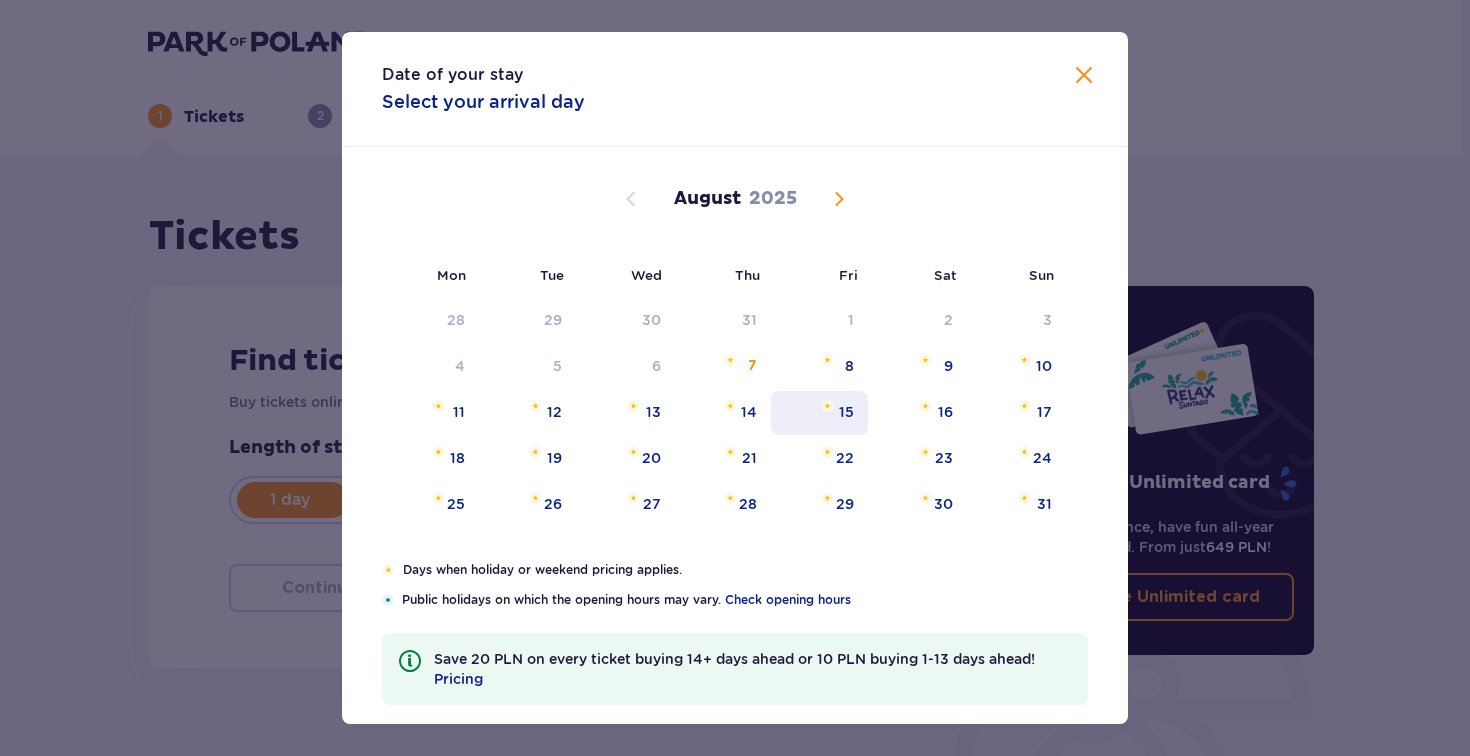 click on "15" at bounding box center [819, 413] 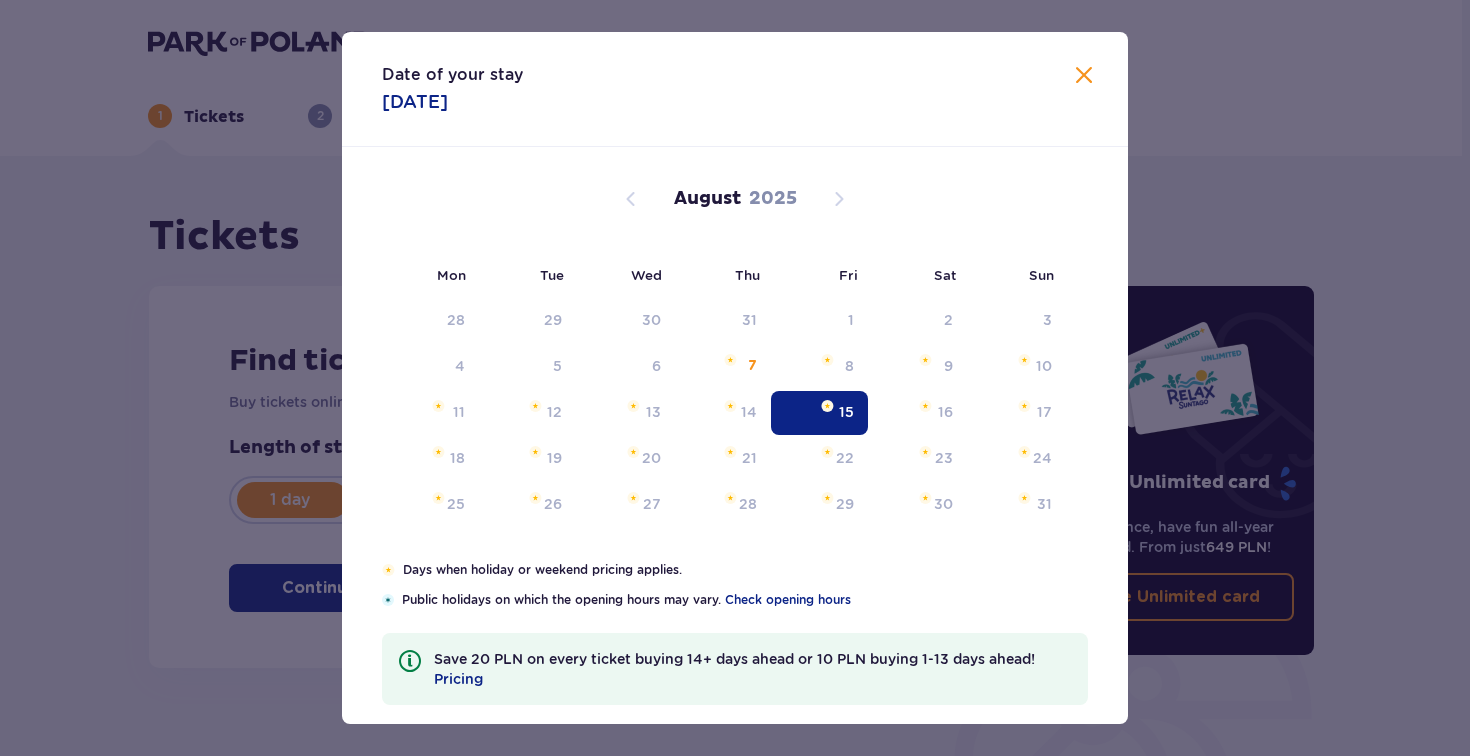 type on "15.08.25" 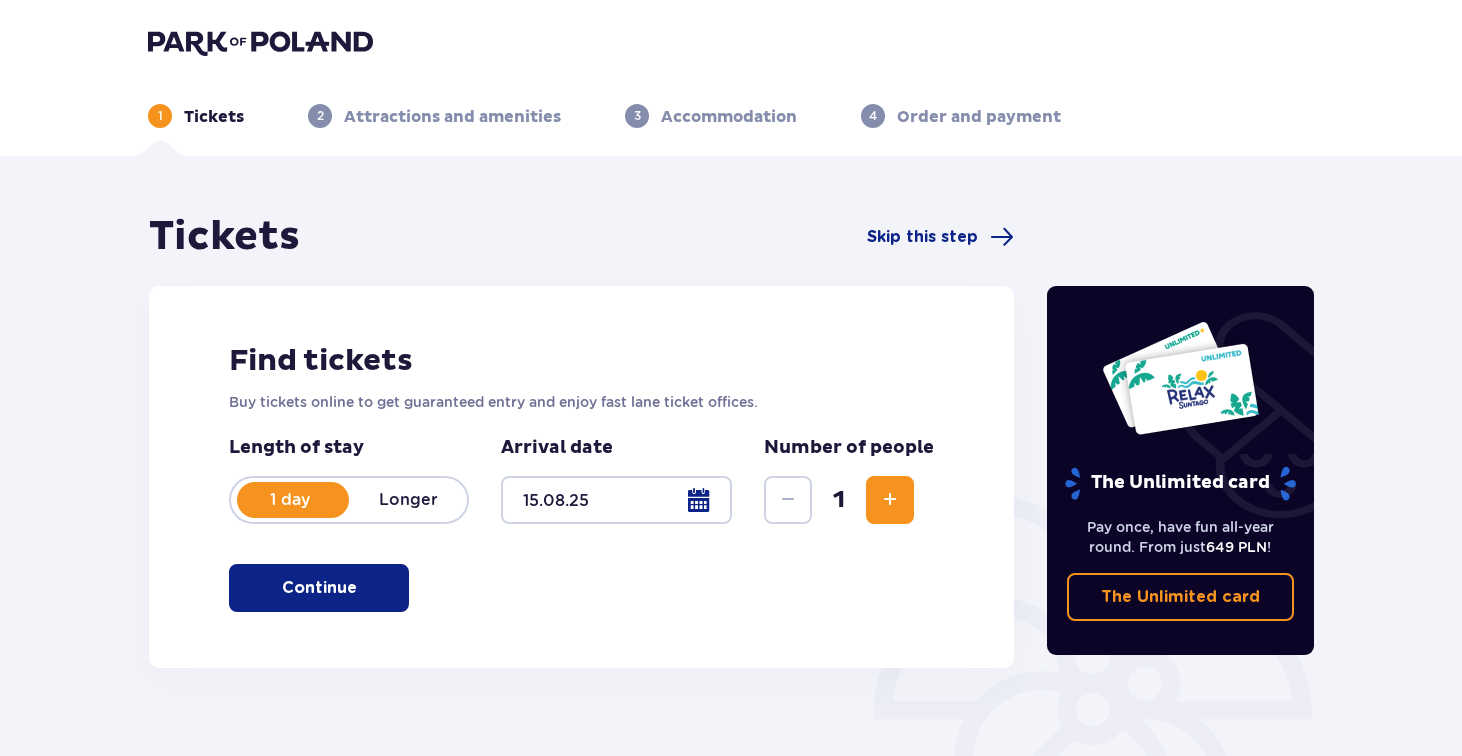 click at bounding box center [890, 500] 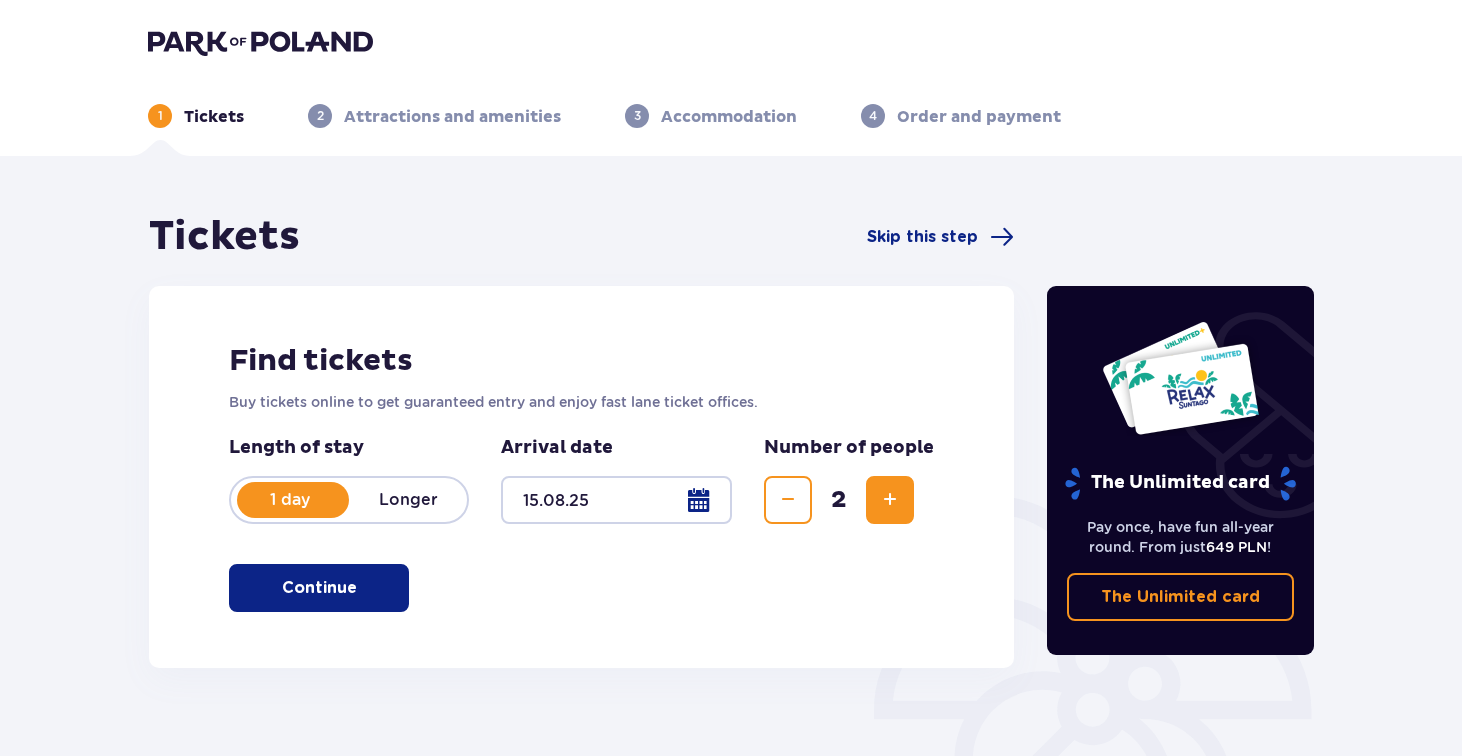 click at bounding box center [890, 500] 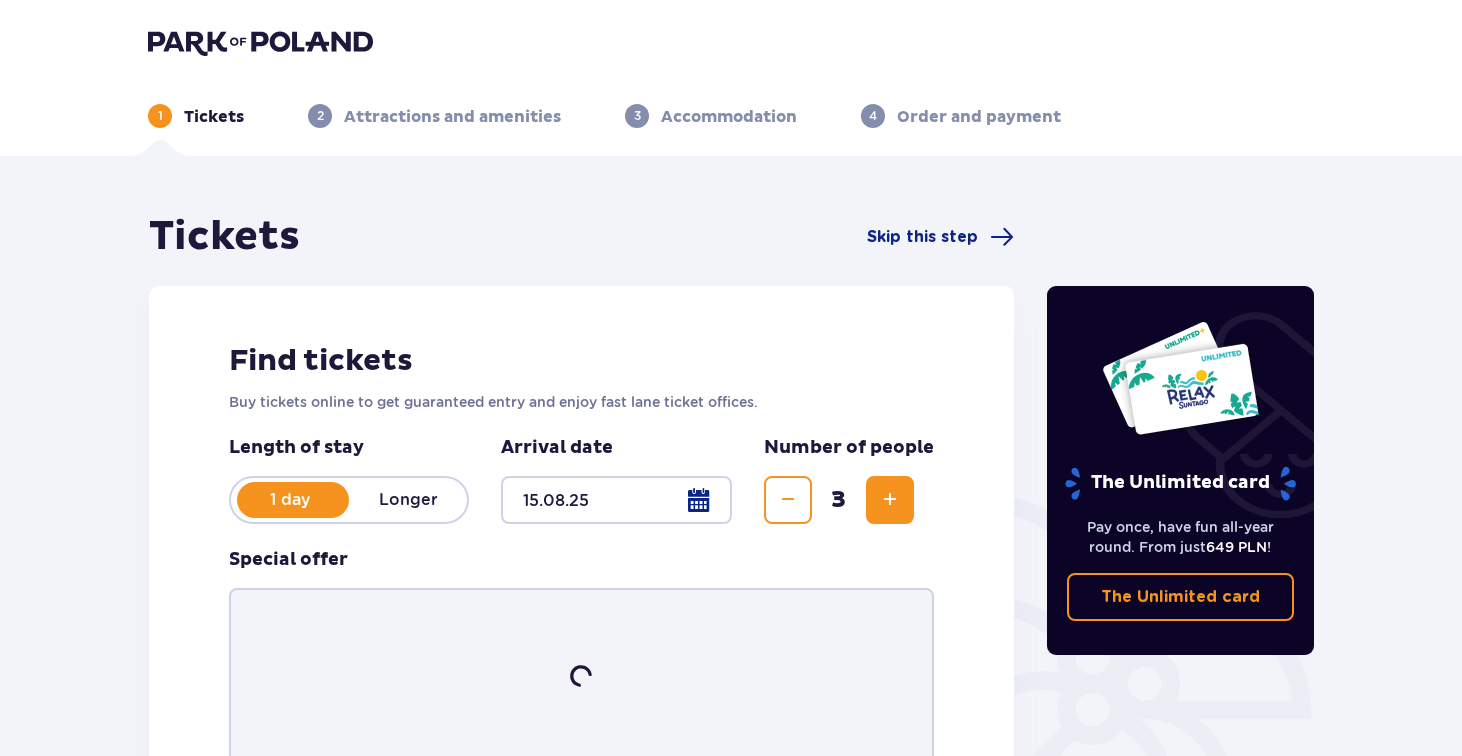 click at bounding box center [890, 500] 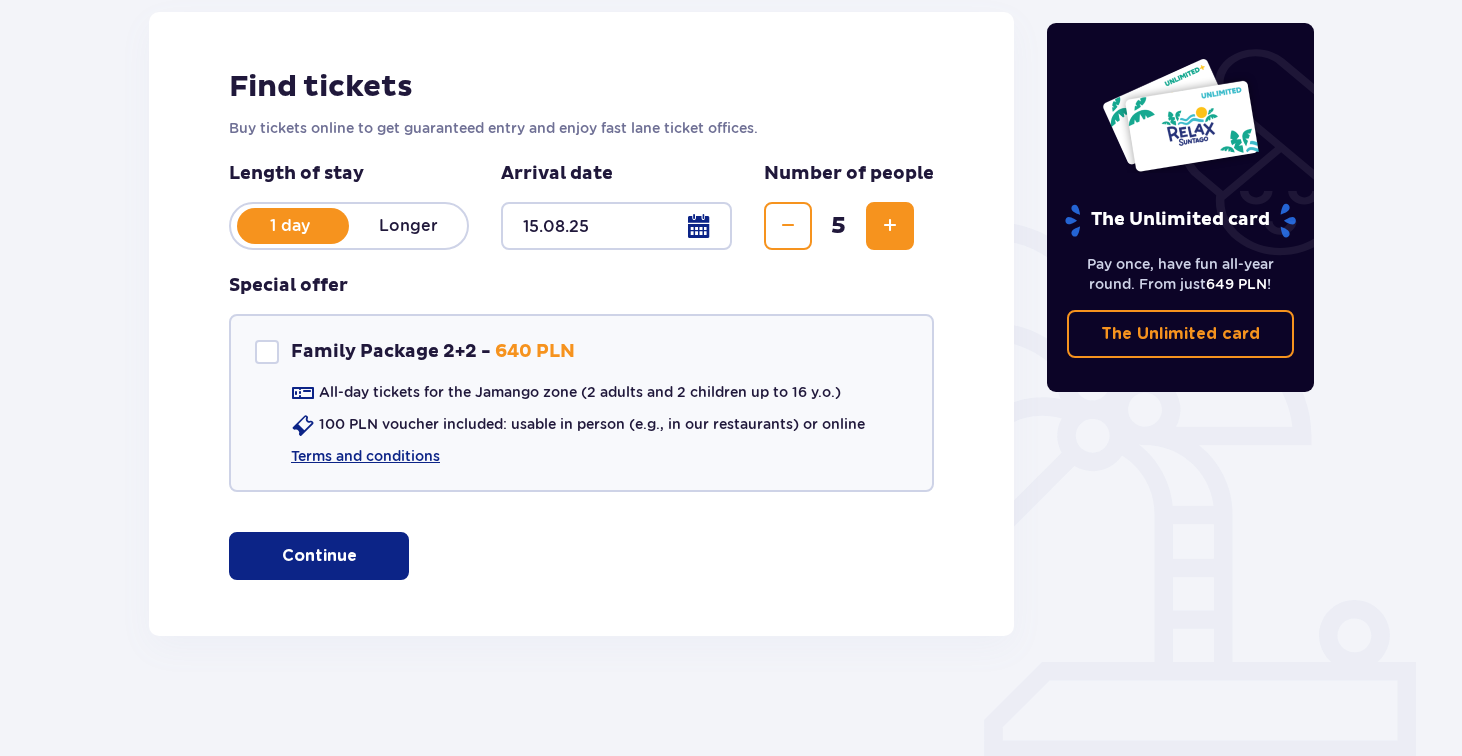 scroll, scrollTop: 274, scrollLeft: 0, axis: vertical 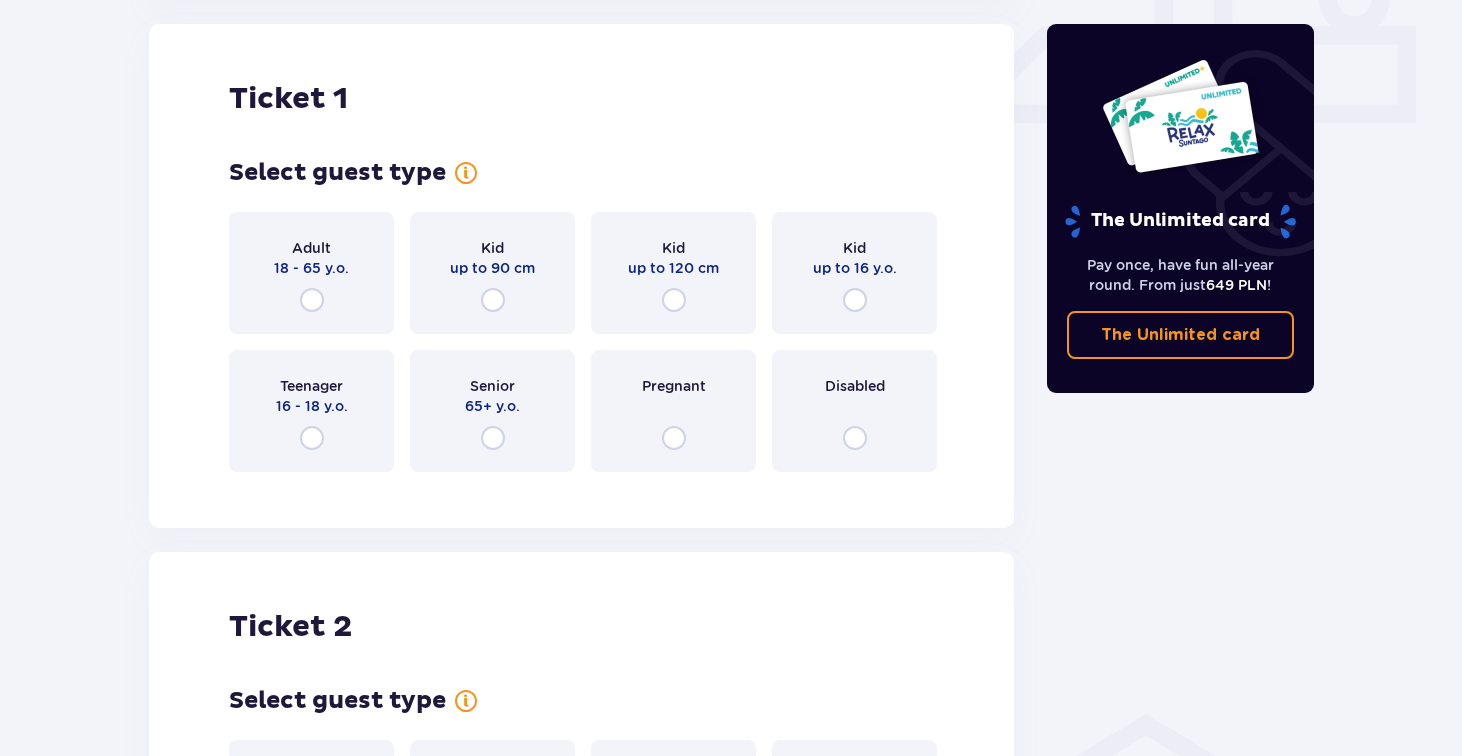 click at bounding box center (312, 300) 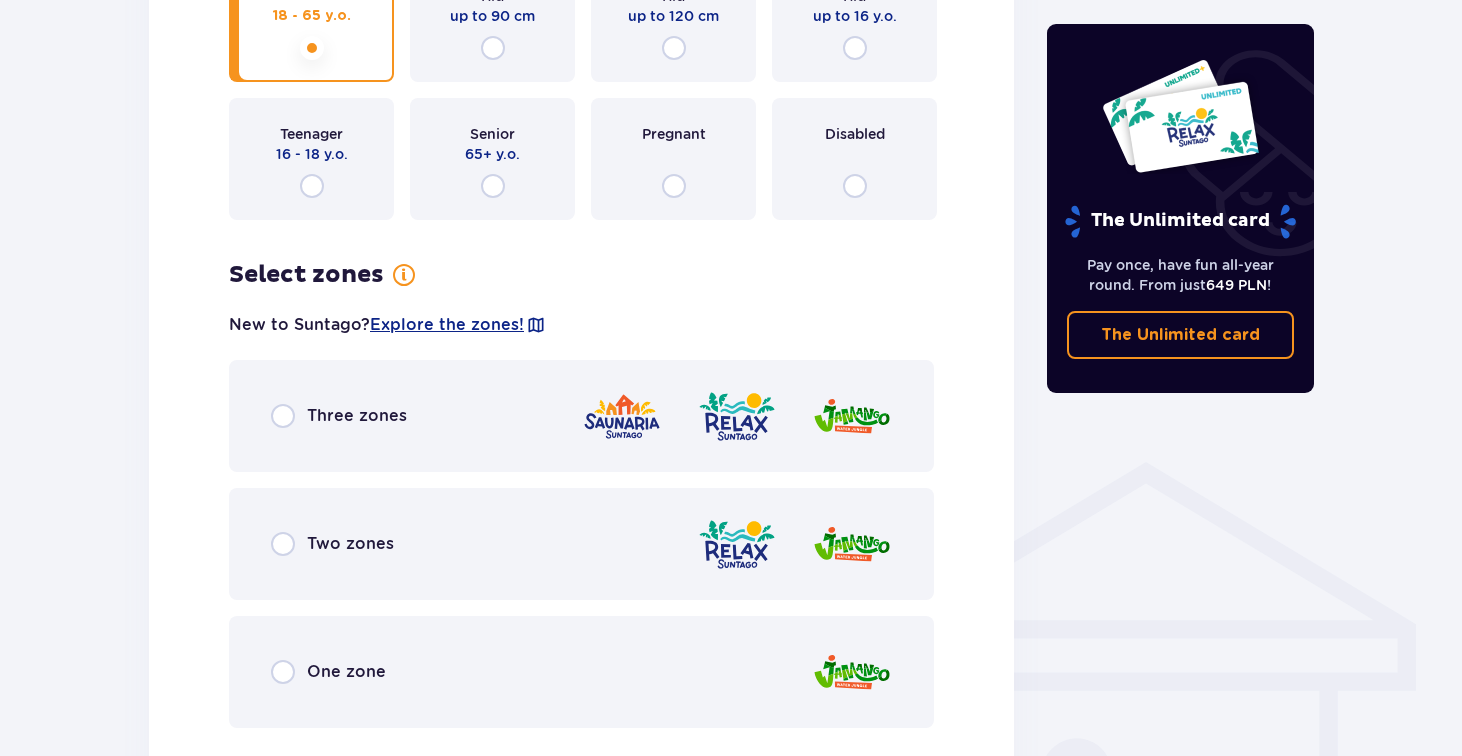 scroll, scrollTop: 1234, scrollLeft: 0, axis: vertical 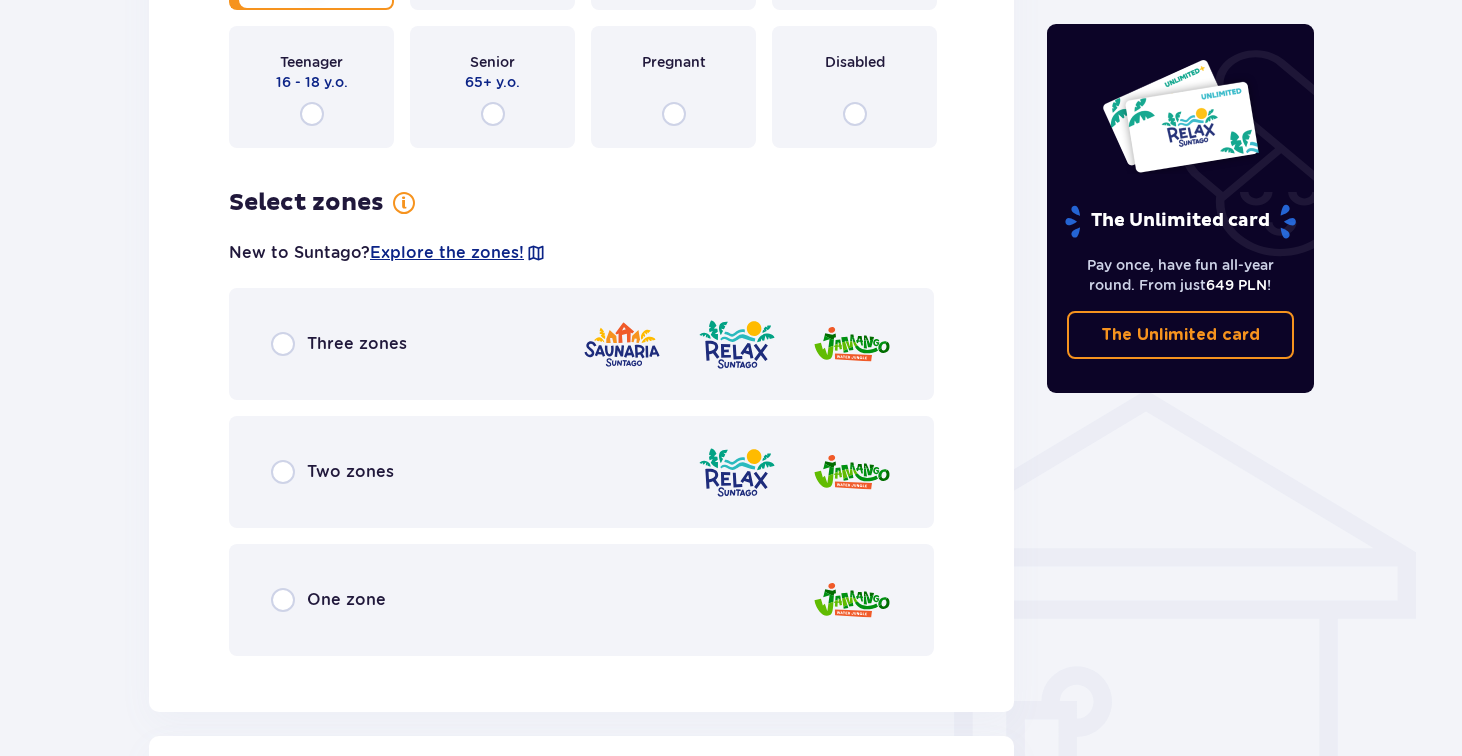 click at bounding box center [283, 600] 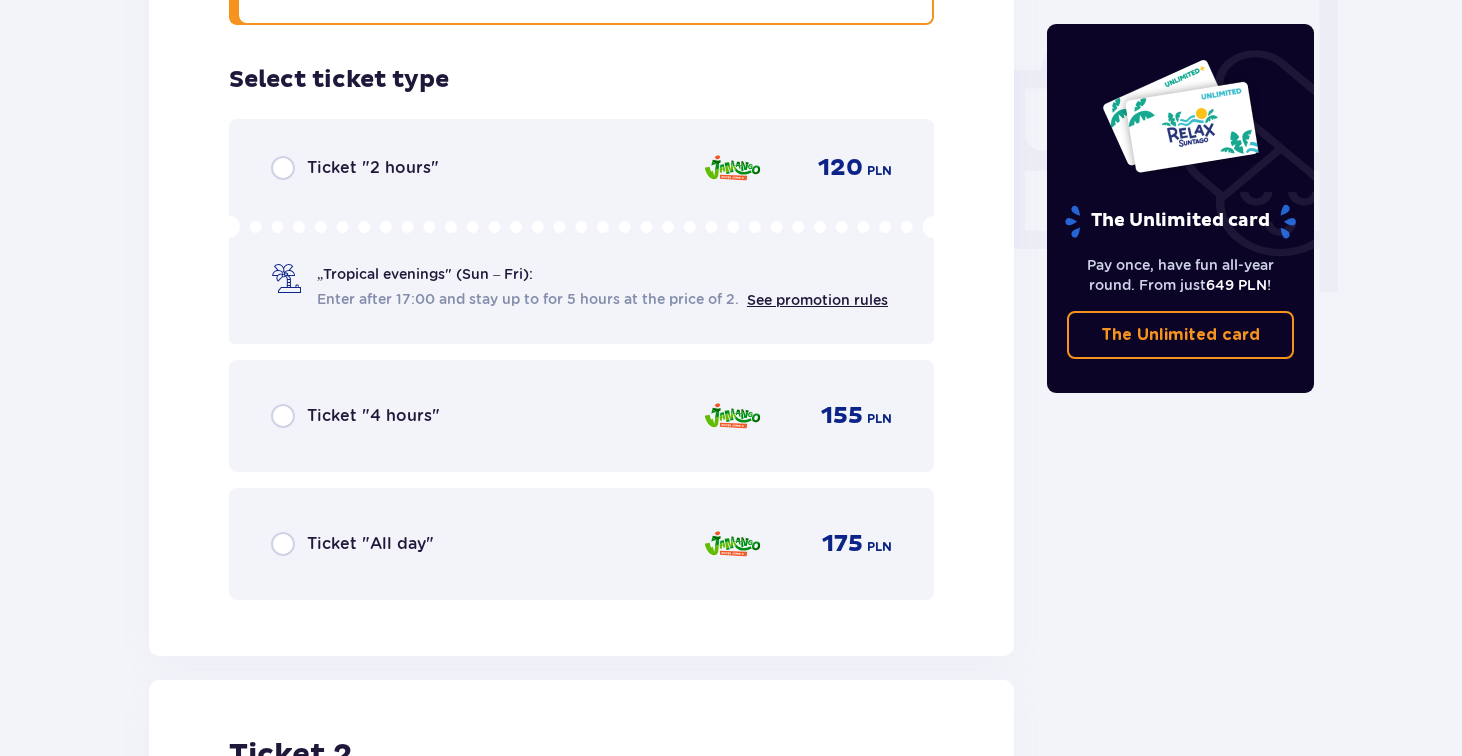 scroll, scrollTop: 1857, scrollLeft: 0, axis: vertical 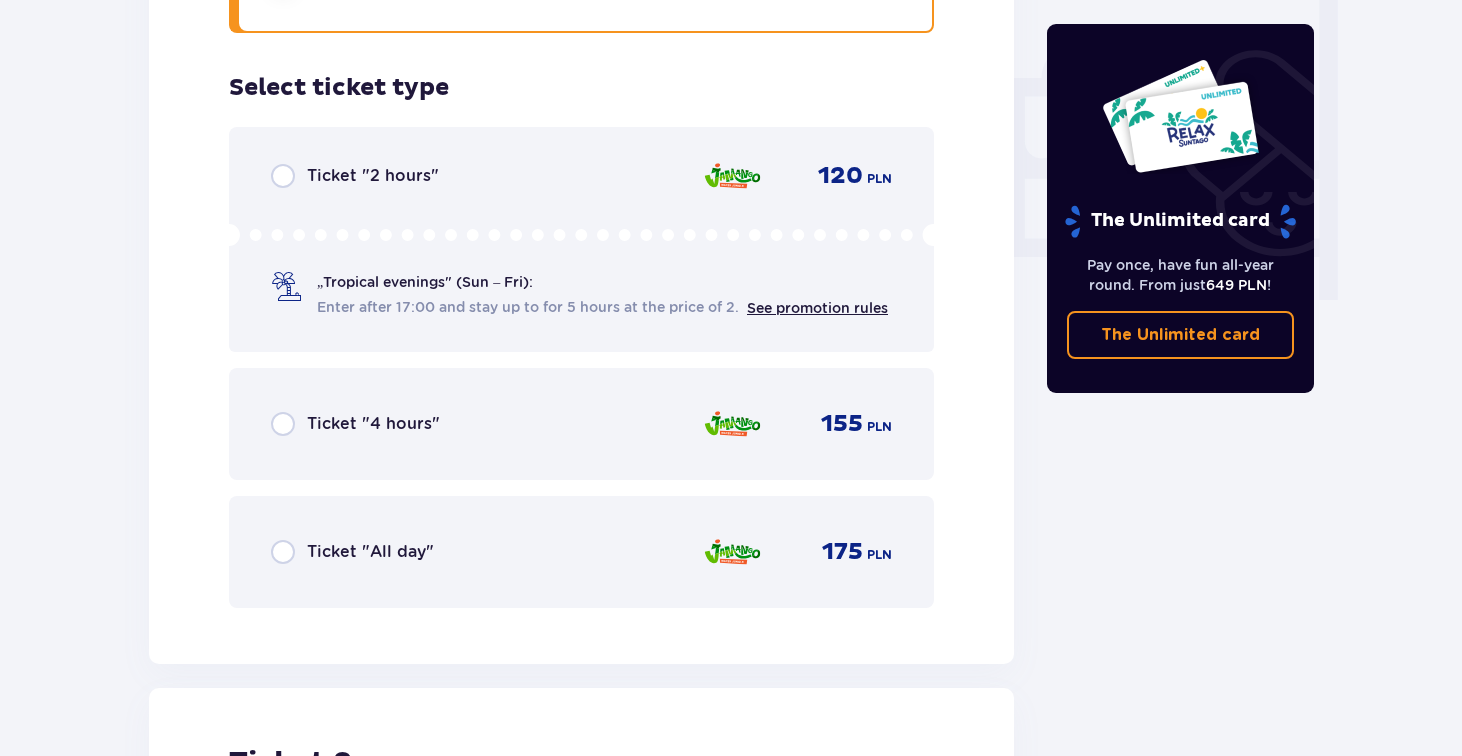 click on "Ticket "4 hours"   155 PLN" at bounding box center (581, 424) 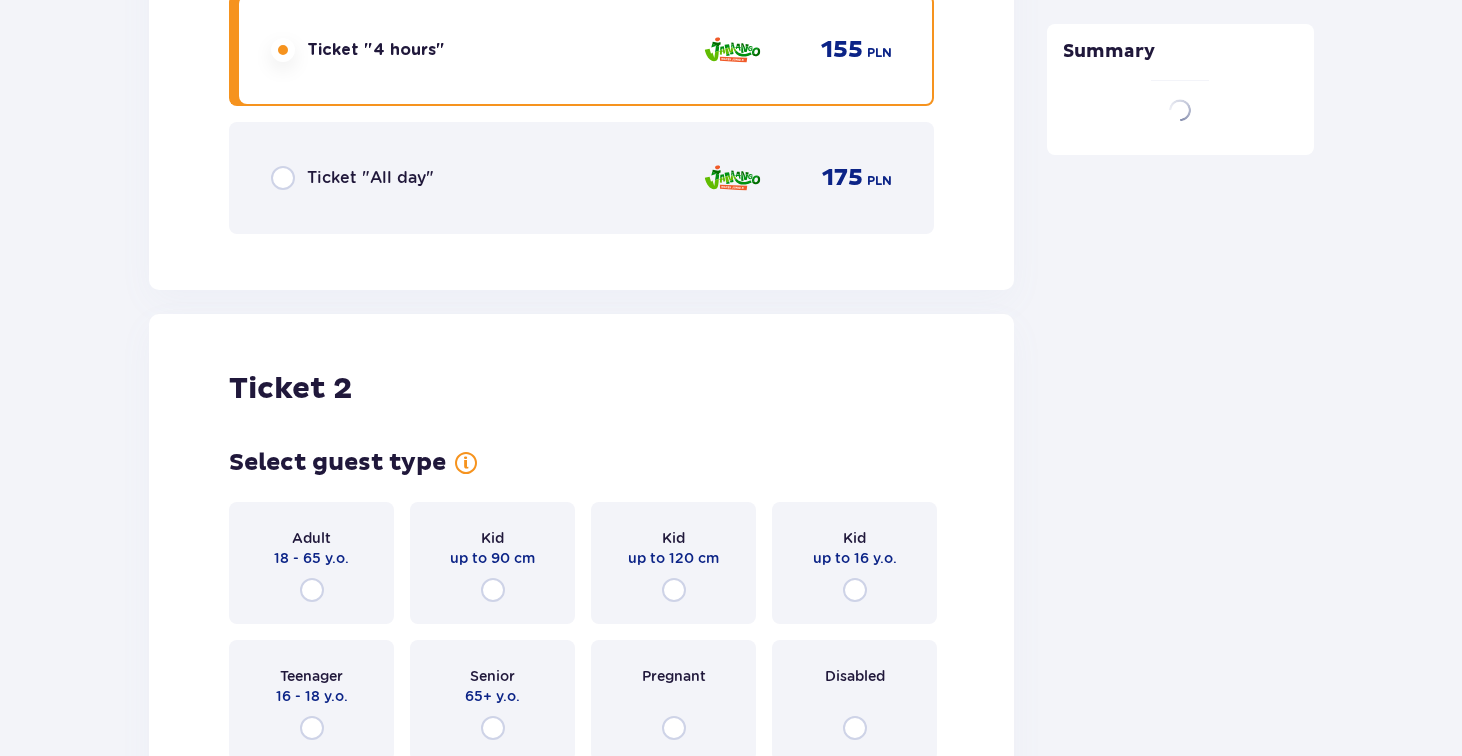 scroll, scrollTop: 2521, scrollLeft: 0, axis: vertical 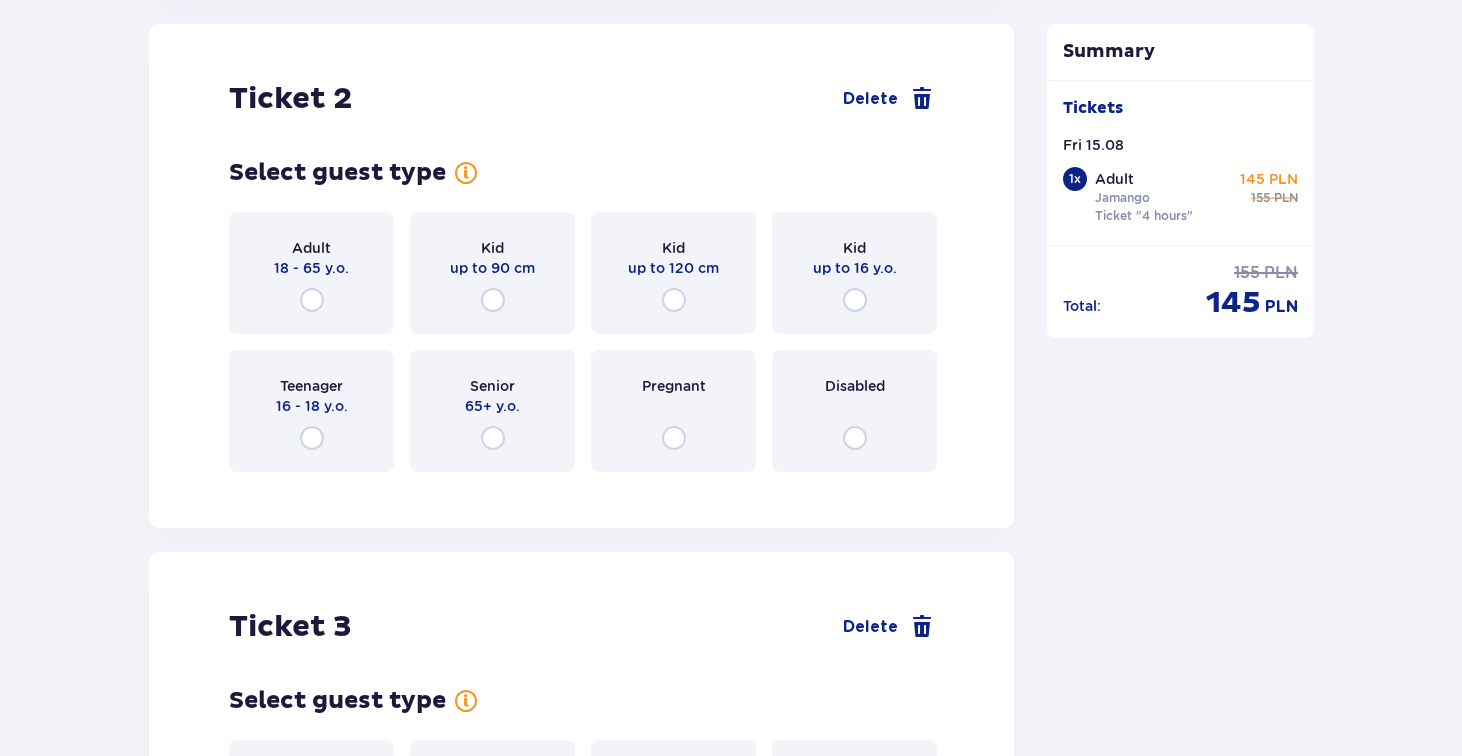 click on "Adult" at bounding box center (311, 248) 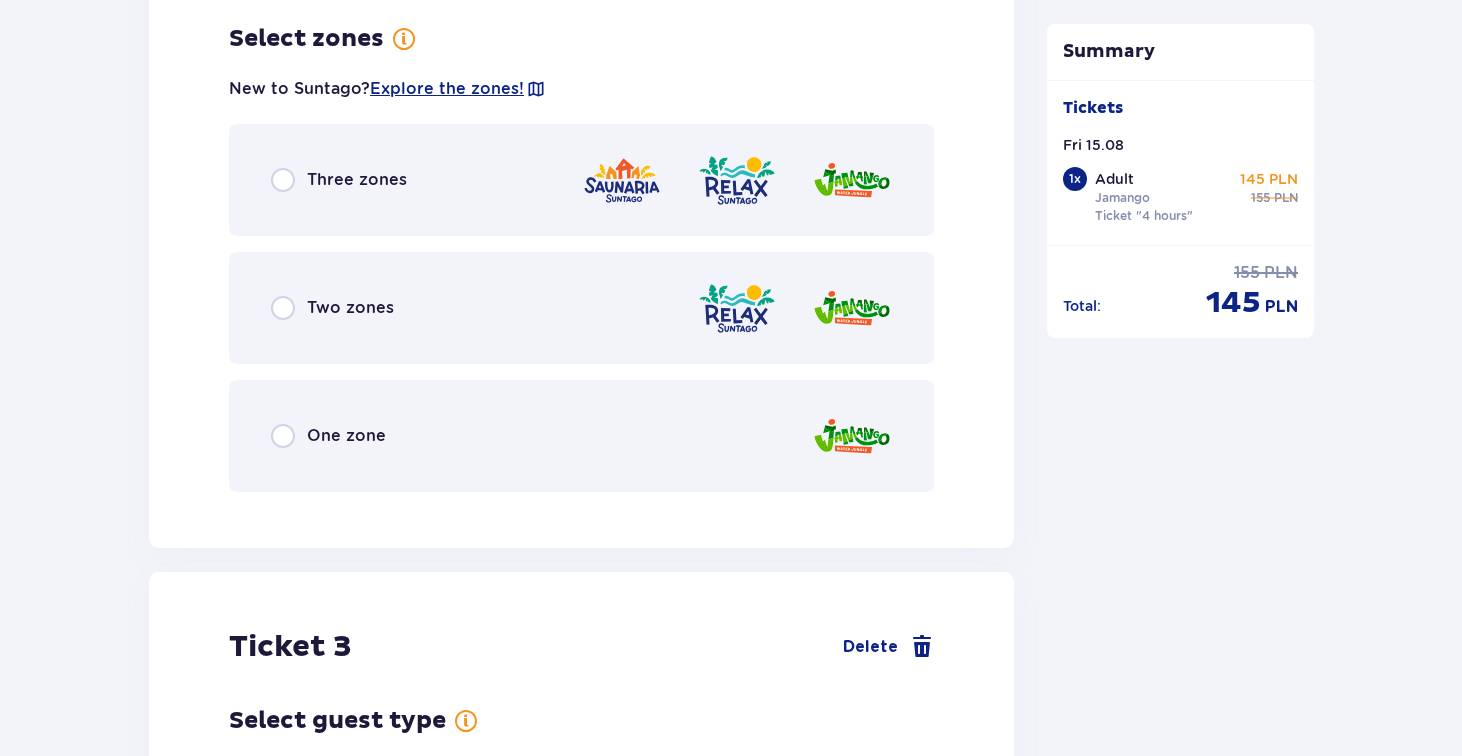 click on "One zone" at bounding box center [581, 436] 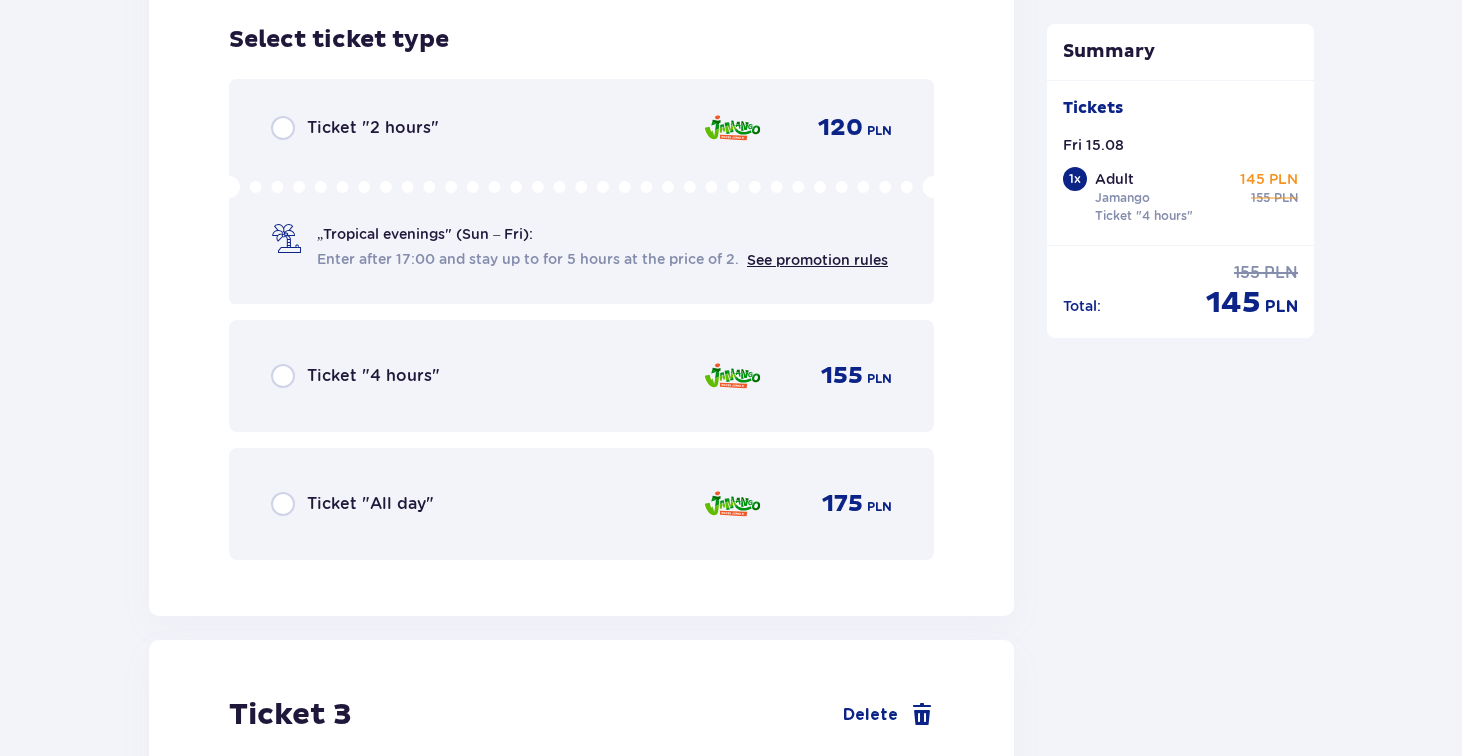 scroll, scrollTop: 3517, scrollLeft: 0, axis: vertical 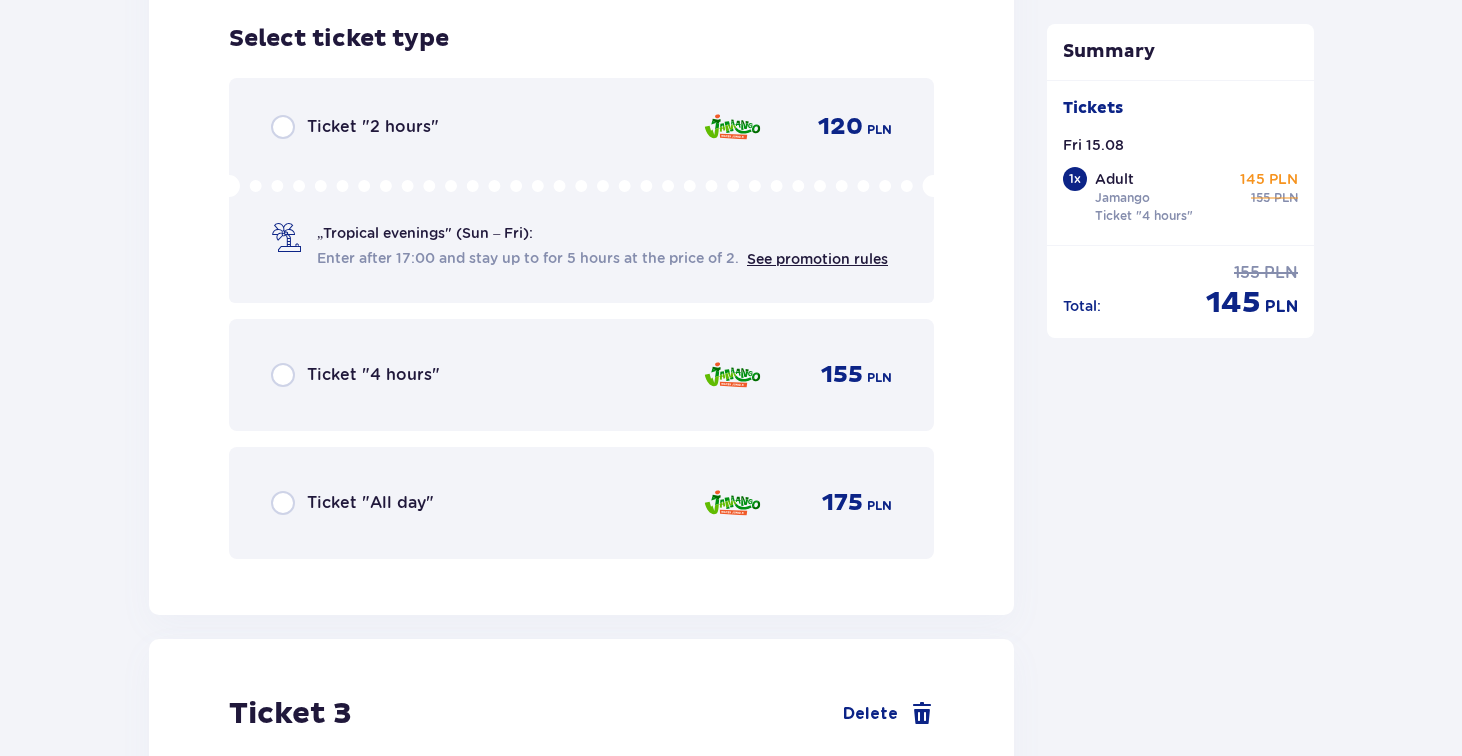 click on "Ticket "4 hours"" at bounding box center [373, 375] 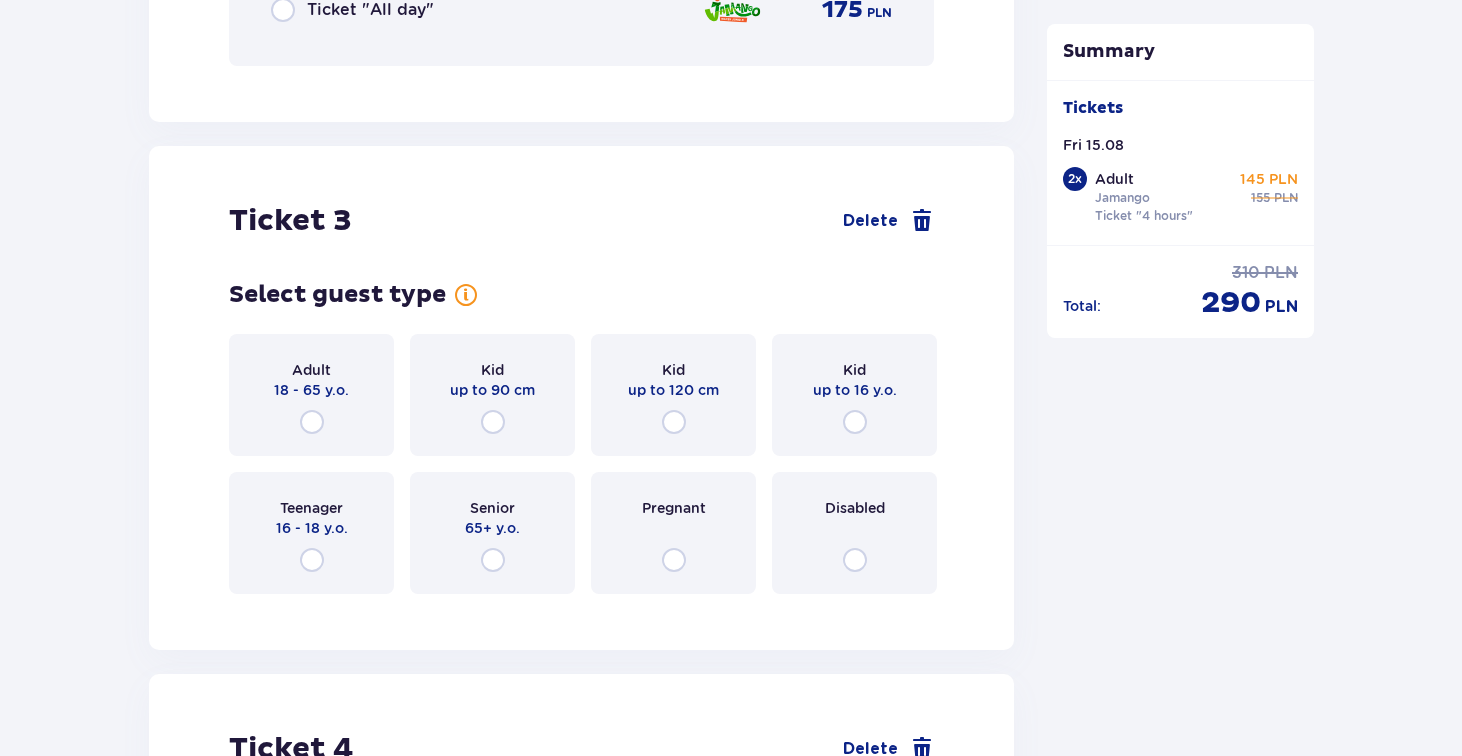 scroll, scrollTop: 4132, scrollLeft: 0, axis: vertical 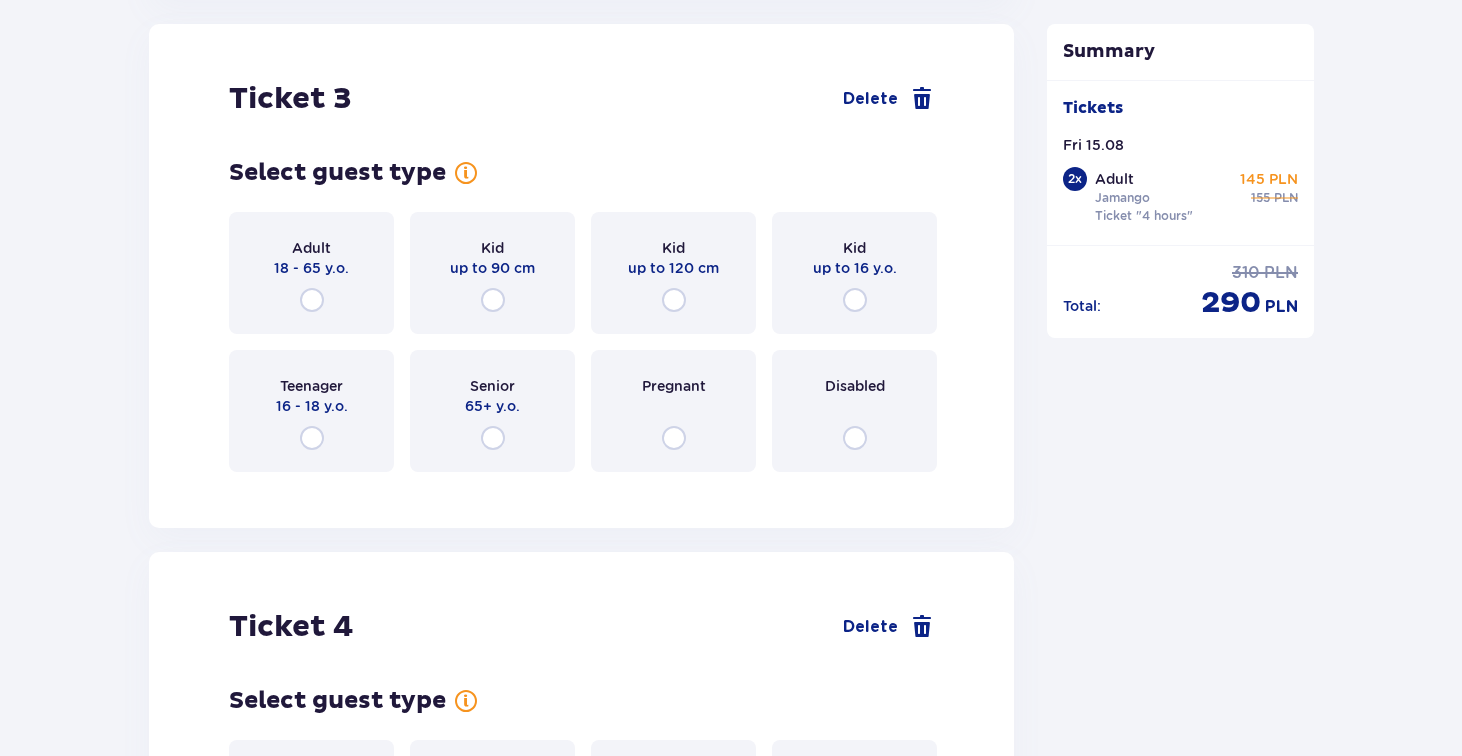 click on "Adult 18 - 65 y.o." at bounding box center (311, 273) 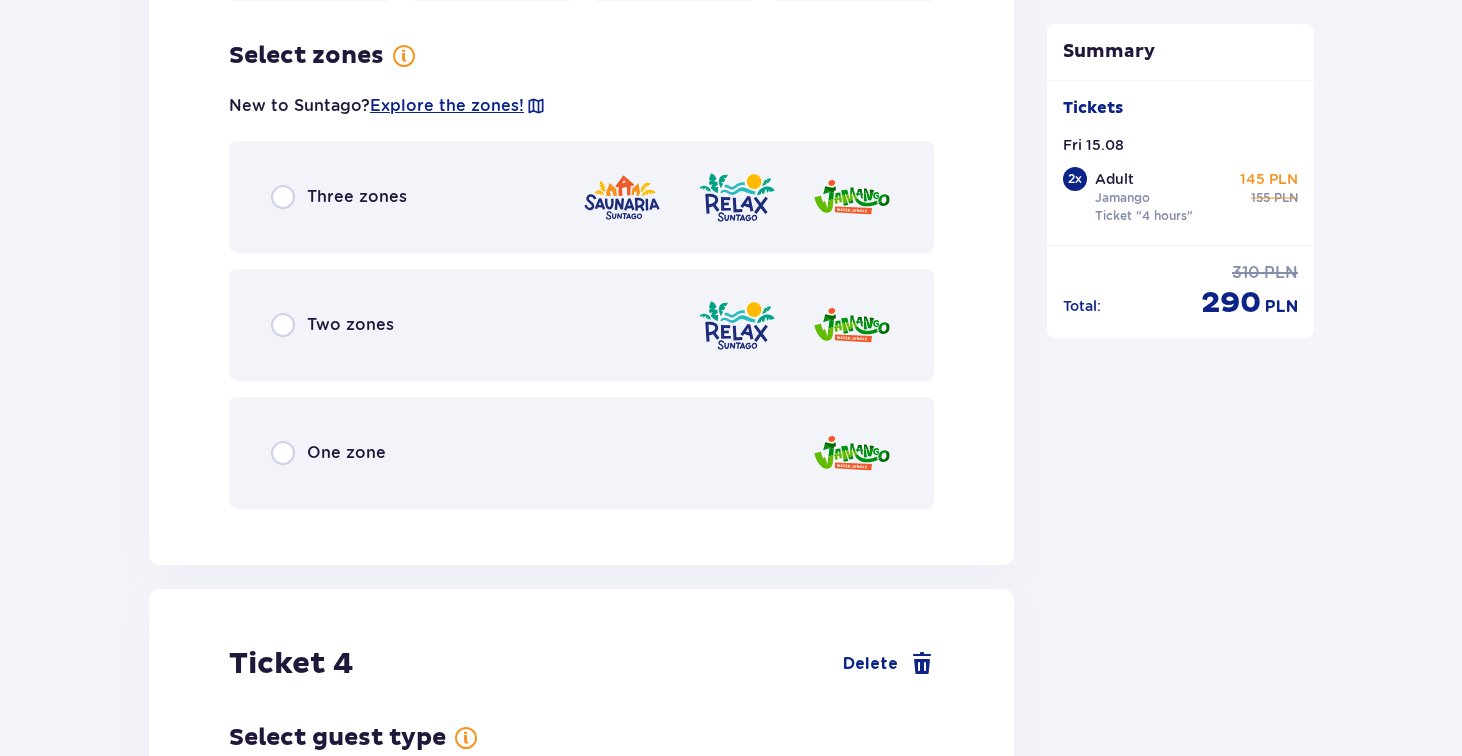 scroll, scrollTop: 4620, scrollLeft: 0, axis: vertical 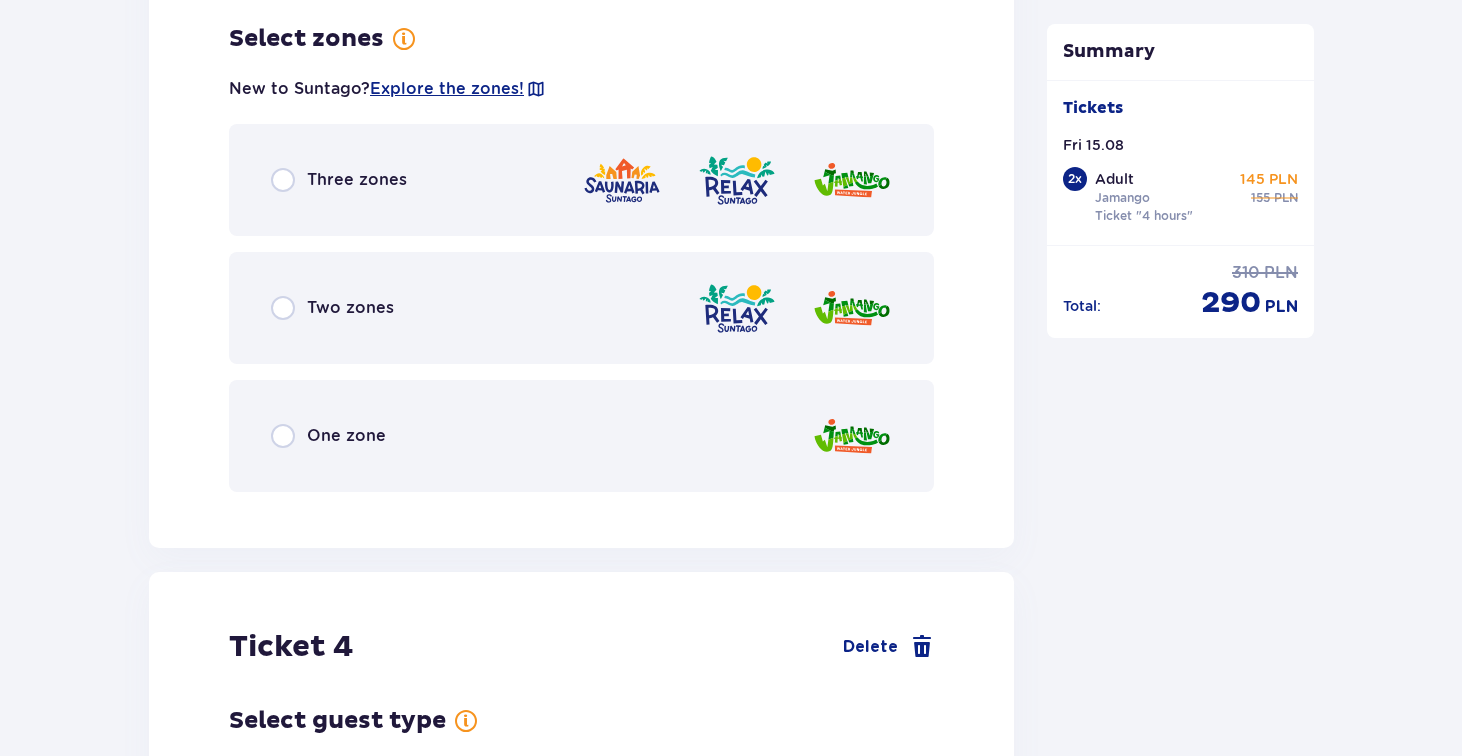 click on "One zone" at bounding box center [581, 436] 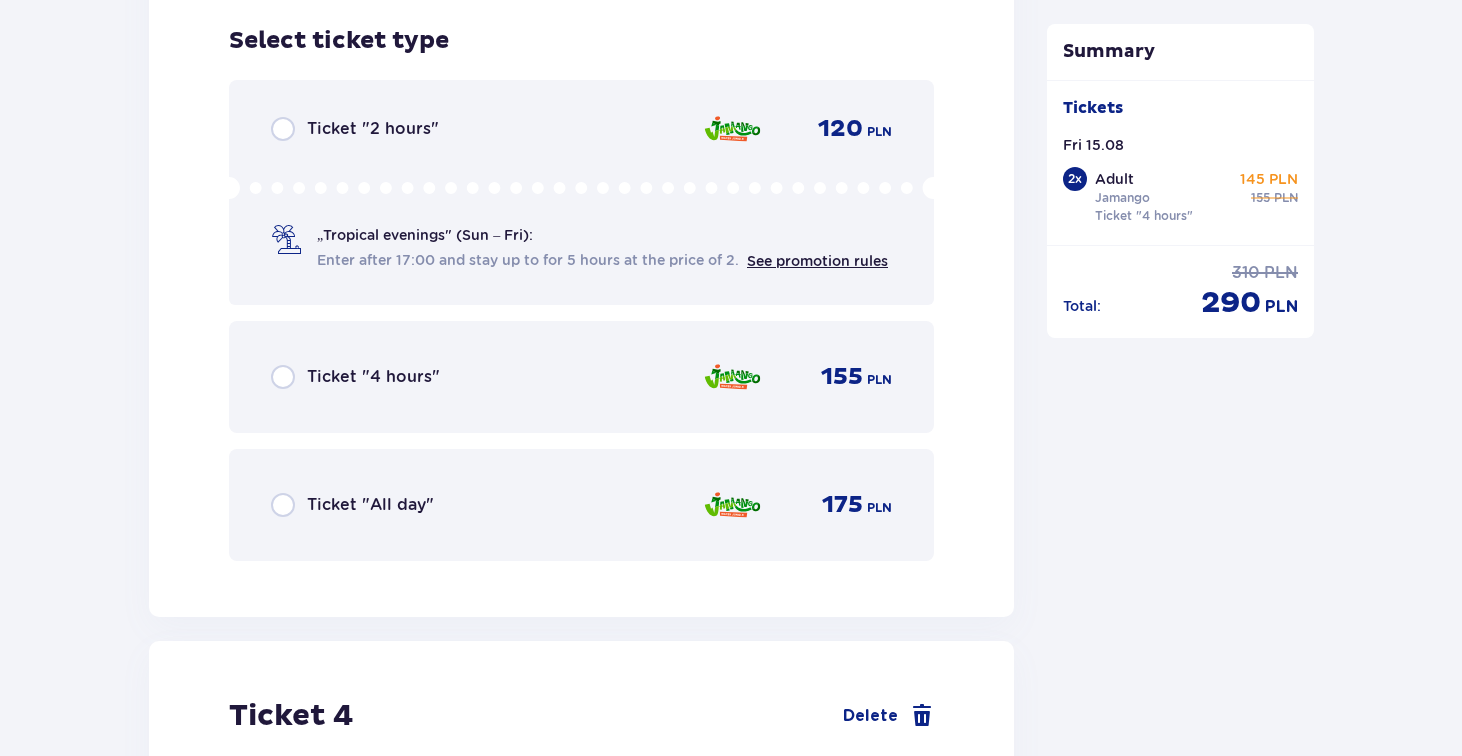 scroll, scrollTop: 5128, scrollLeft: 0, axis: vertical 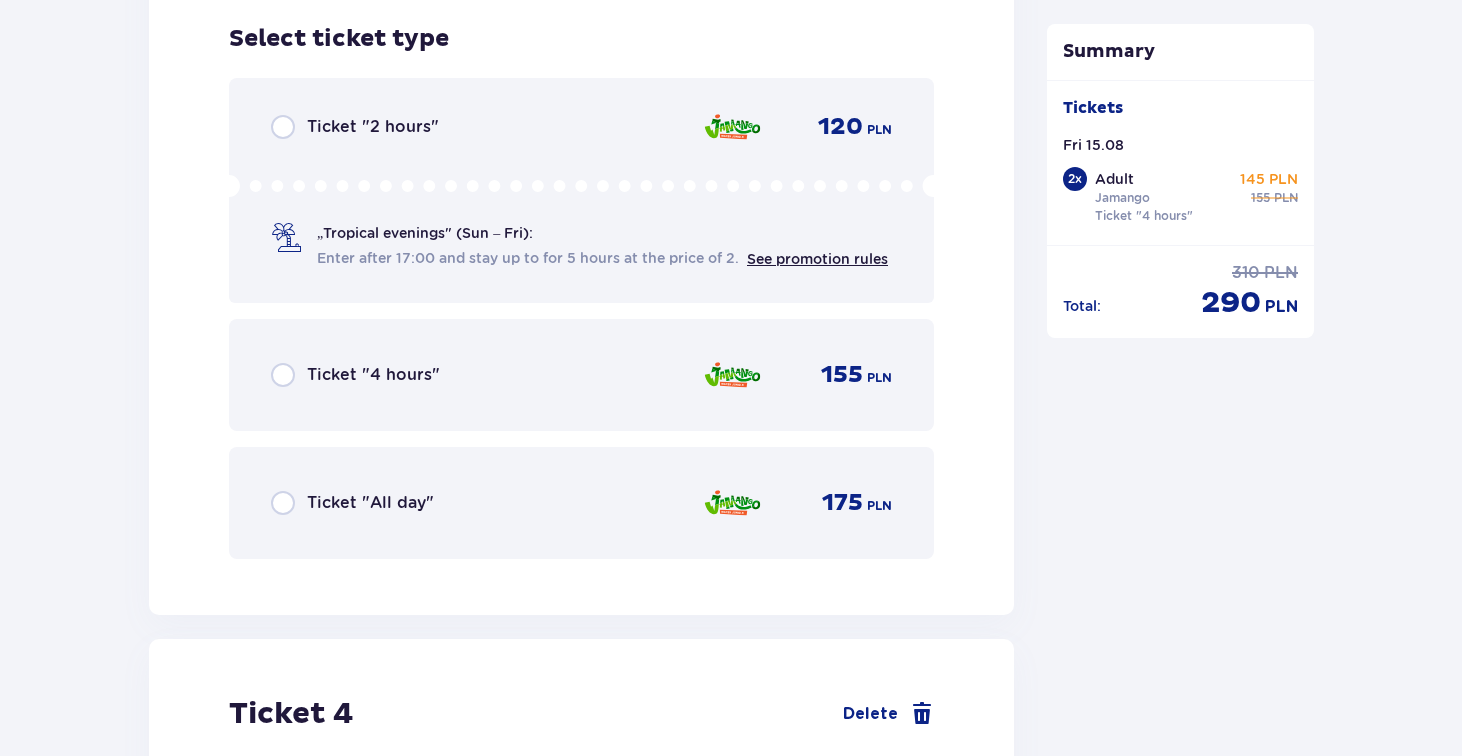 click on "Ticket "4 hours"" at bounding box center [373, 375] 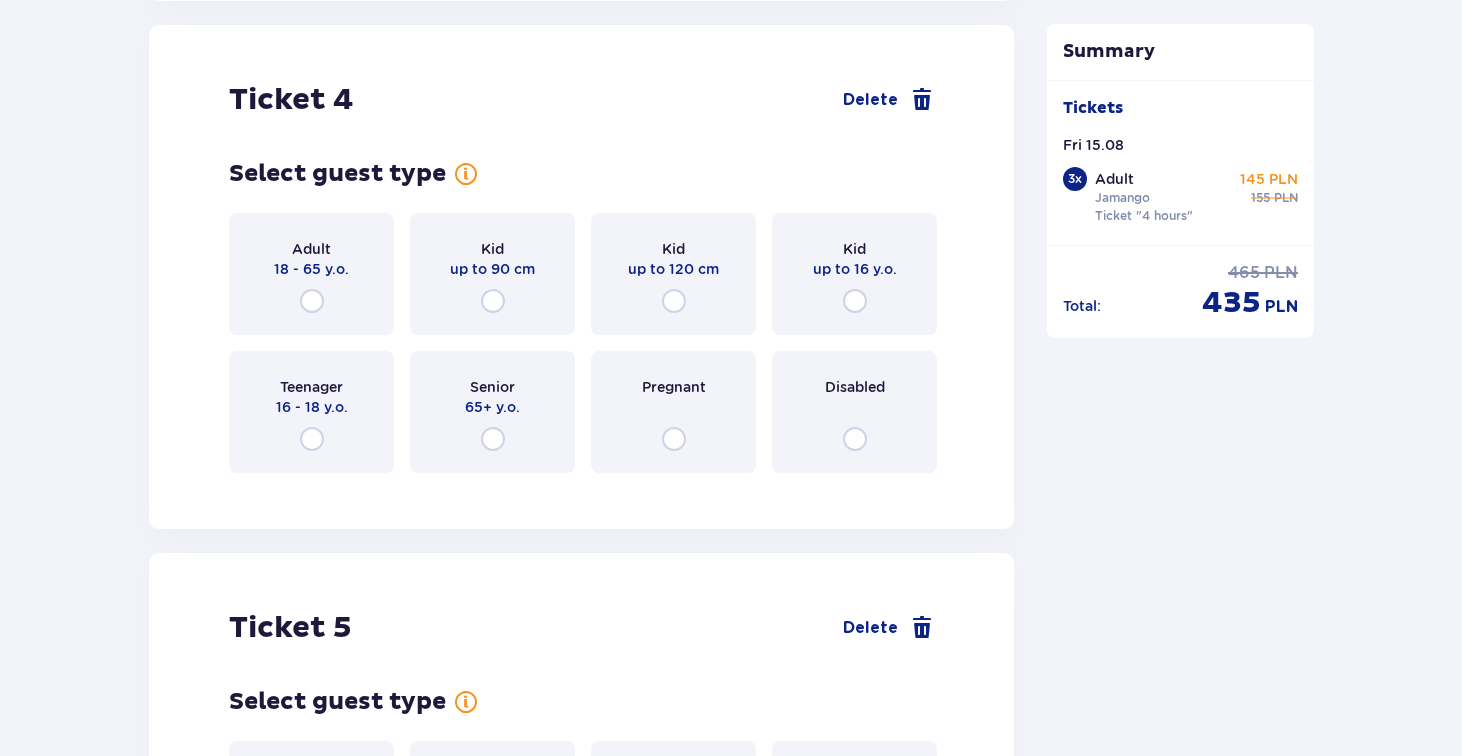 scroll, scrollTop: 5743, scrollLeft: 0, axis: vertical 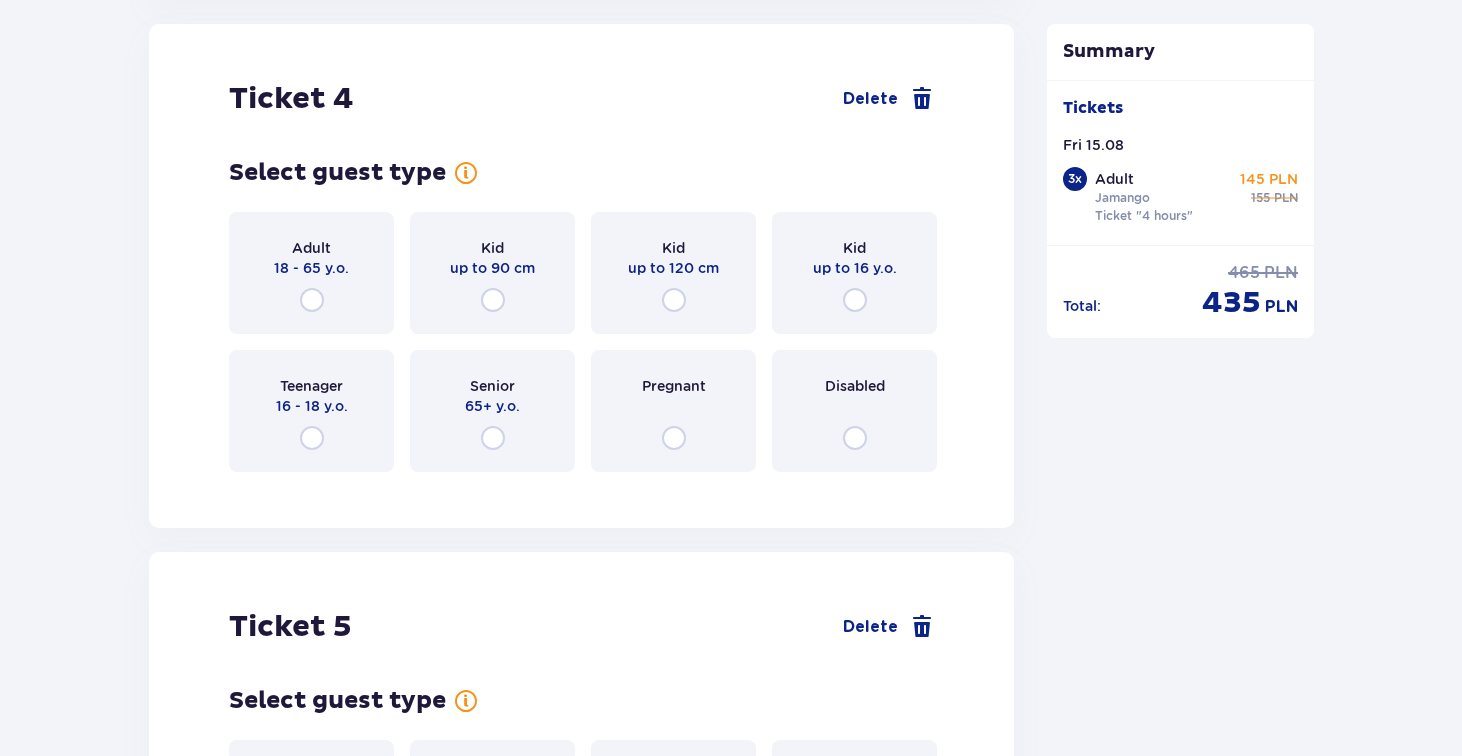 click on "16 - 18 y.o." at bounding box center (312, 406) 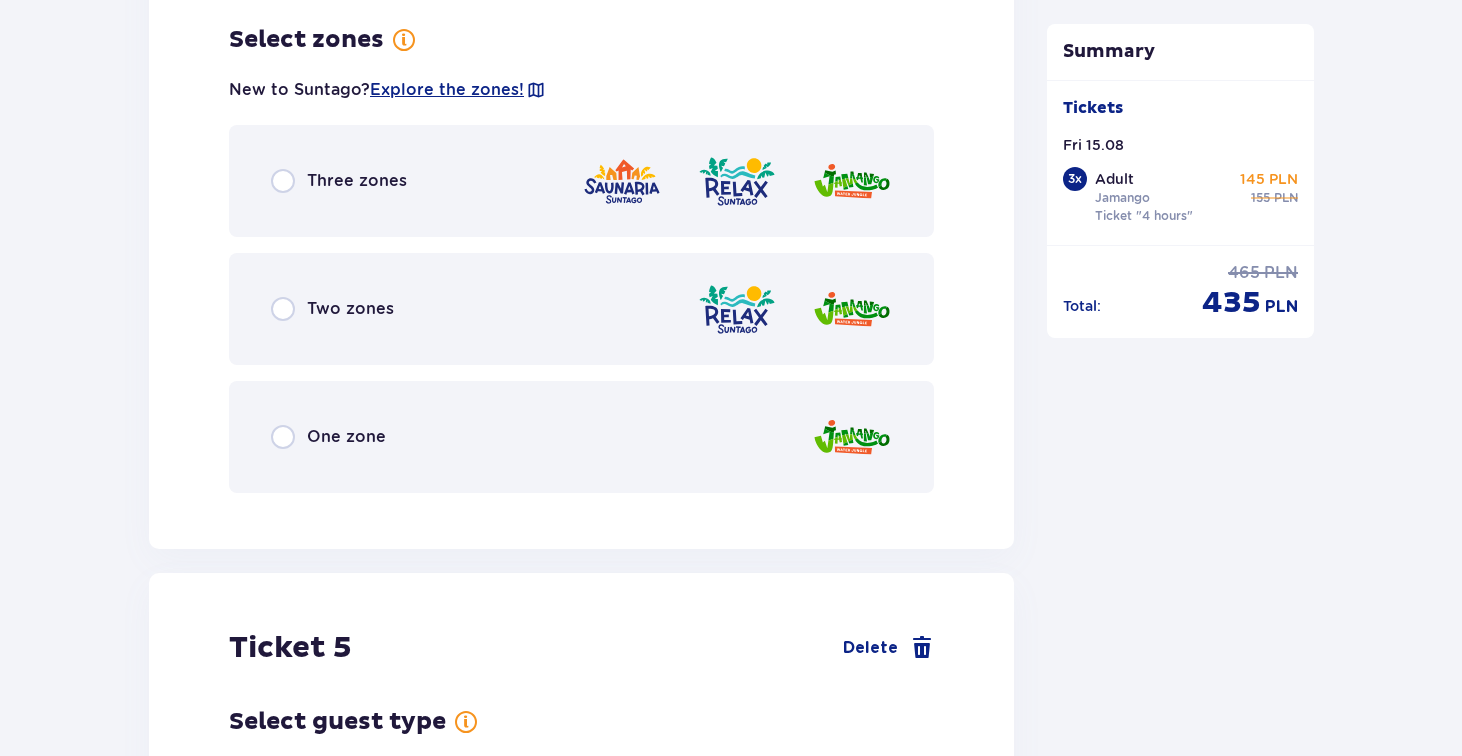 scroll, scrollTop: 6231, scrollLeft: 0, axis: vertical 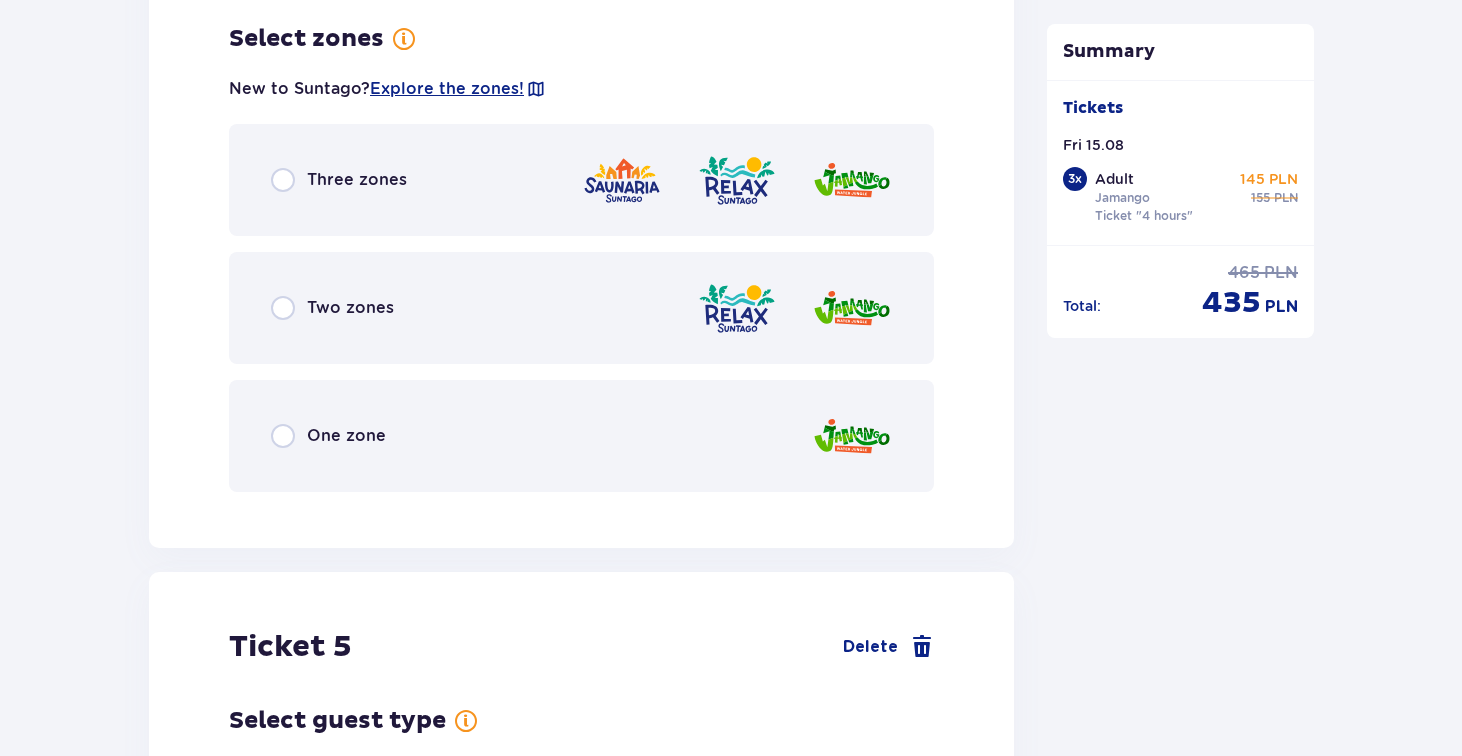 click on "One zone" at bounding box center (581, 436) 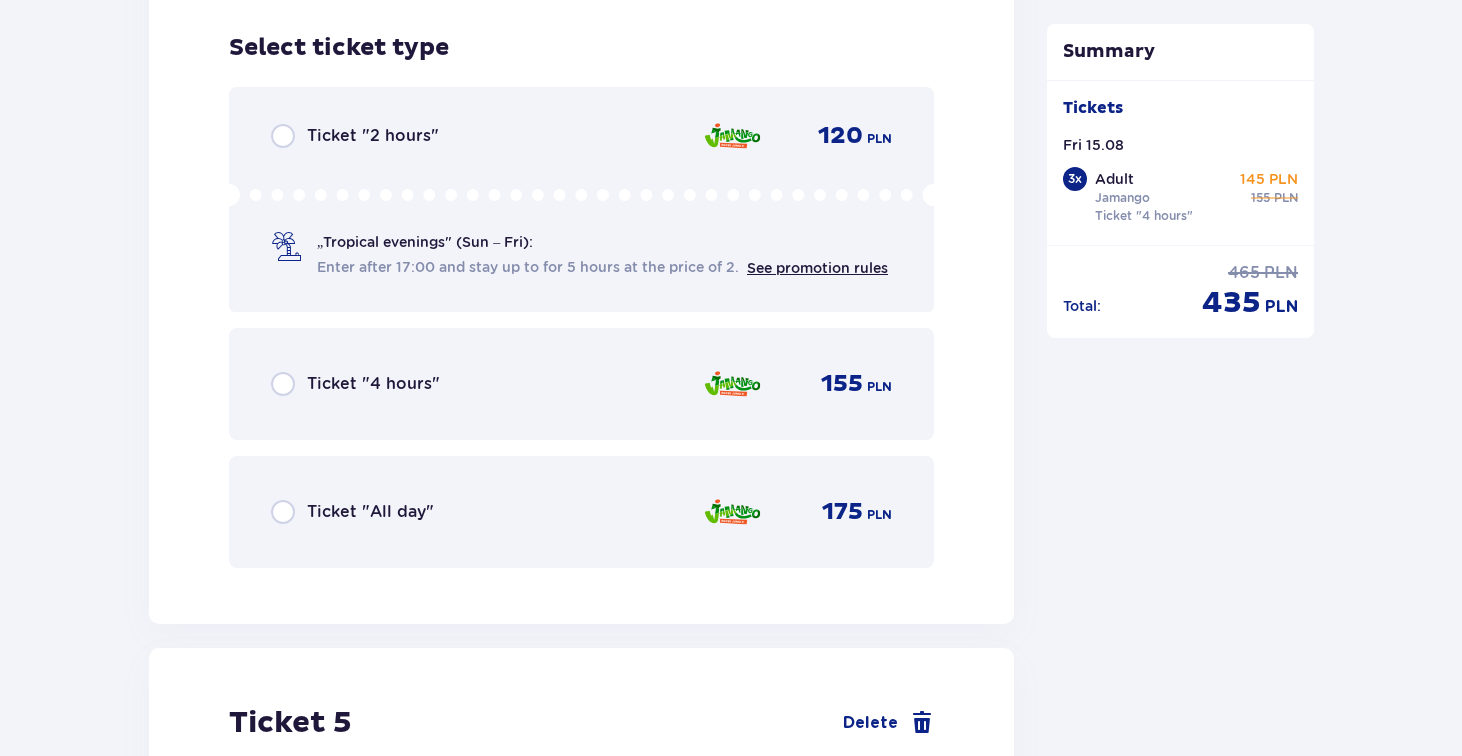 scroll, scrollTop: 6739, scrollLeft: 0, axis: vertical 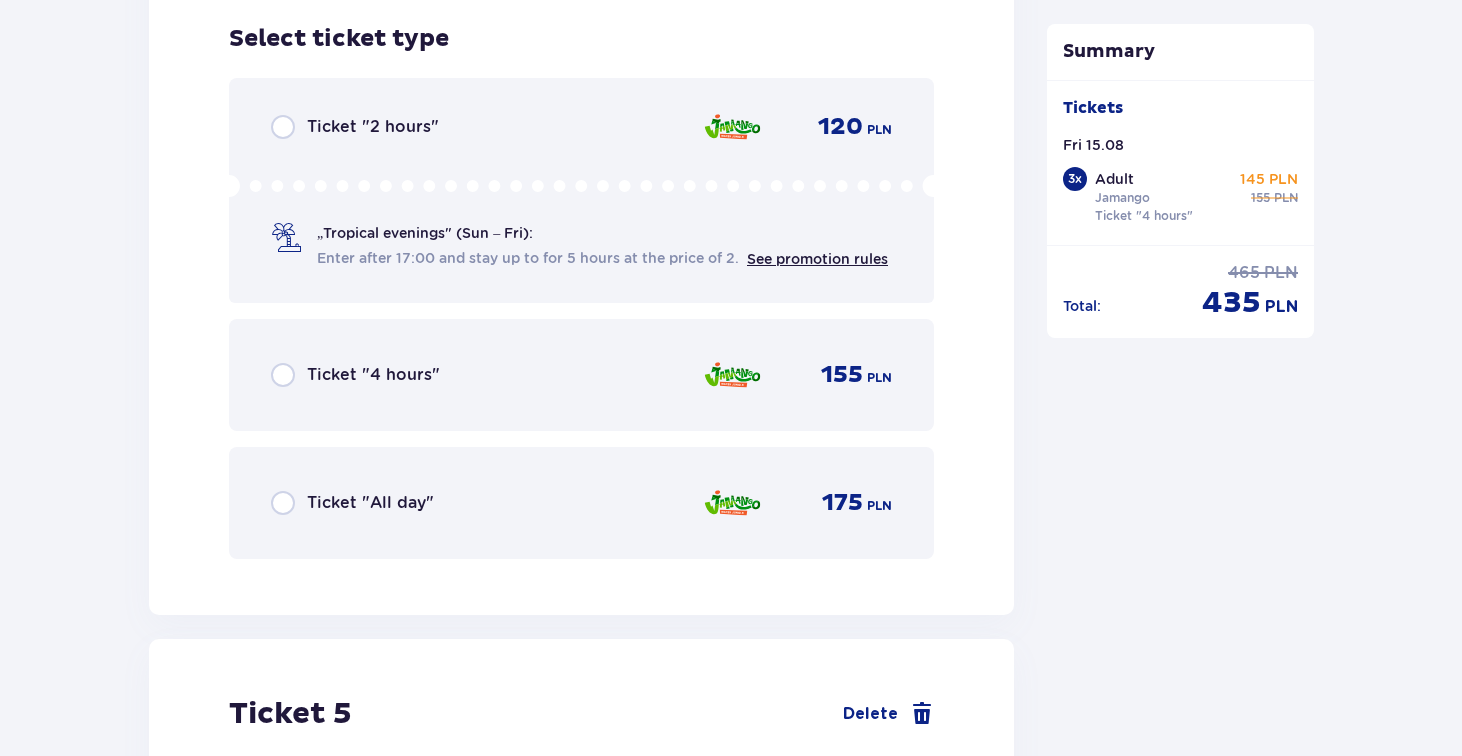 click on "Ticket "4 hours"   155 PLN" at bounding box center (581, 375) 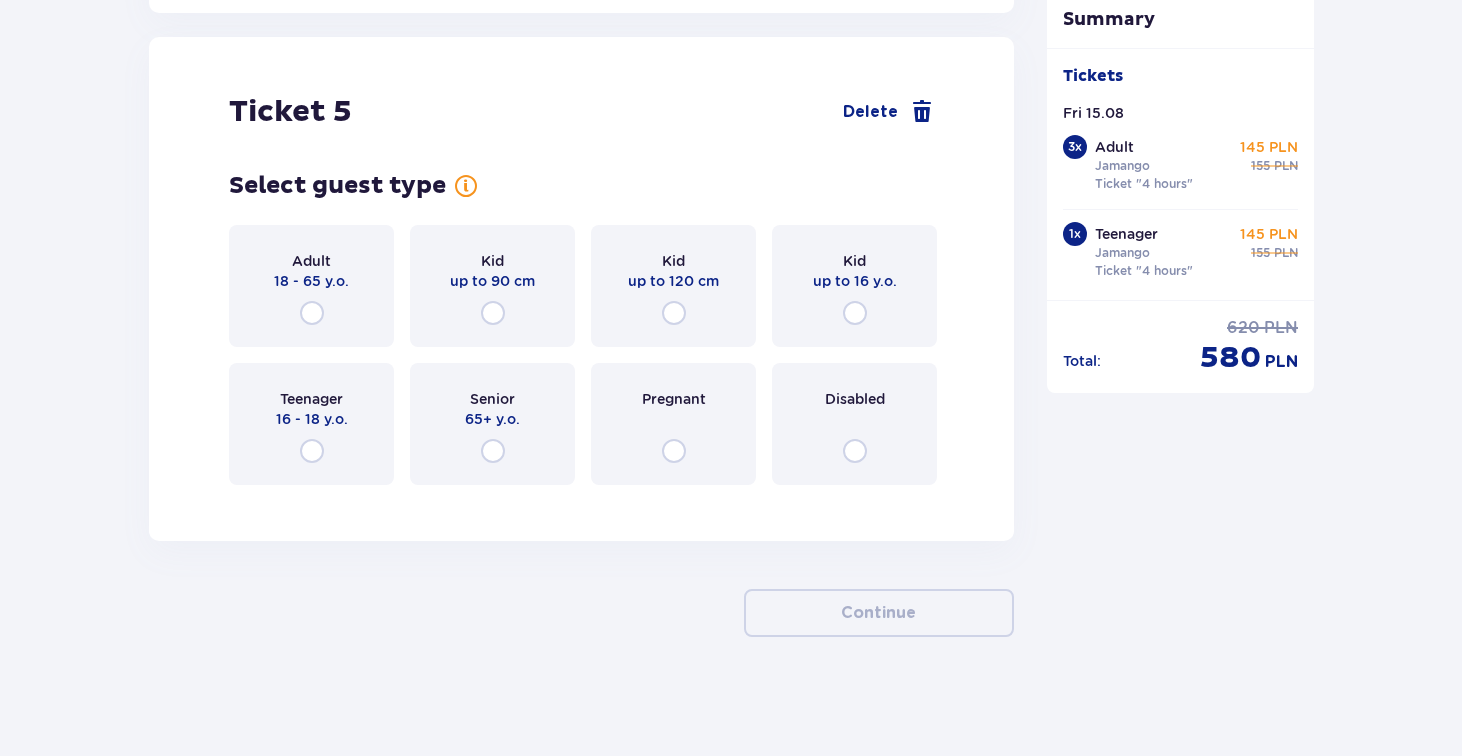 scroll, scrollTop: 7342, scrollLeft: 0, axis: vertical 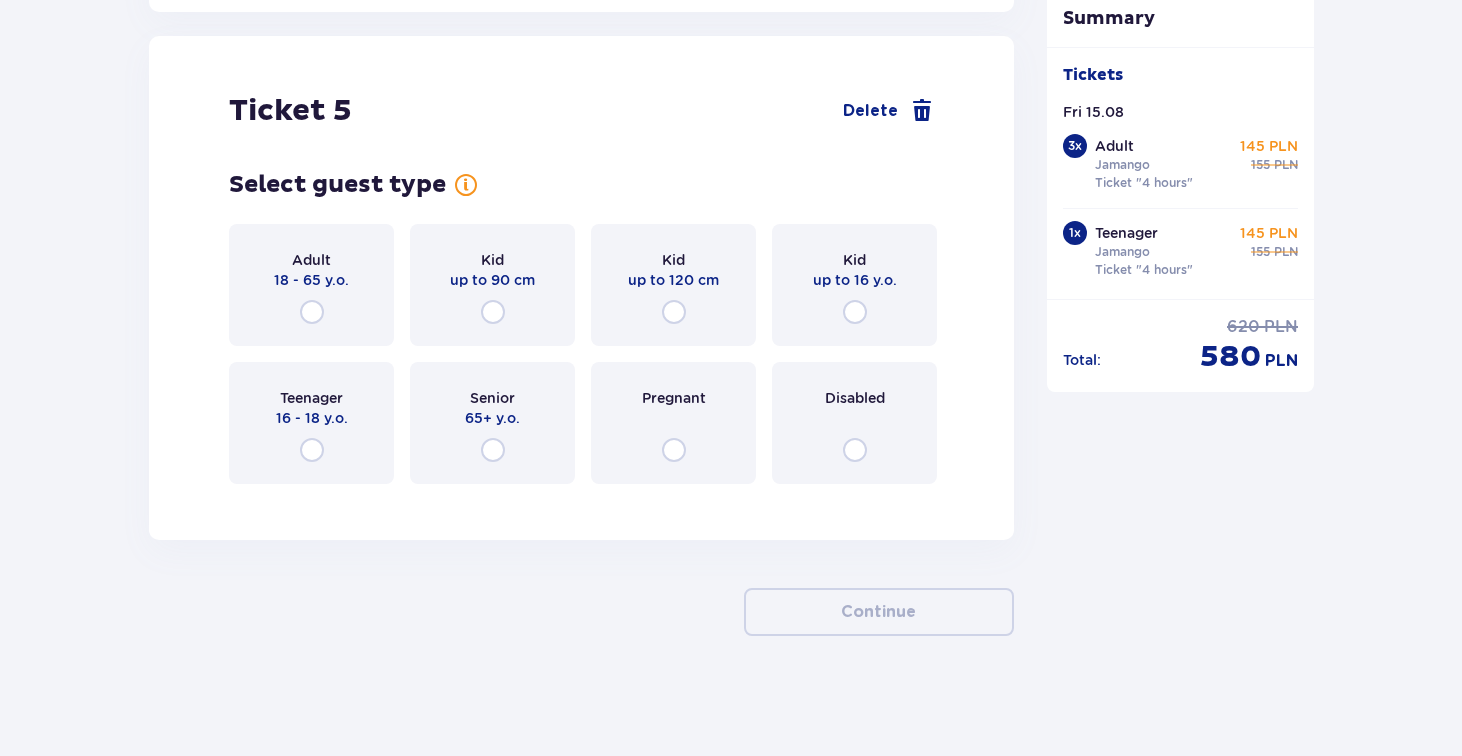 click on "Kid" at bounding box center [854, 260] 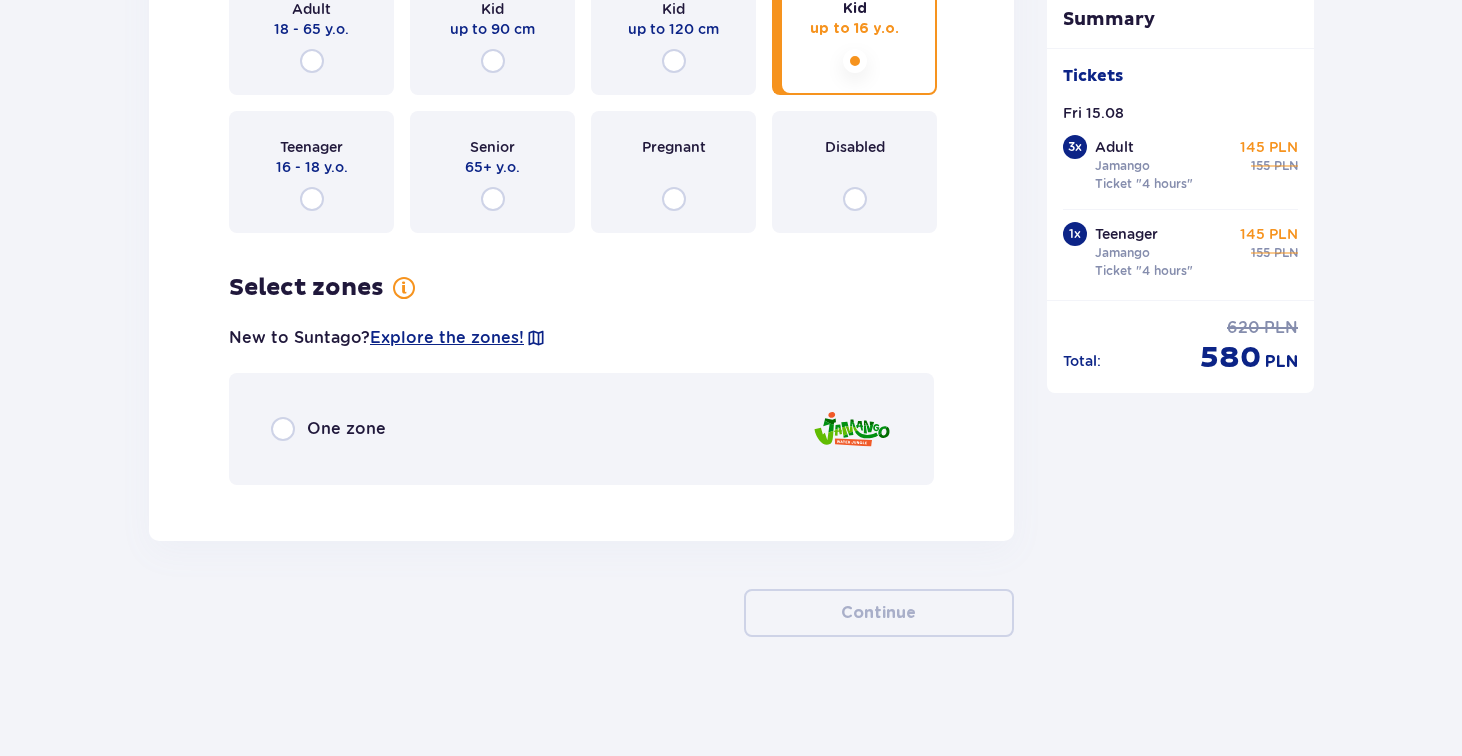 scroll, scrollTop: 7594, scrollLeft: 0, axis: vertical 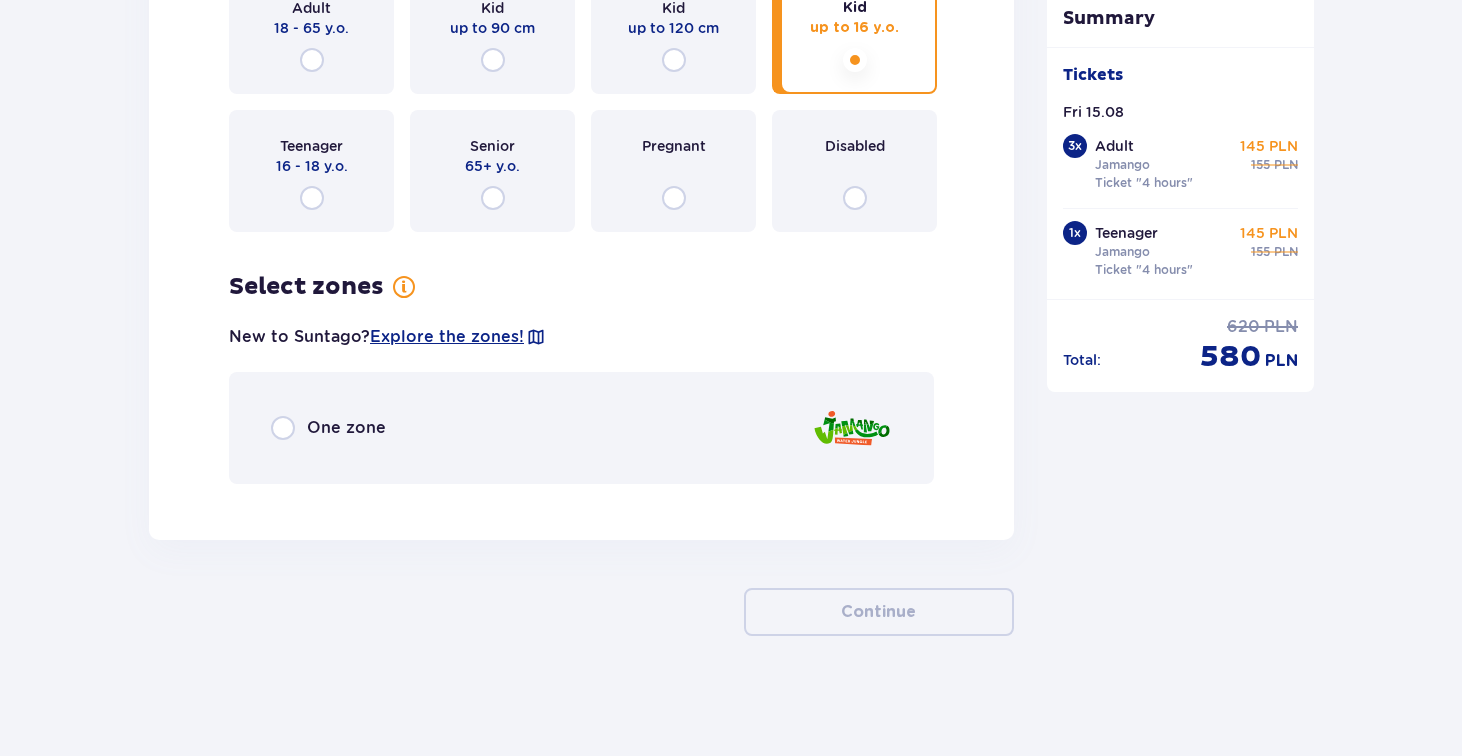 click on "One zone" at bounding box center (581, 428) 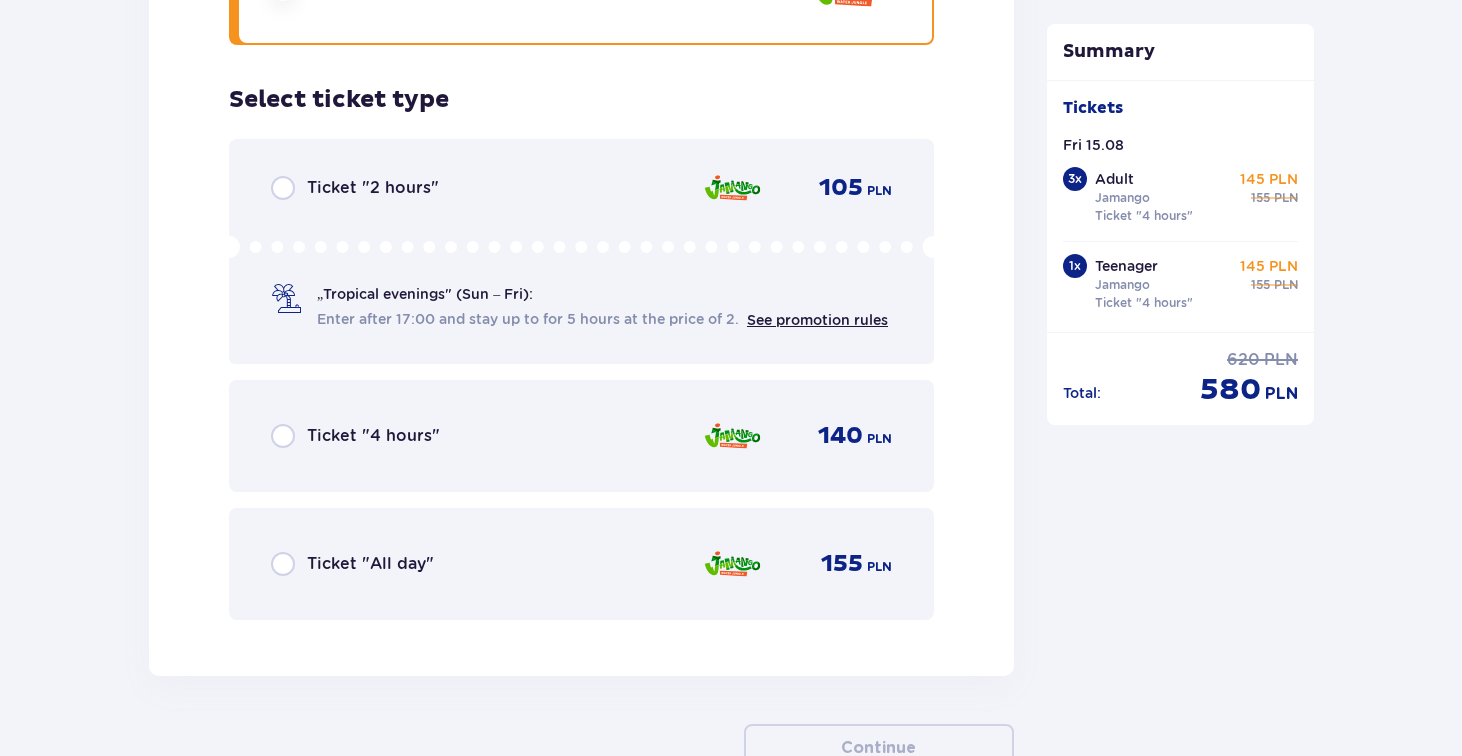 scroll, scrollTop: 8094, scrollLeft: 0, axis: vertical 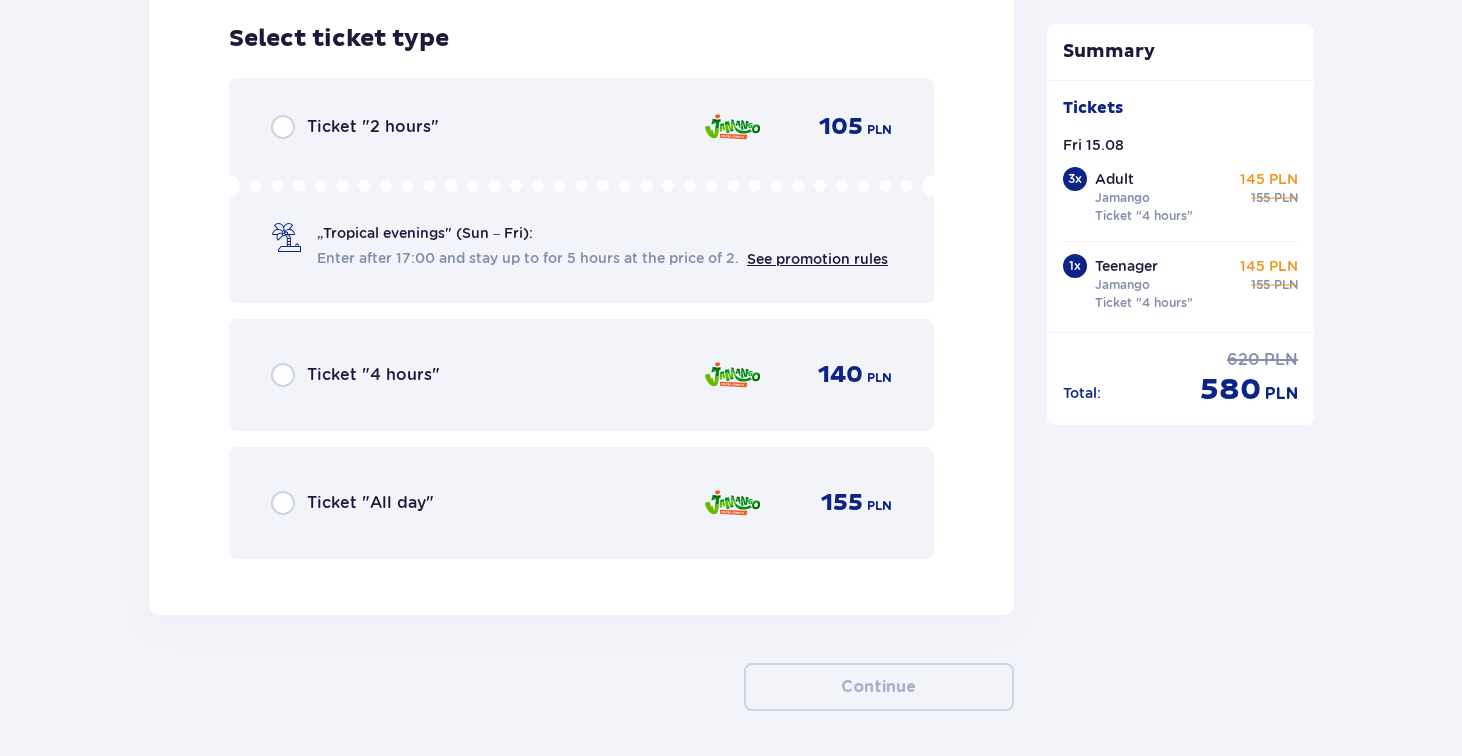 click on "Ticket "4 hours"   140 PLN" at bounding box center [581, 375] 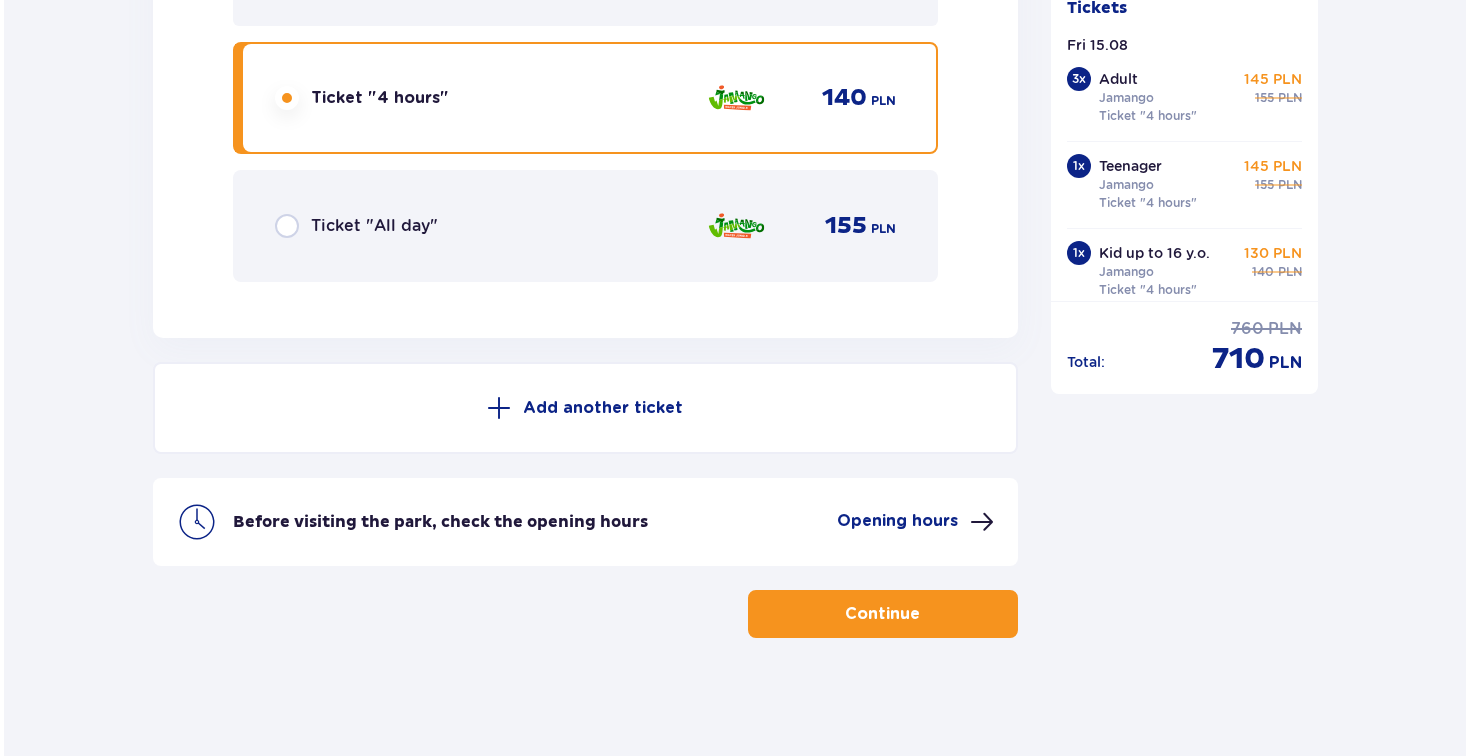 scroll, scrollTop: 8373, scrollLeft: 0, axis: vertical 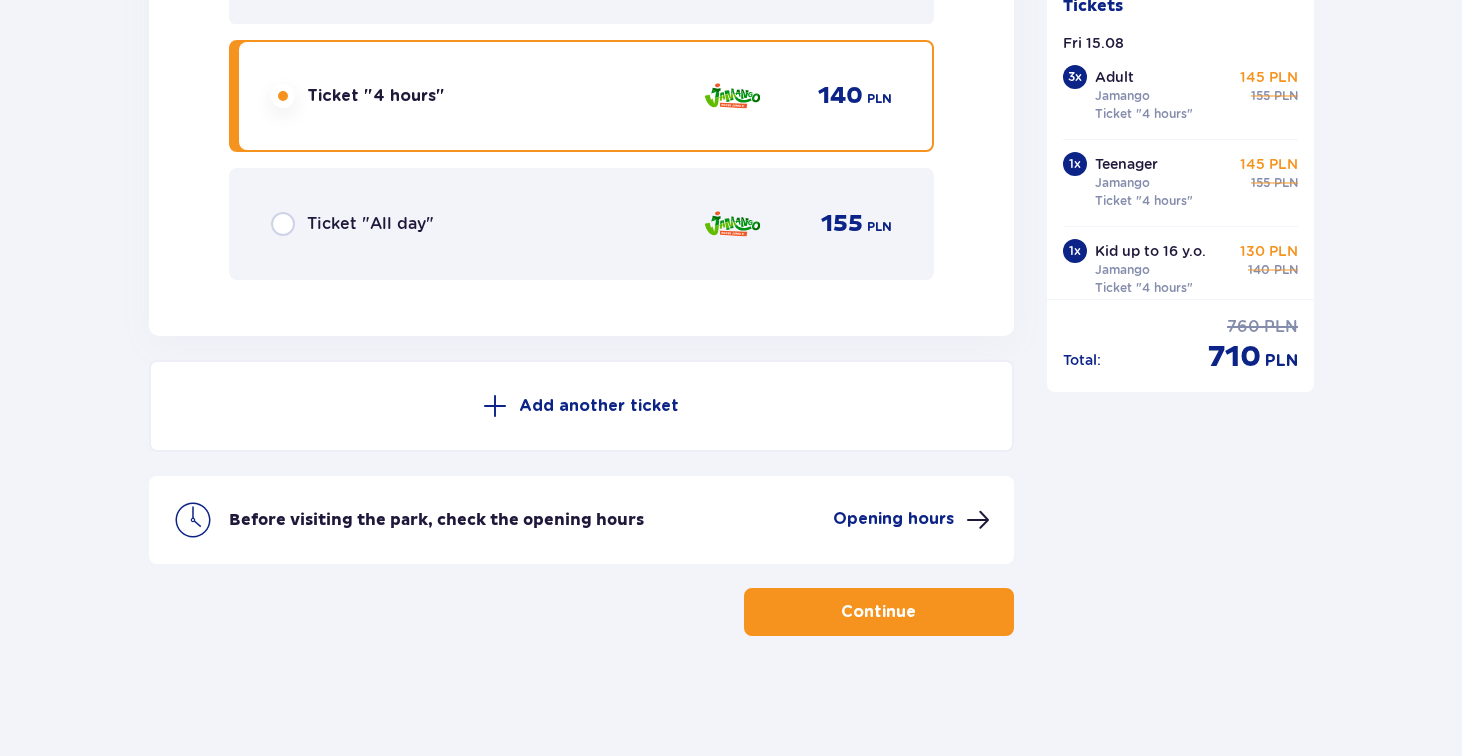 click on "Opening hours" at bounding box center [893, 519] 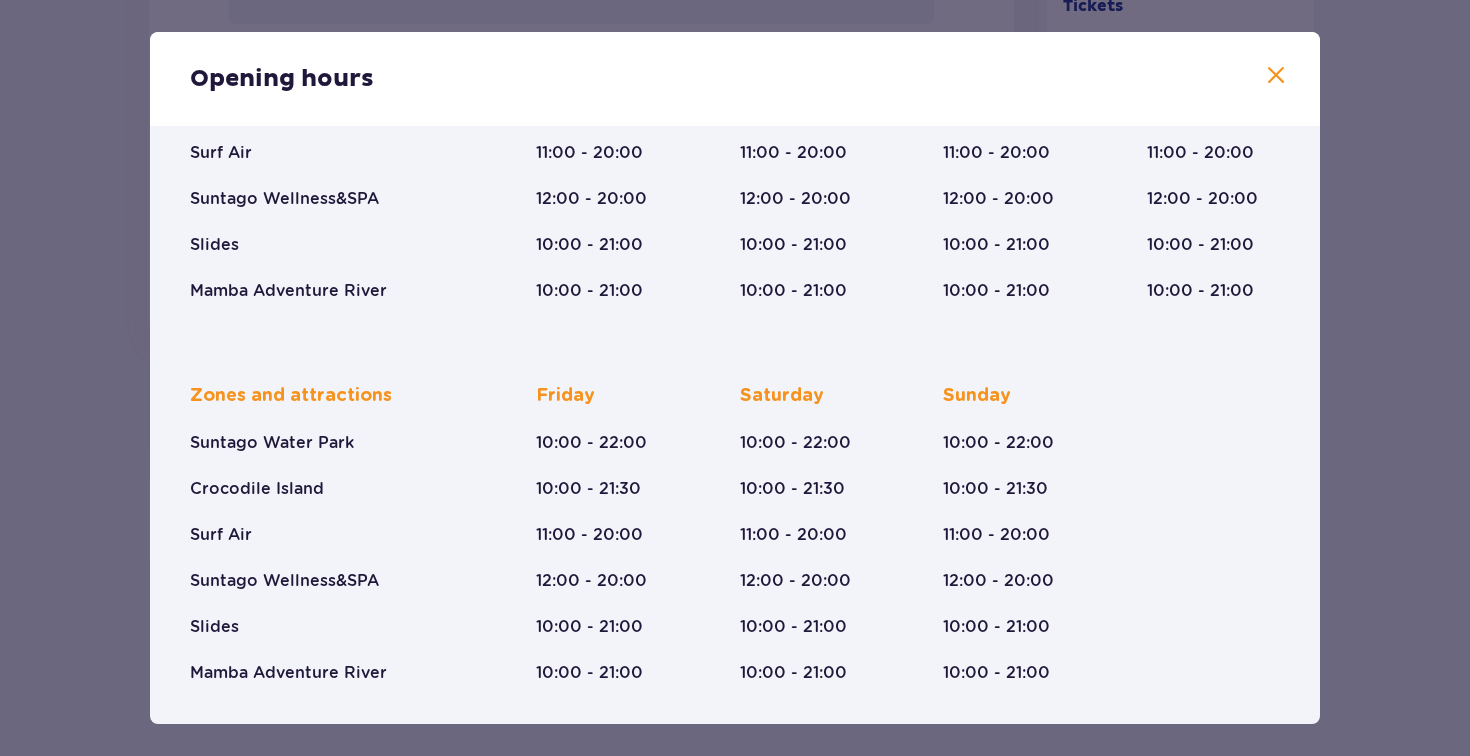 scroll, scrollTop: 282, scrollLeft: 0, axis: vertical 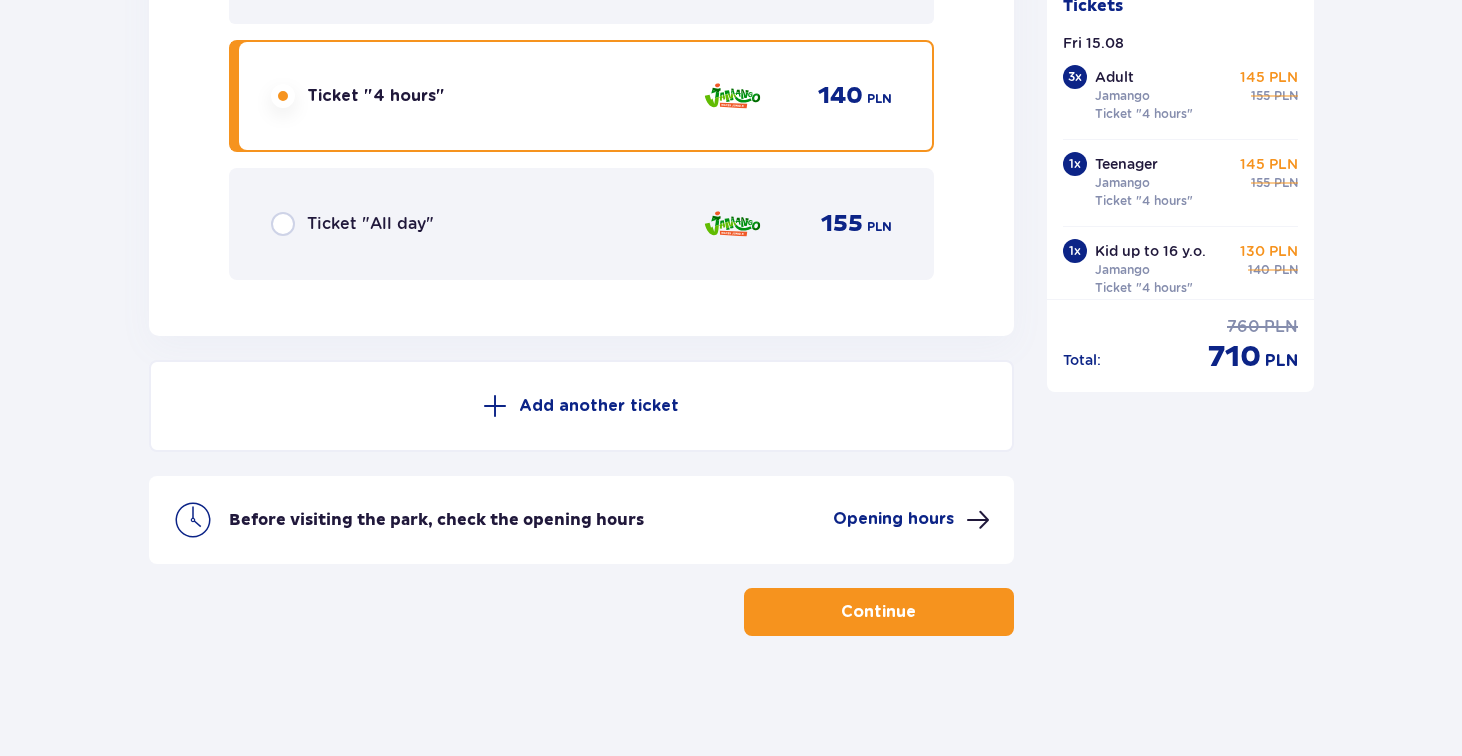 click on "Continue" at bounding box center (878, 612) 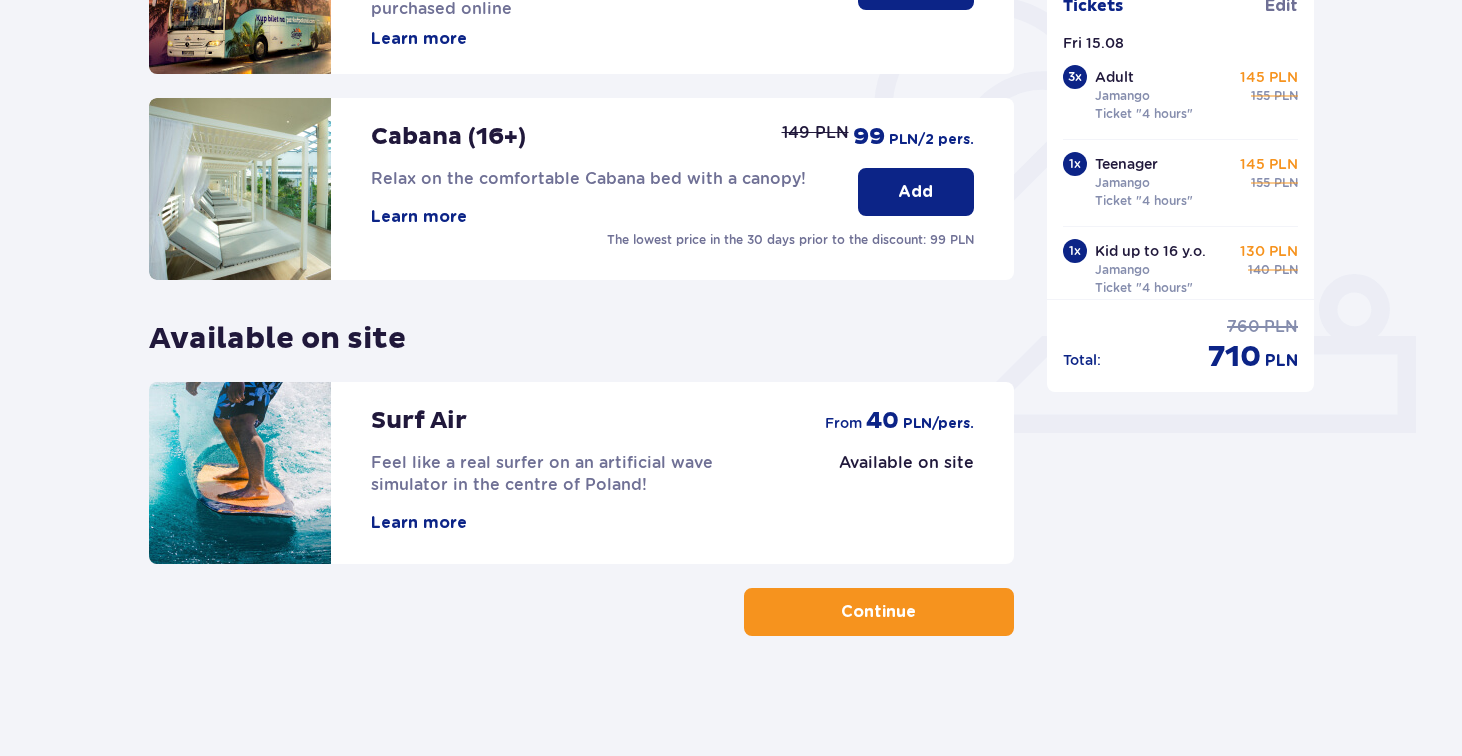 scroll, scrollTop: 600, scrollLeft: 0, axis: vertical 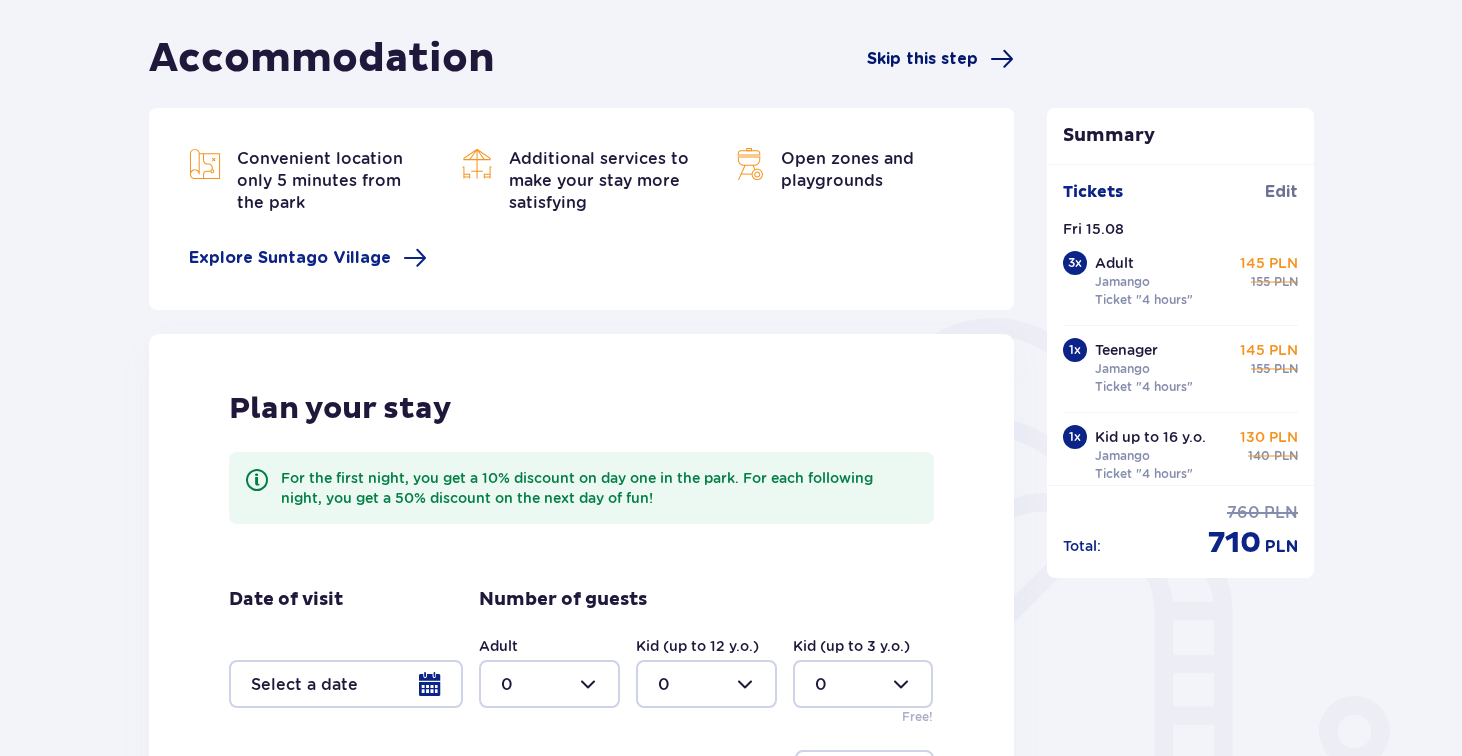 click on "Skip this step" at bounding box center (922, 59) 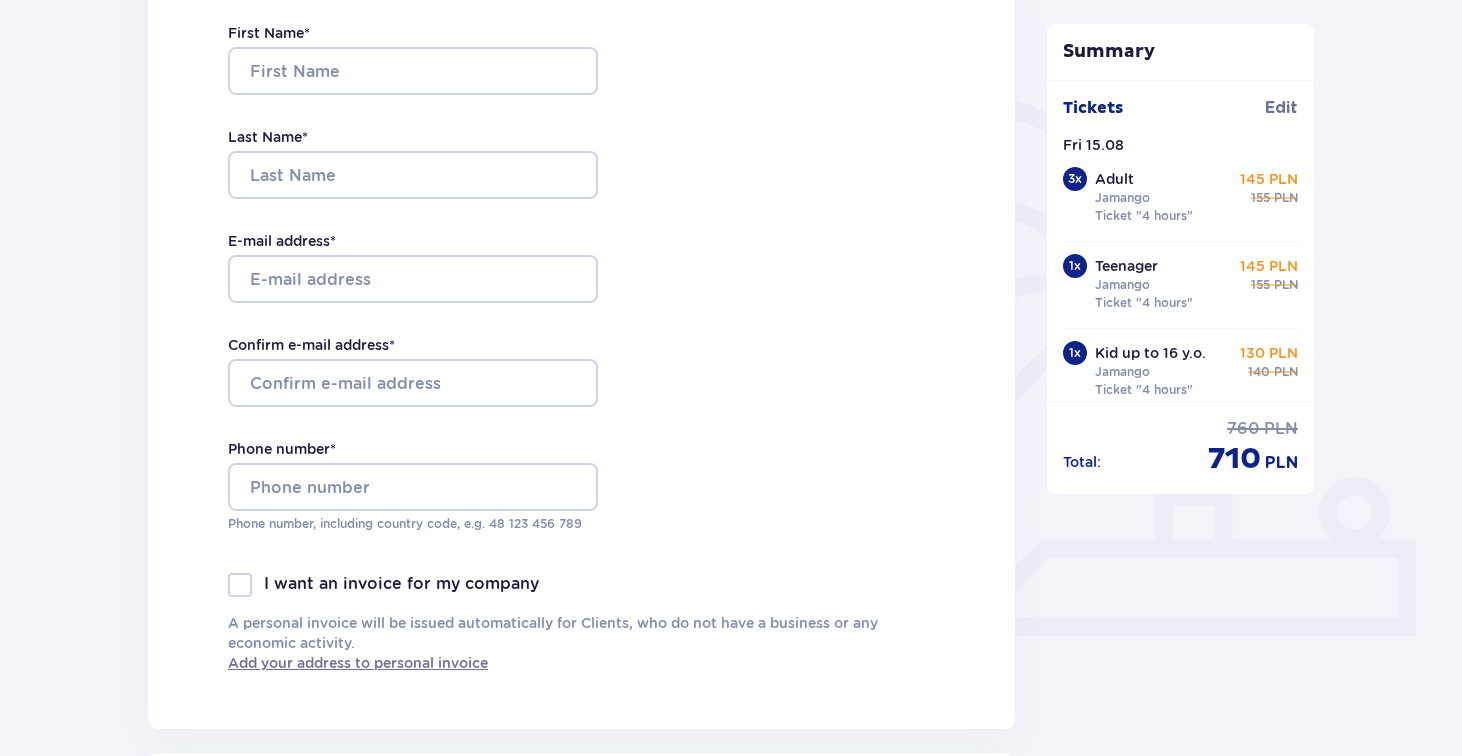 scroll, scrollTop: 401, scrollLeft: 0, axis: vertical 